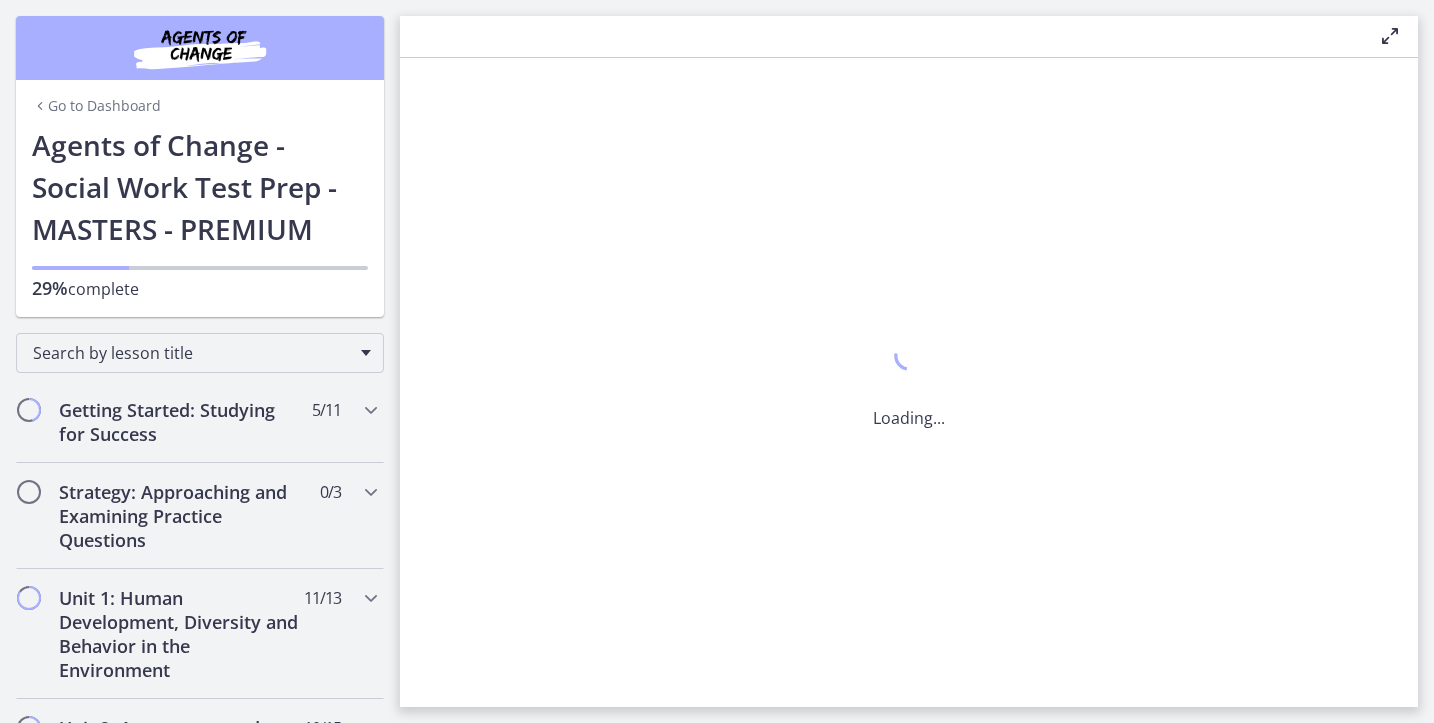 scroll, scrollTop: 0, scrollLeft: 0, axis: both 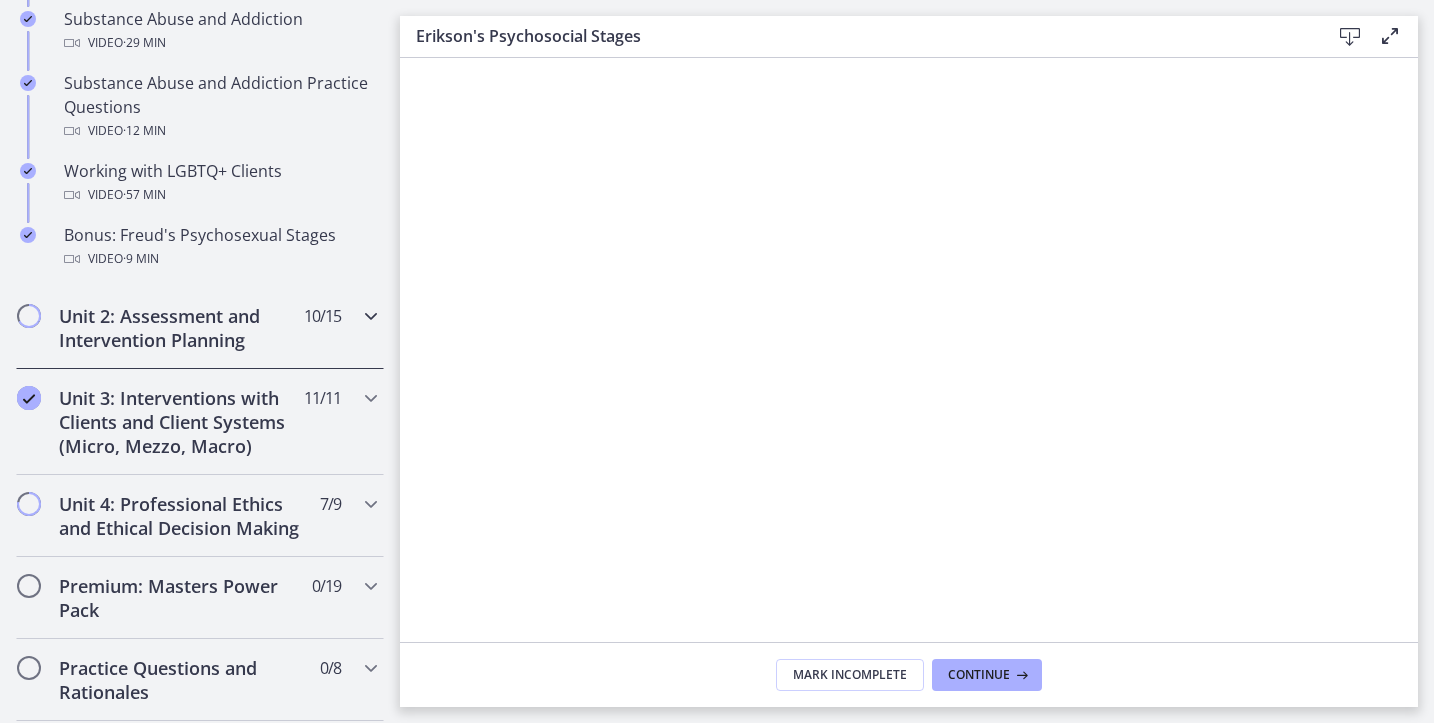 click on "Unit 2: Assessment and Intervention Planning" at bounding box center (181, 328) 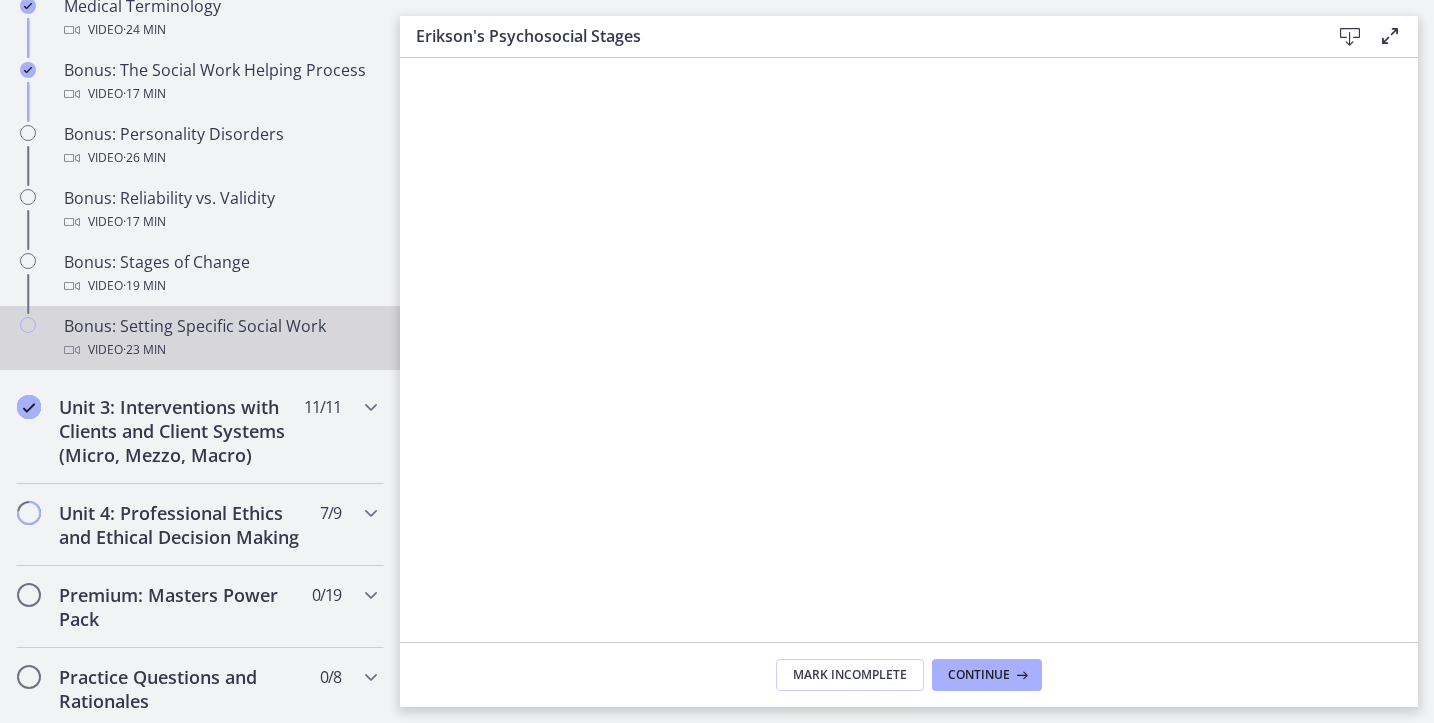 scroll, scrollTop: 1619, scrollLeft: 0, axis: vertical 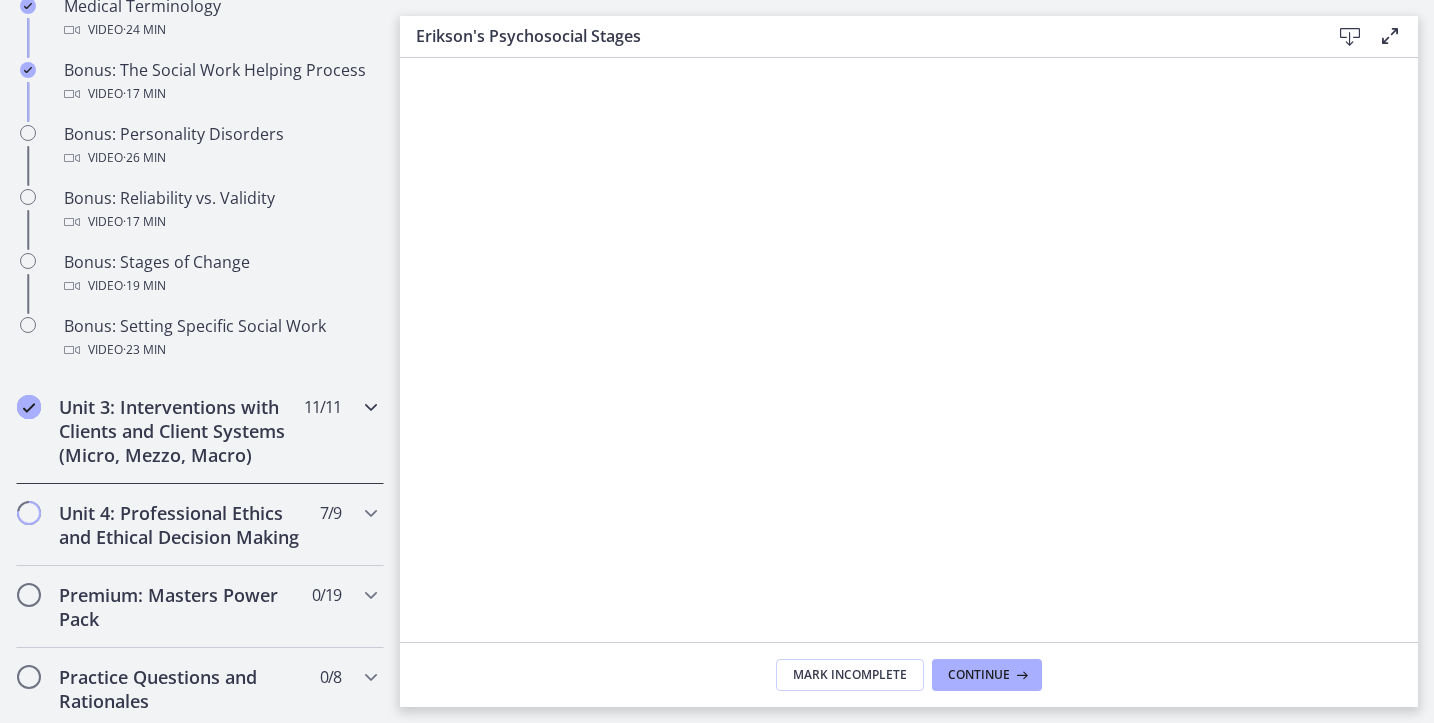 click on "Unit 3: Interventions with Clients and Client Systems (Micro, Mezzo, Macro)
11  /  11
Completed" at bounding box center [200, 431] 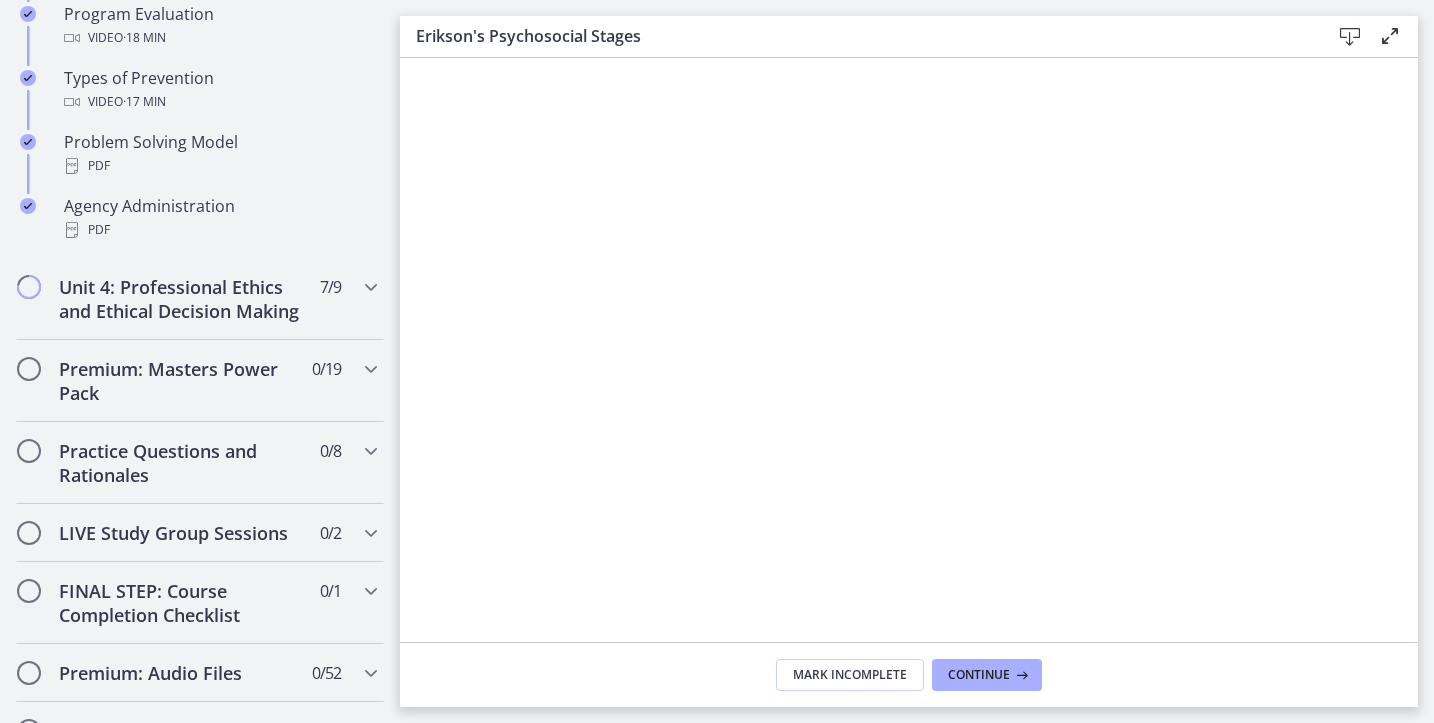 scroll, scrollTop: 1392, scrollLeft: 0, axis: vertical 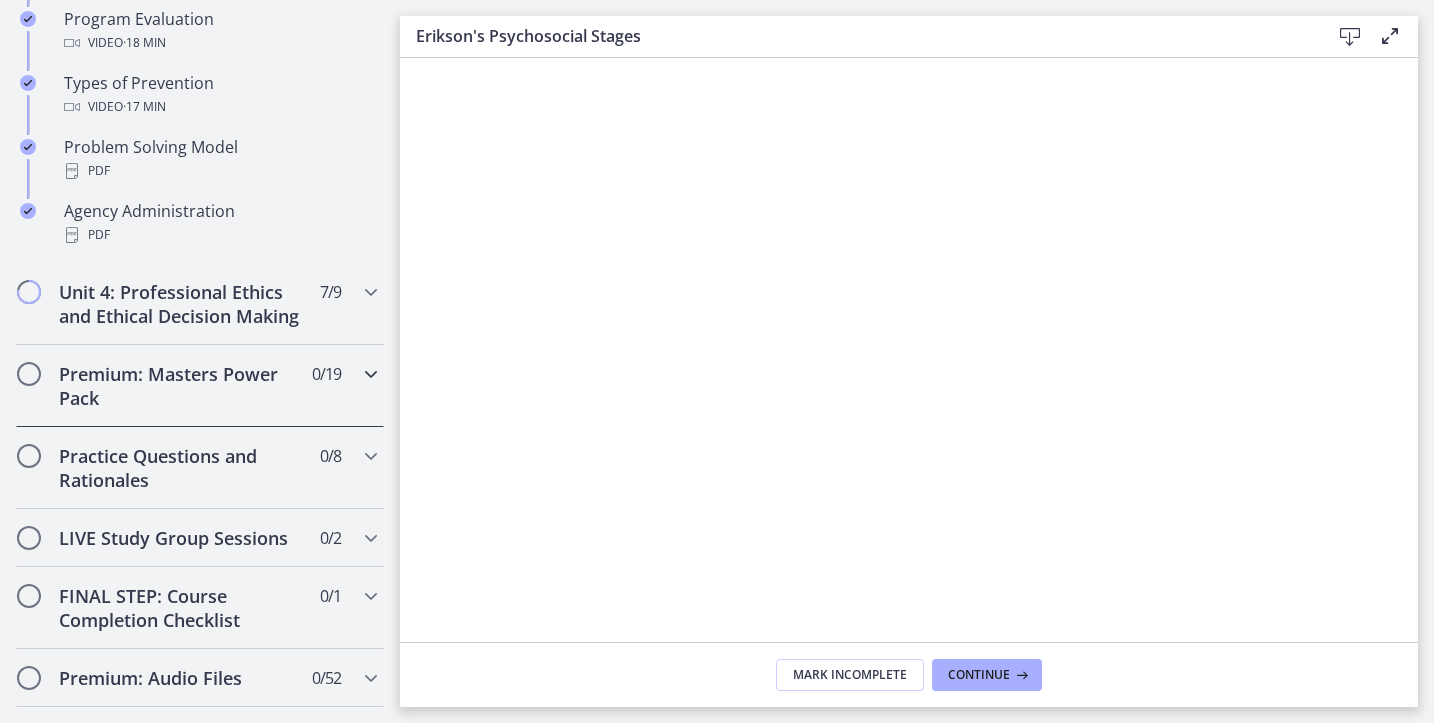 click on "Premium: Masters Power Pack" at bounding box center [181, 386] 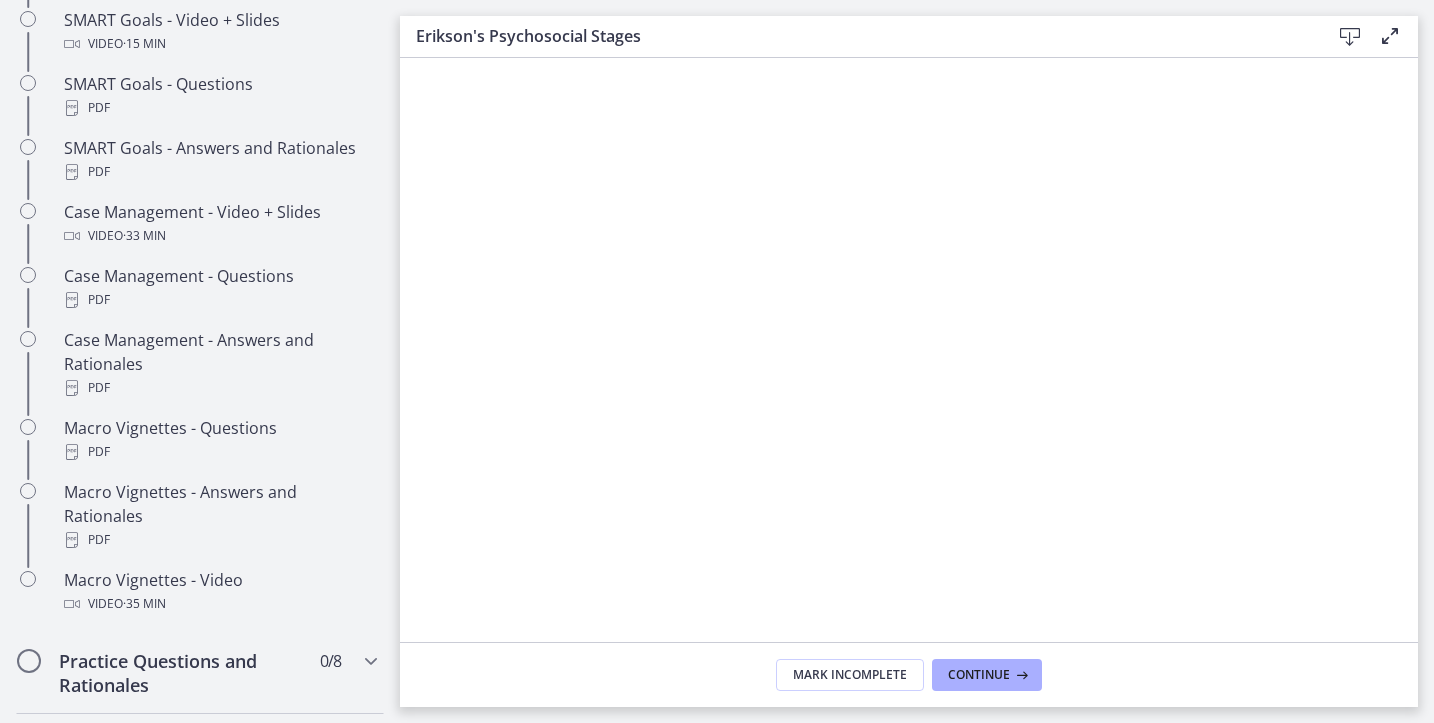 scroll, scrollTop: 1927, scrollLeft: 0, axis: vertical 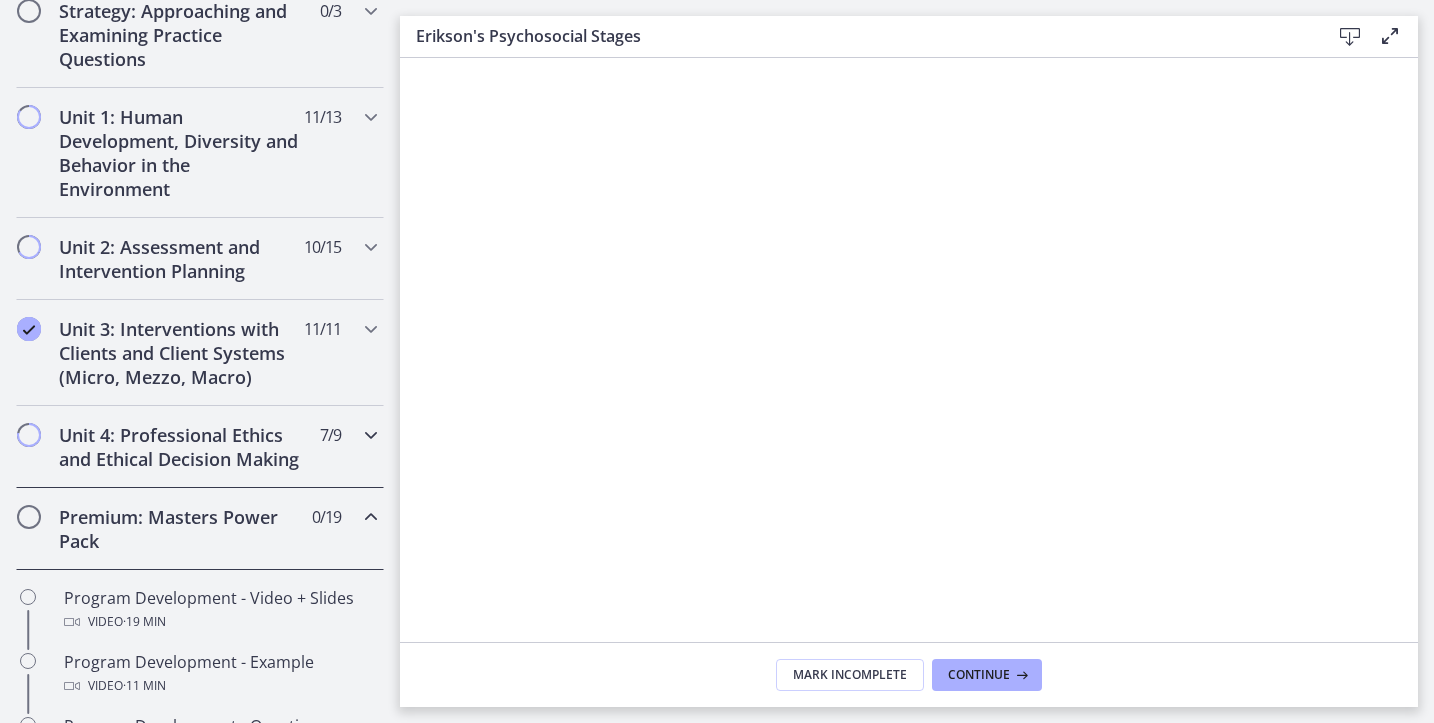 click on "Unit 4: Professional Ethics and Ethical Decision Making" at bounding box center [181, 447] 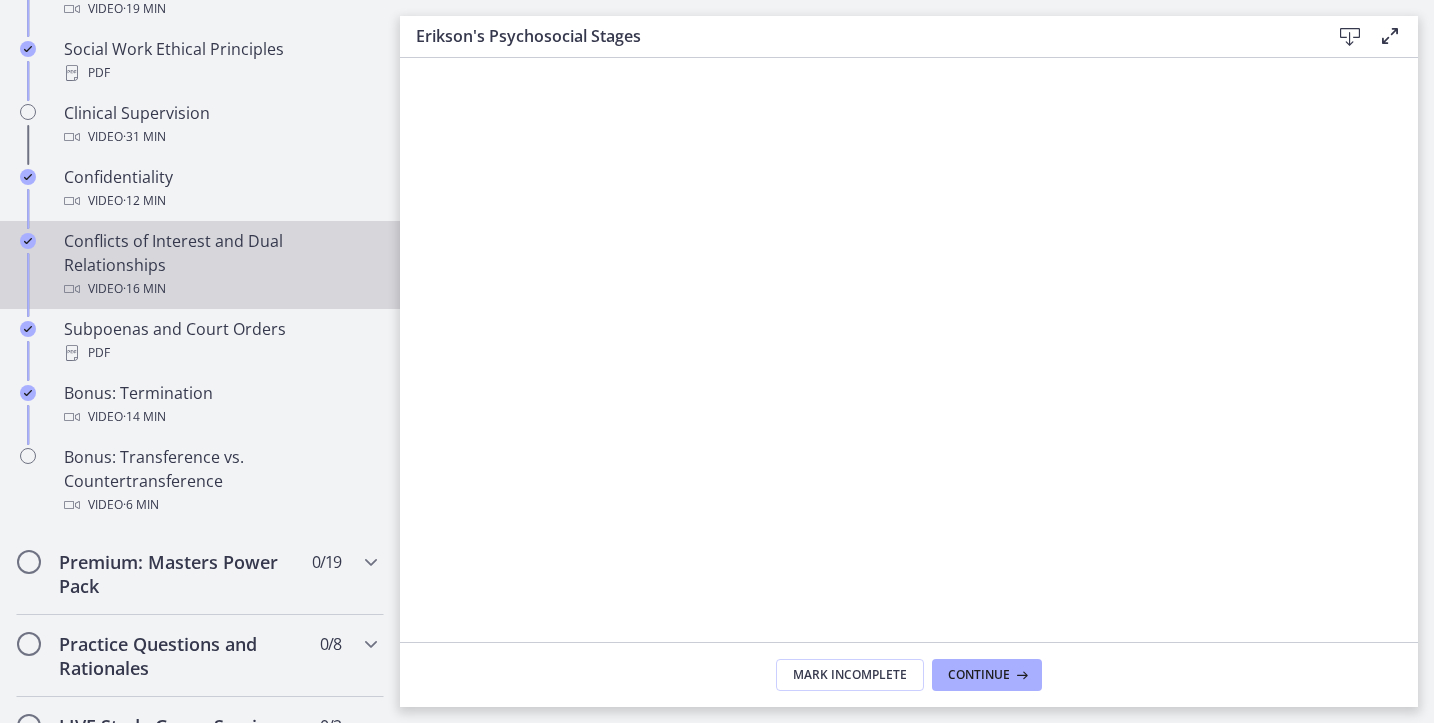 scroll, scrollTop: 1191, scrollLeft: 0, axis: vertical 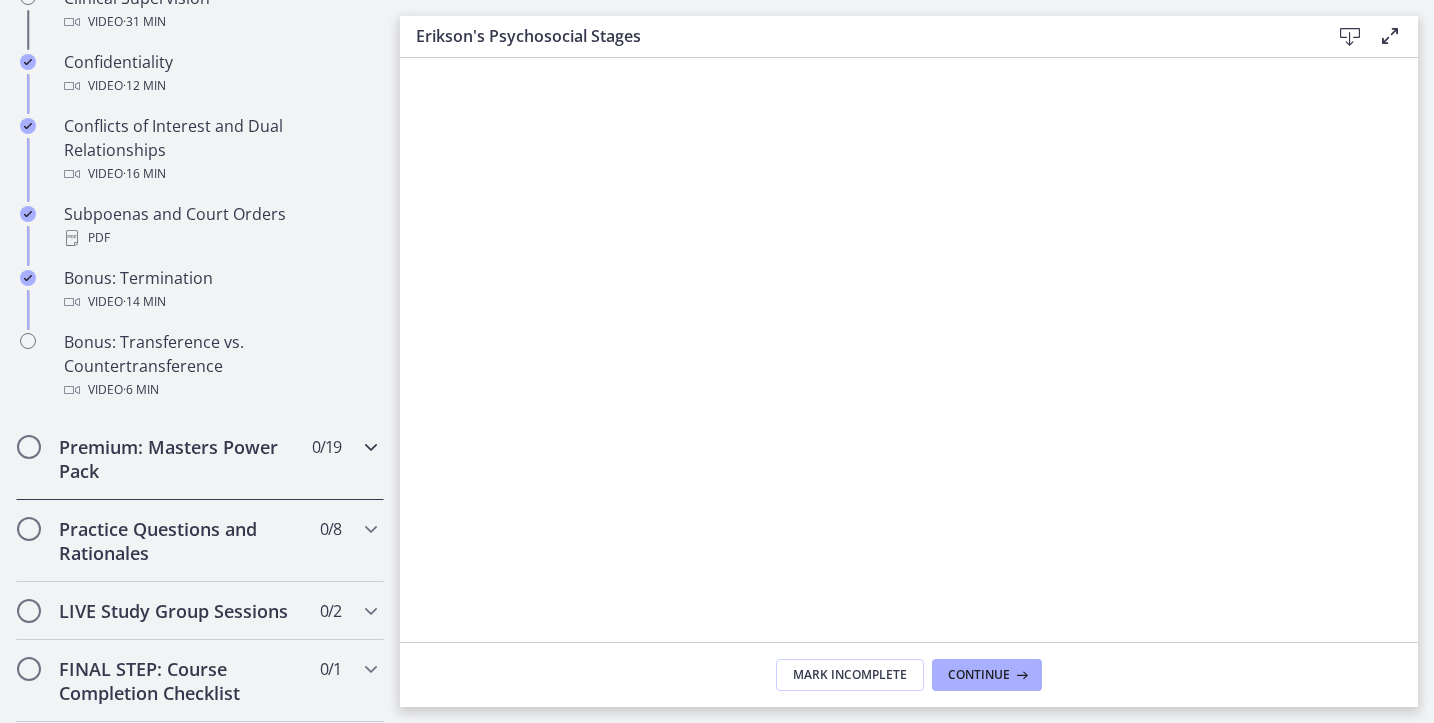 click on "Premium: Masters Power Pack" at bounding box center (181, 459) 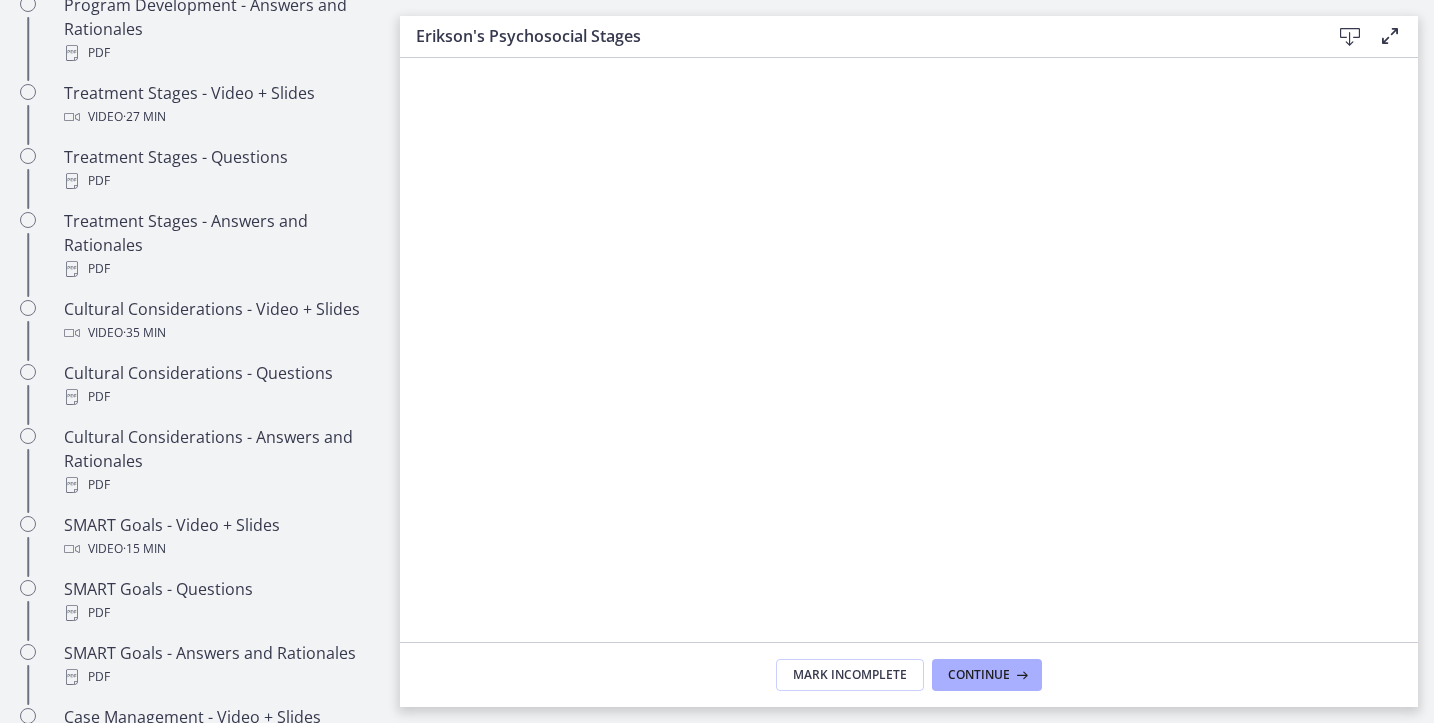 scroll, scrollTop: 1272, scrollLeft: 0, axis: vertical 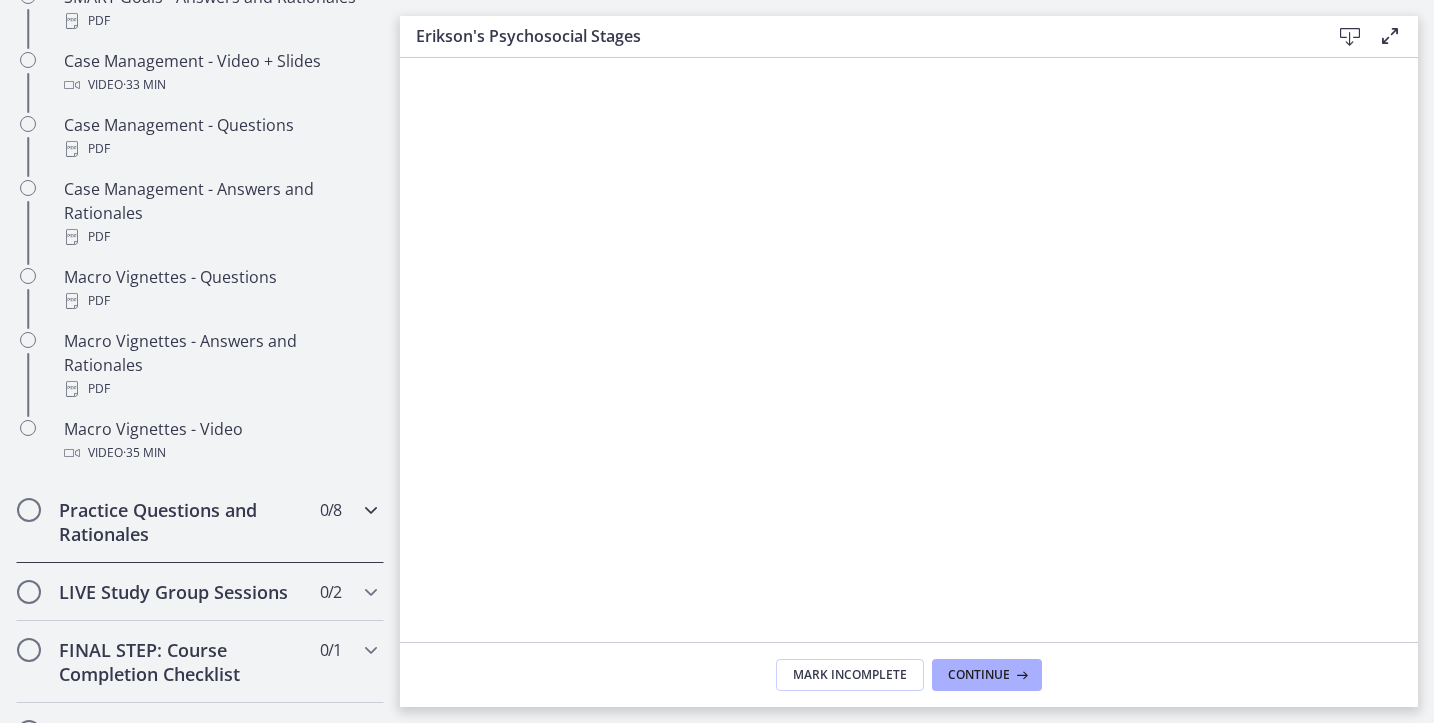 click on "Practice Questions and Rationales" at bounding box center [181, 522] 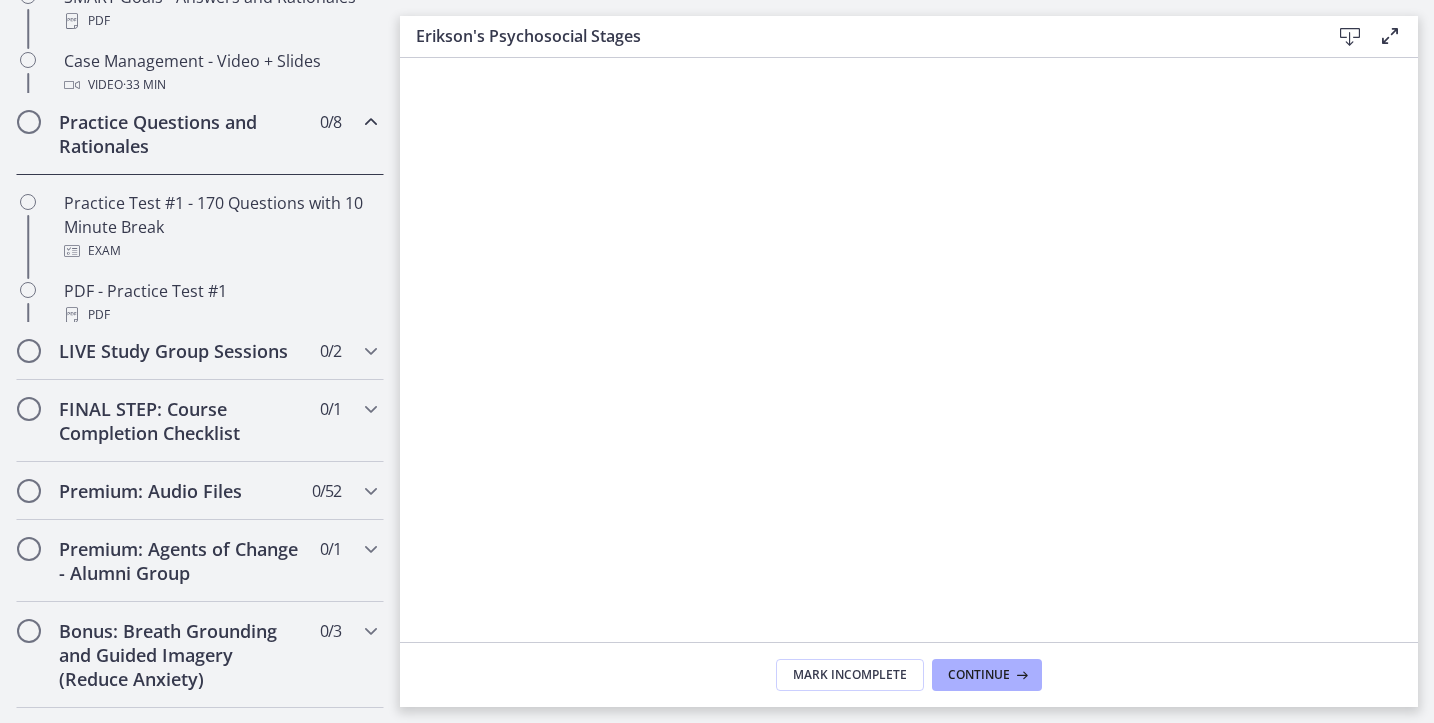 scroll, scrollTop: 1605, scrollLeft: 0, axis: vertical 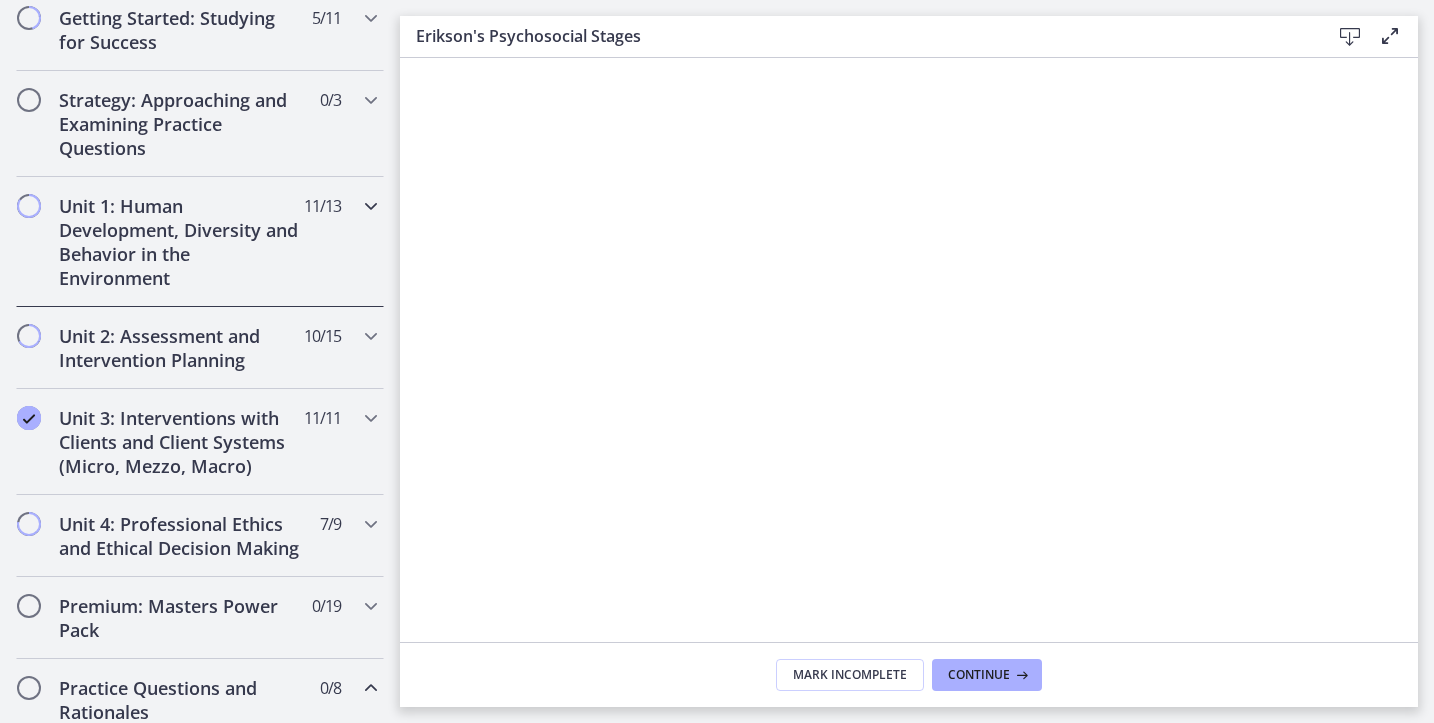 click on "Unit 1: Human Development, Diversity and Behavior in the Environment" at bounding box center (181, 242) 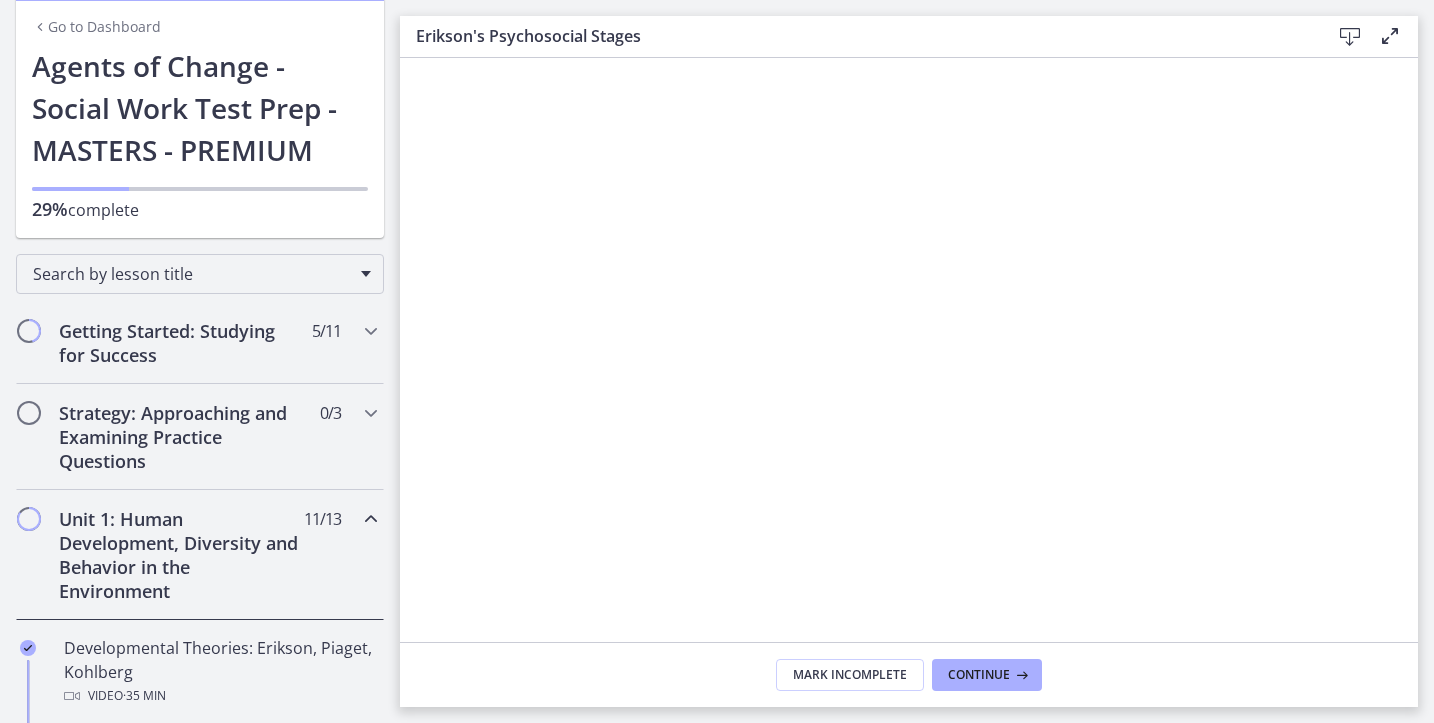 scroll, scrollTop: 0, scrollLeft: 0, axis: both 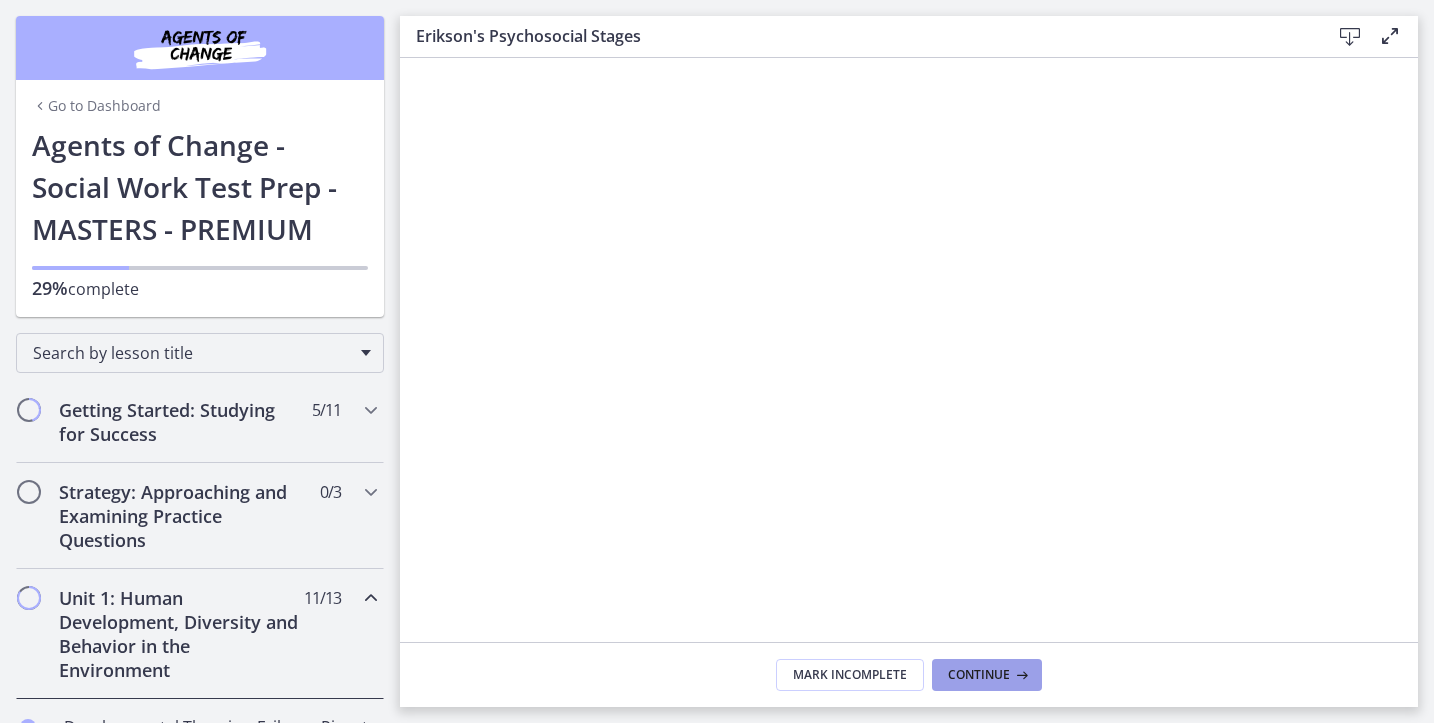 click on "Continue" at bounding box center [979, 675] 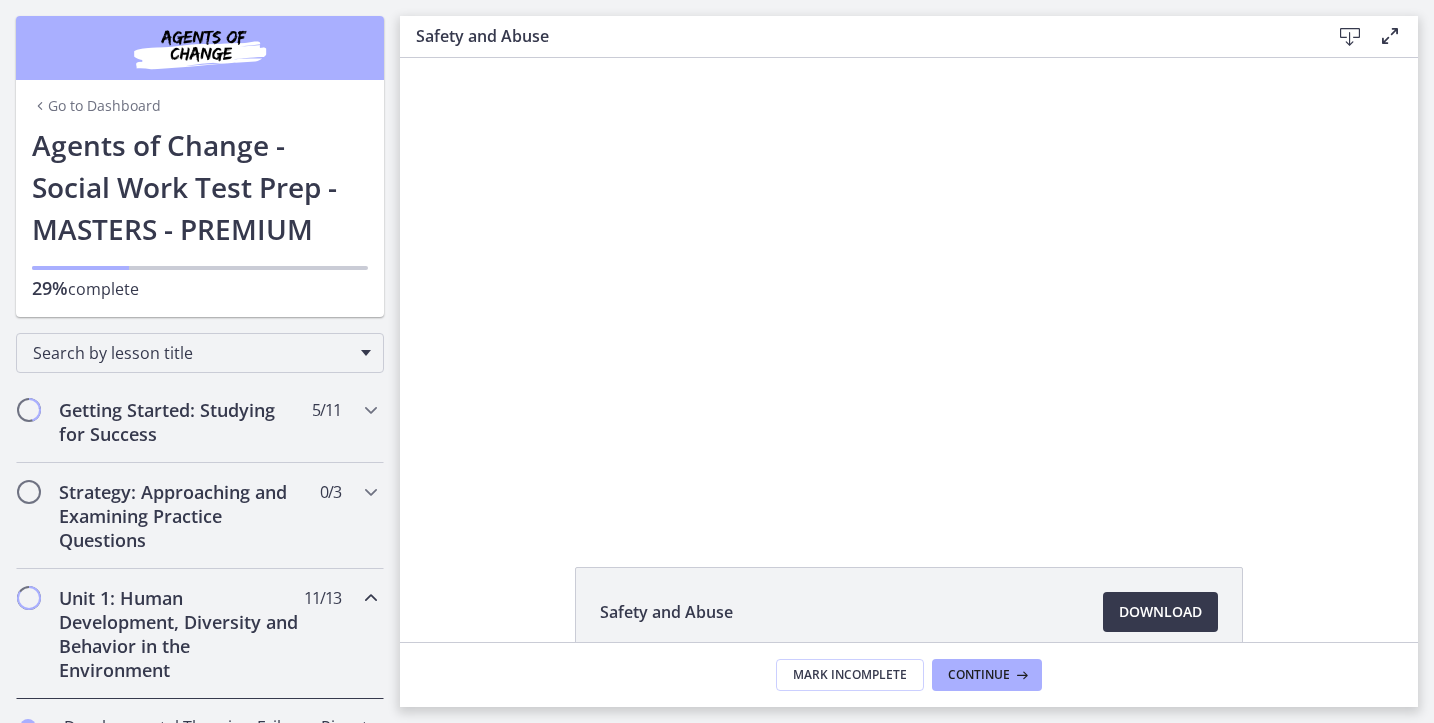 scroll, scrollTop: 0, scrollLeft: 0, axis: both 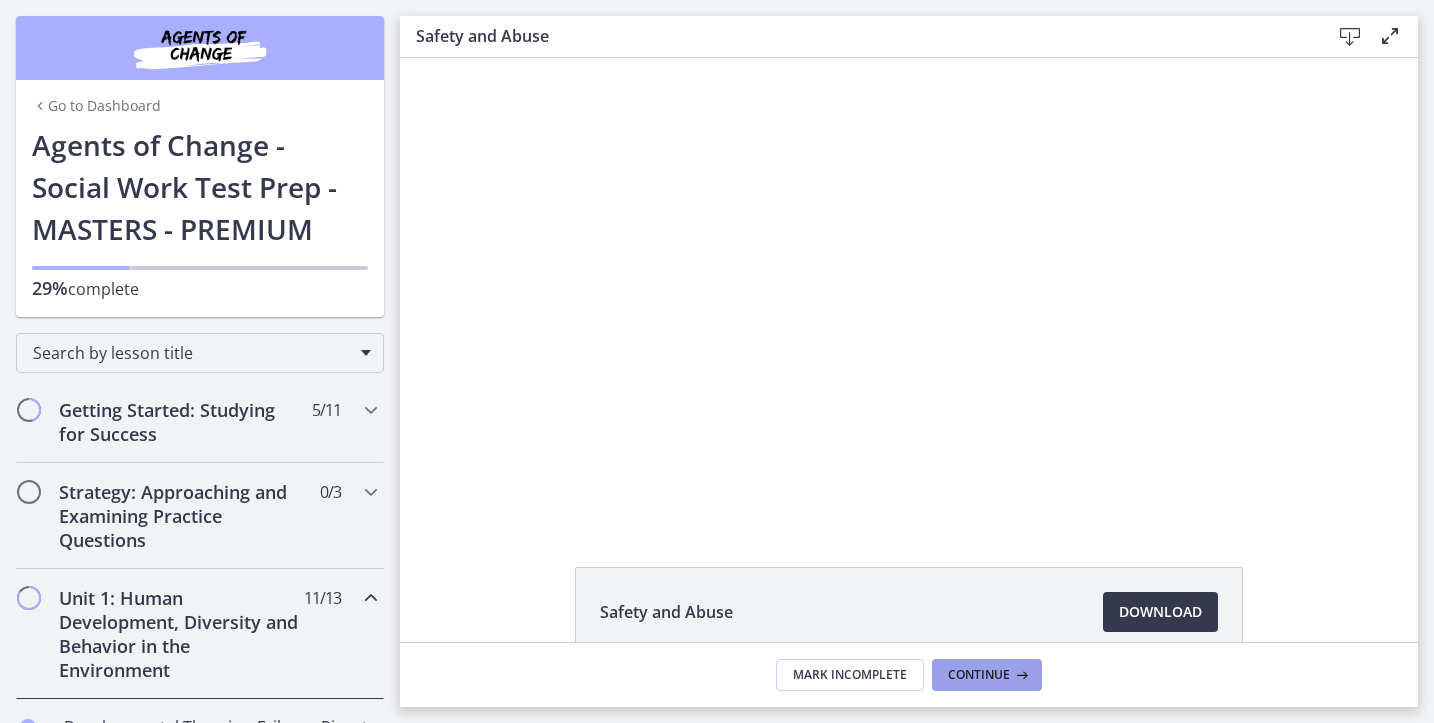 click at bounding box center [1020, 675] 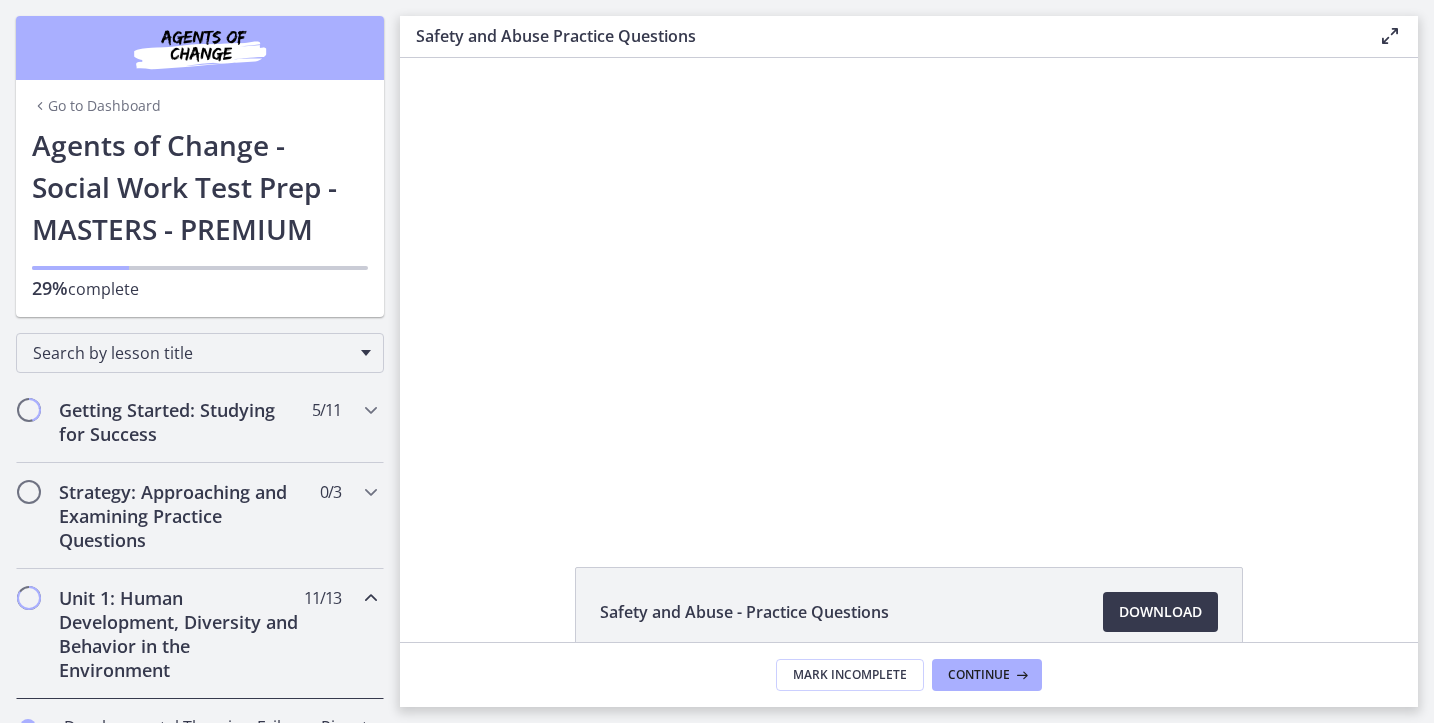 scroll, scrollTop: 0, scrollLeft: 0, axis: both 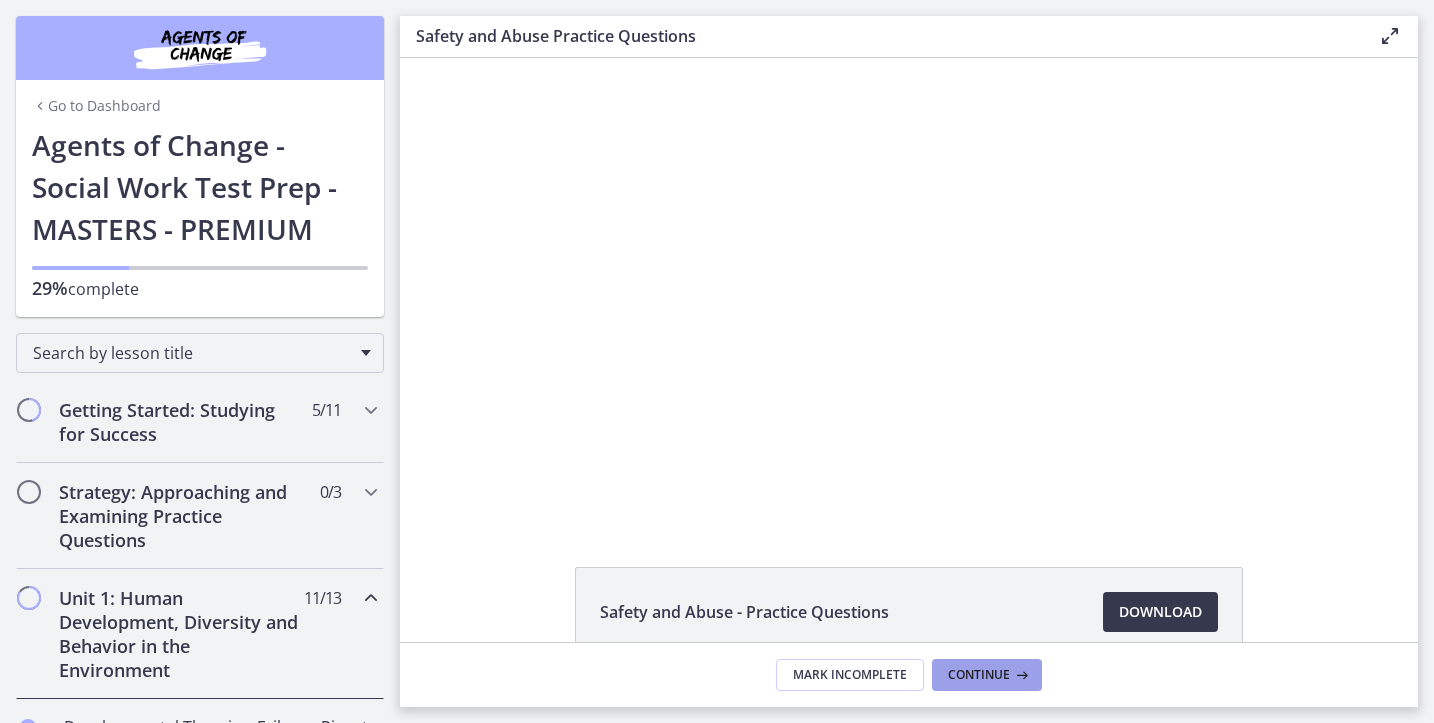 click at bounding box center [1020, 675] 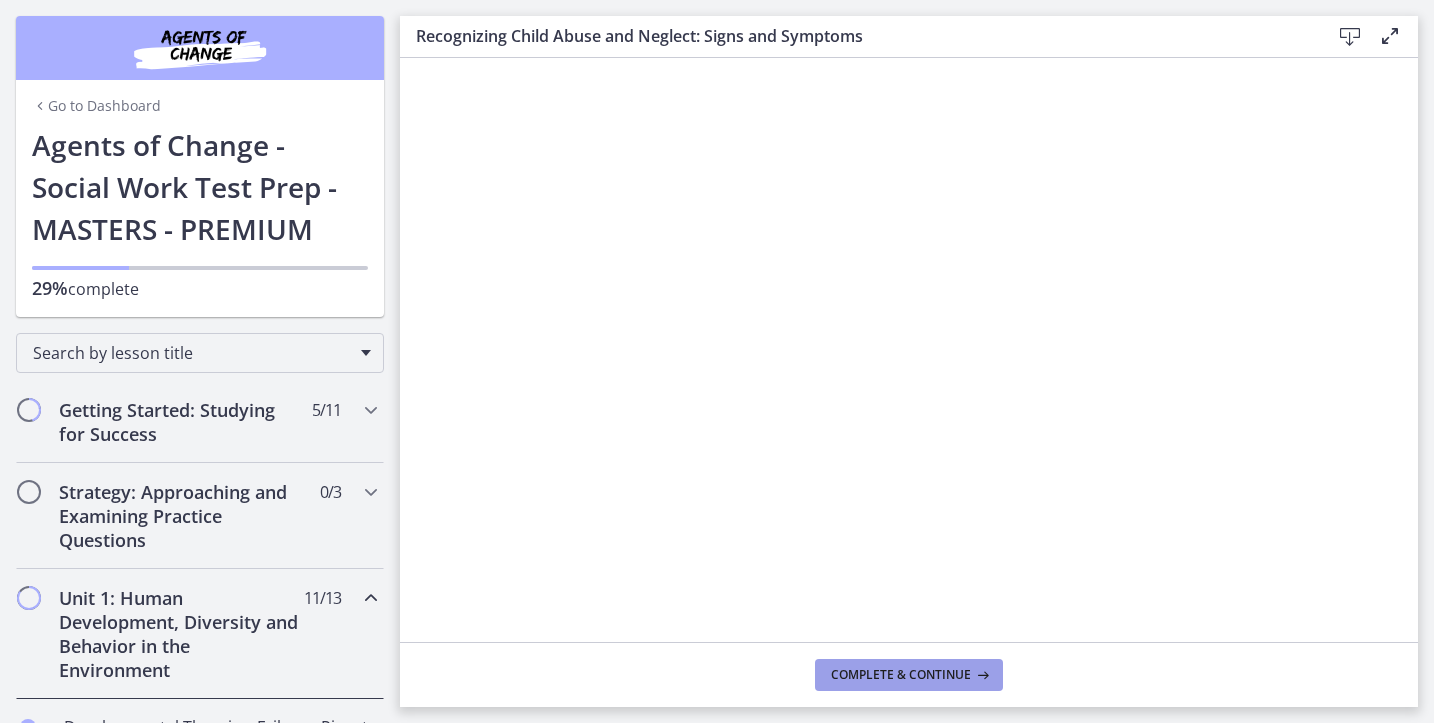 click at bounding box center (981, 675) 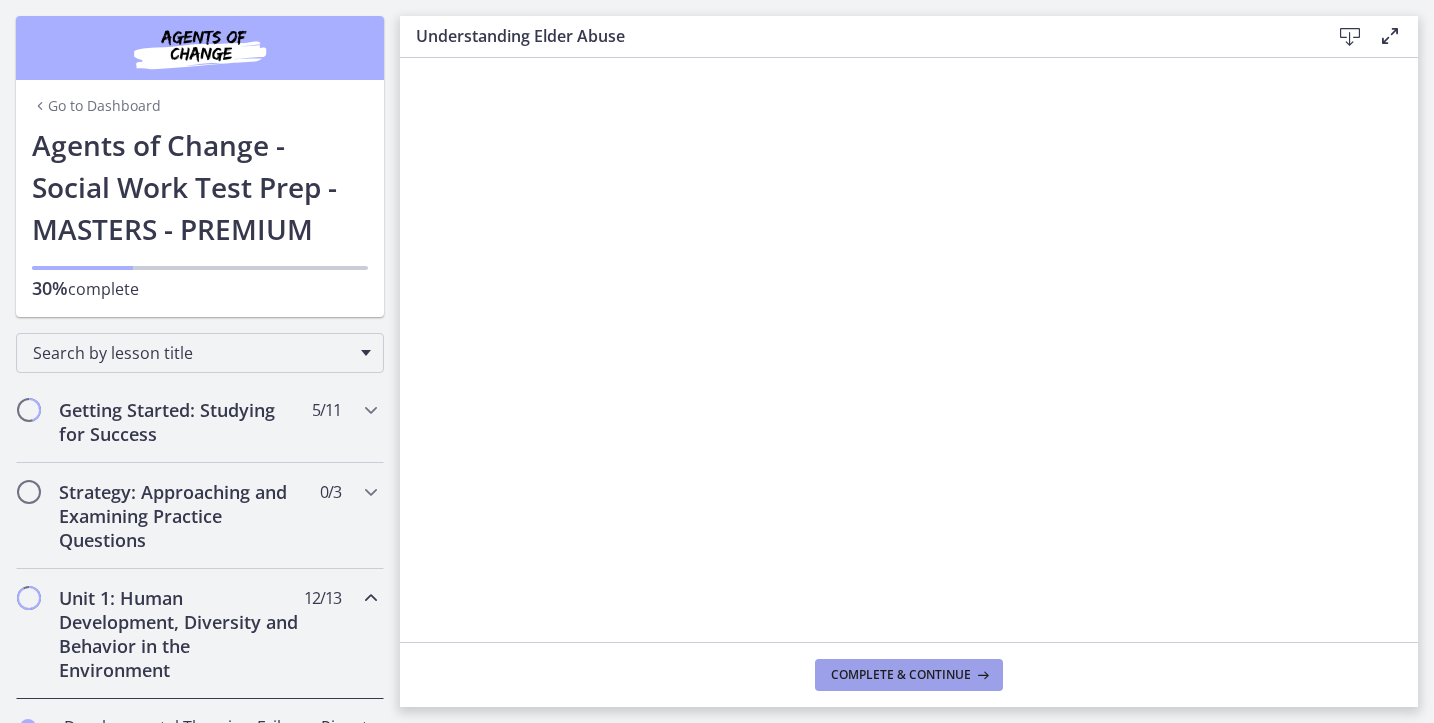 click at bounding box center [981, 675] 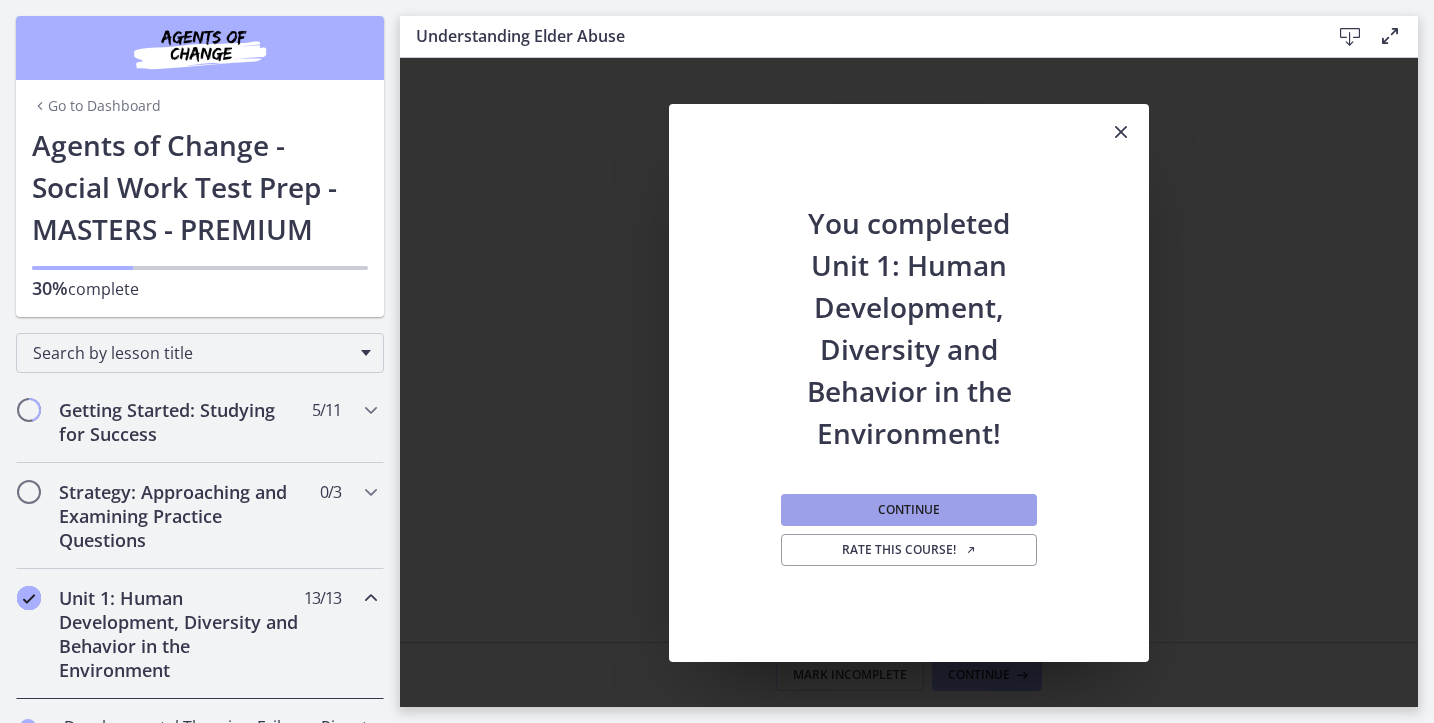 click on "Continue" at bounding box center (909, 510) 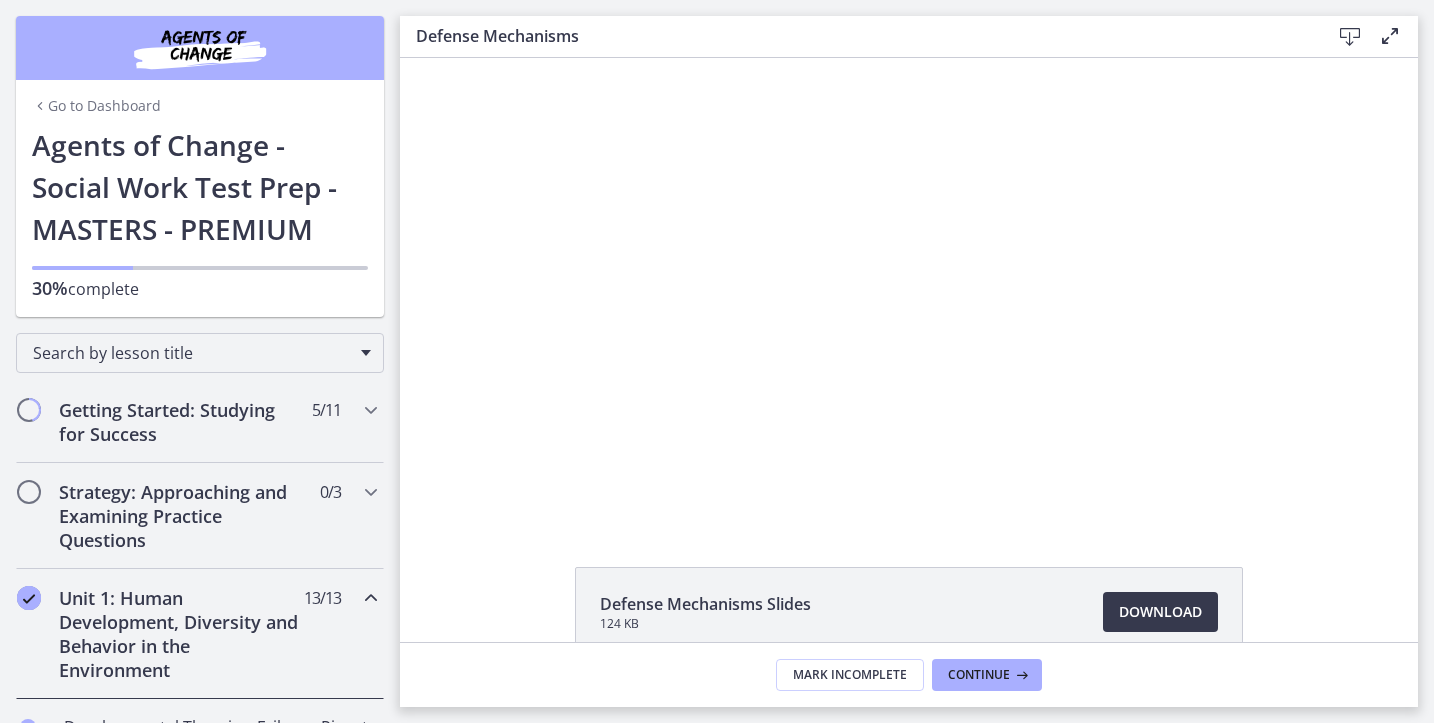 scroll, scrollTop: 0, scrollLeft: 0, axis: both 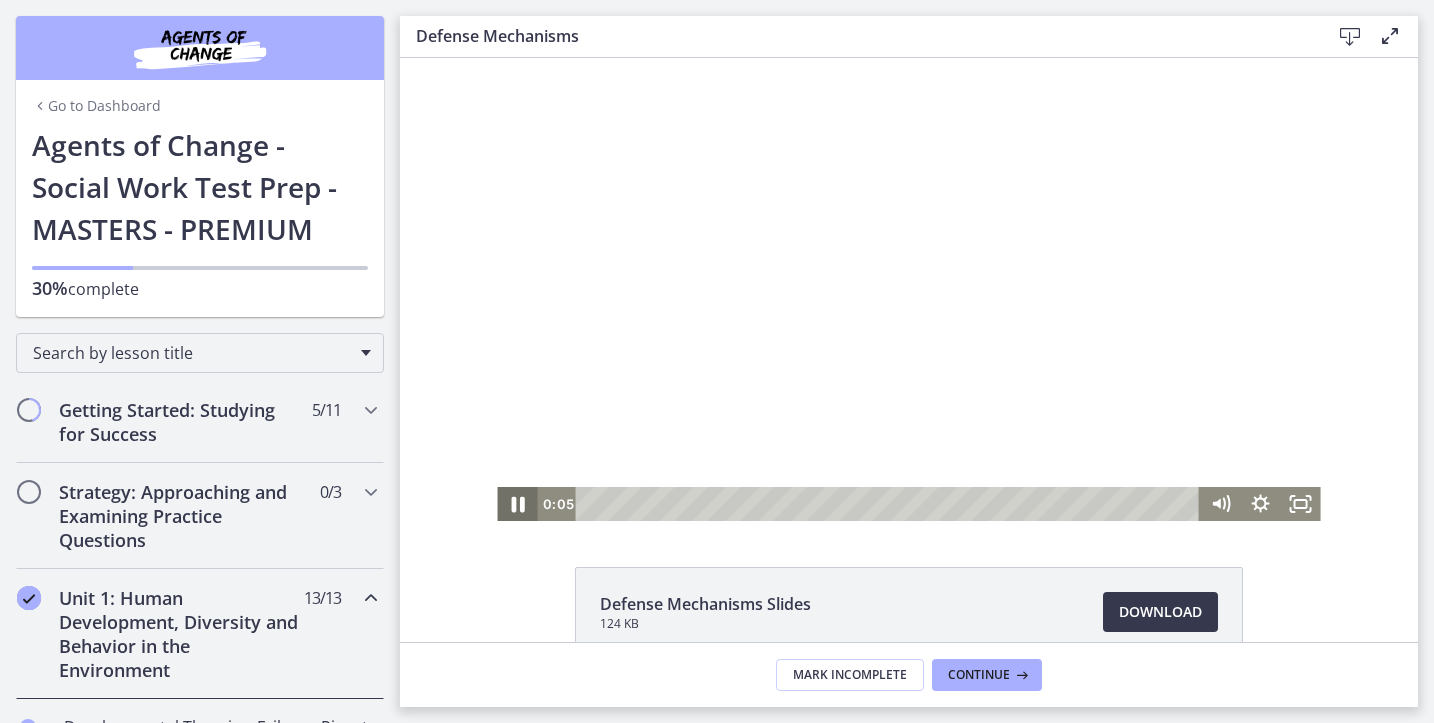 click 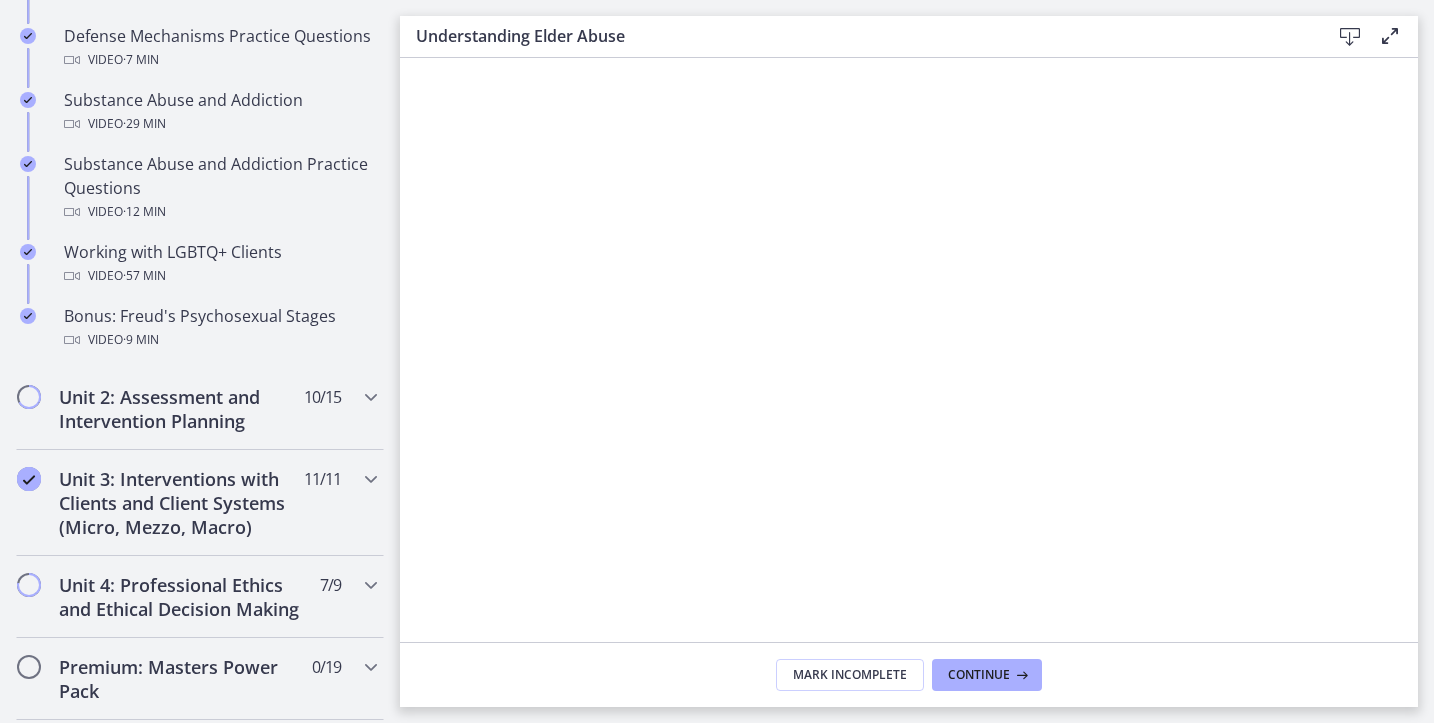 scroll, scrollTop: 1360, scrollLeft: 0, axis: vertical 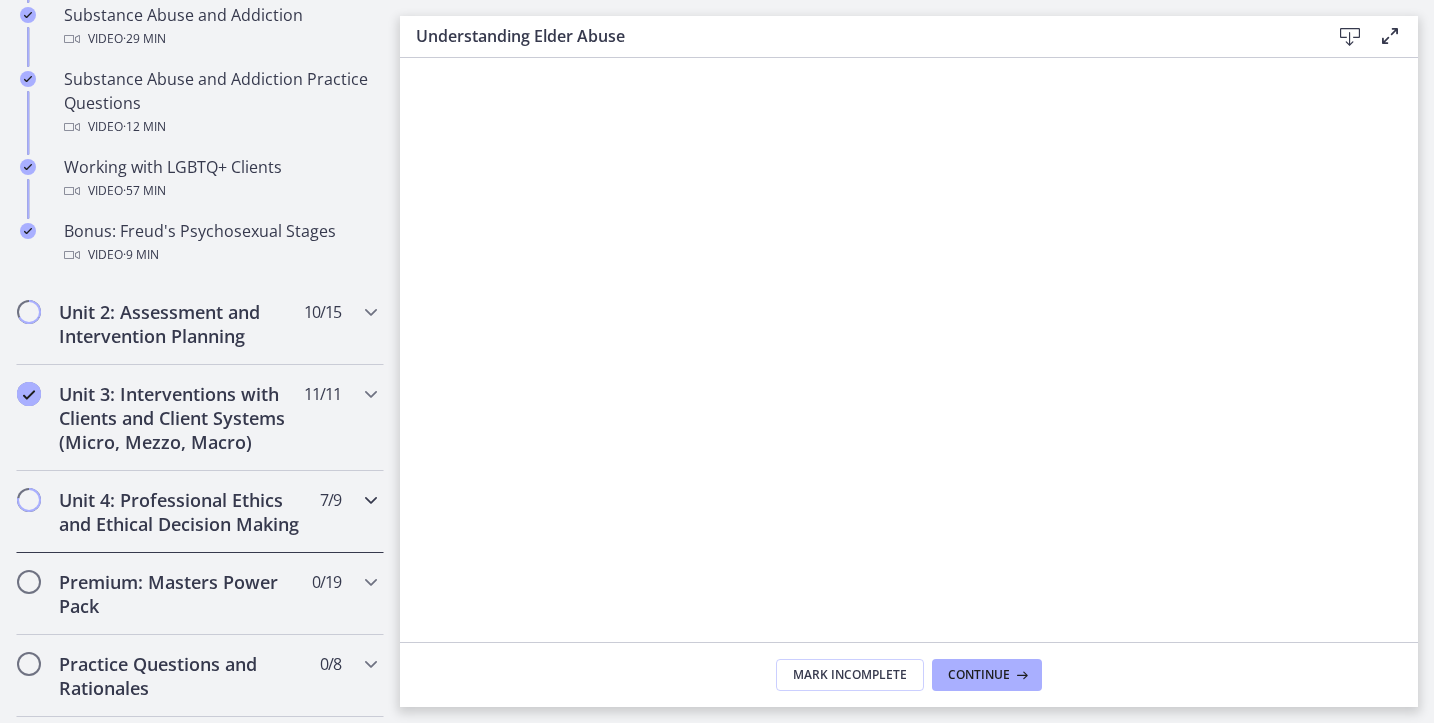 click on "Unit 4: Professional Ethics and Ethical Decision Making" at bounding box center (181, 512) 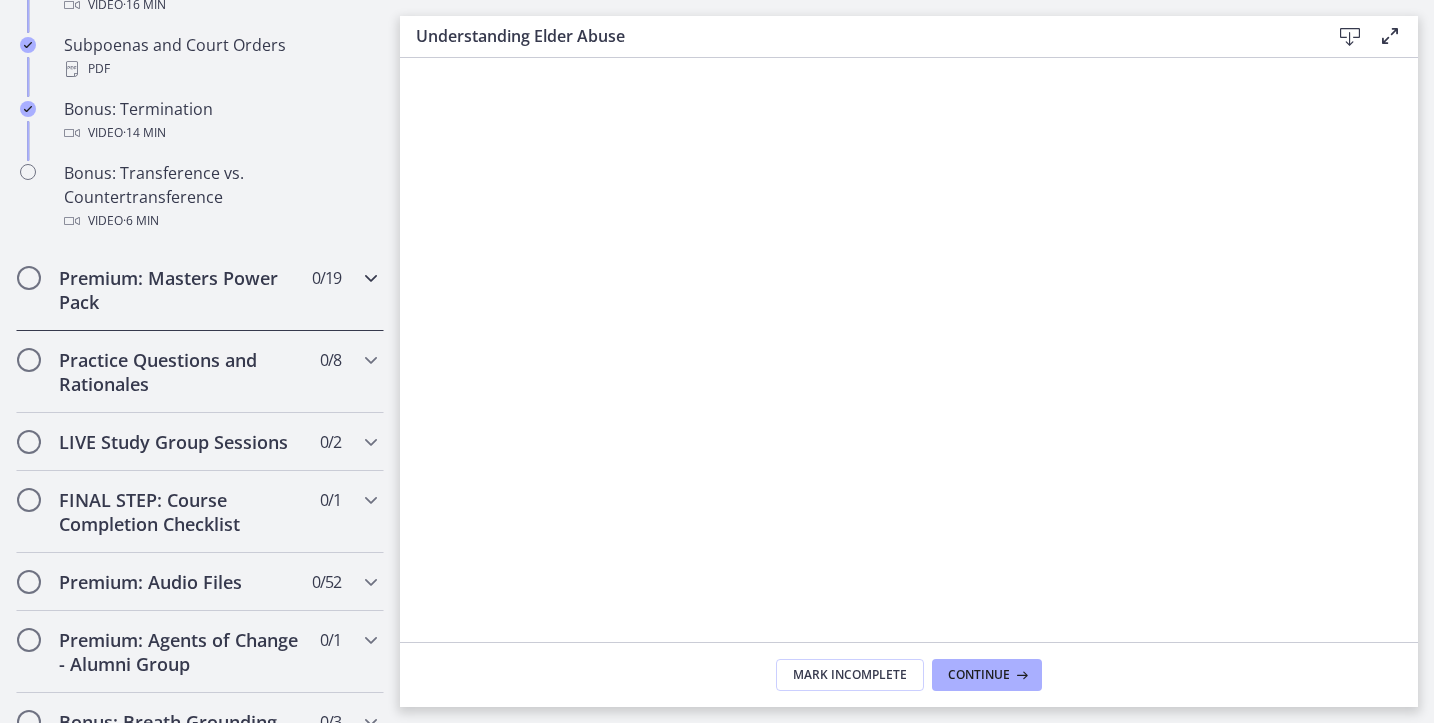 click on "Premium: Masters Power Pack" at bounding box center (181, 290) 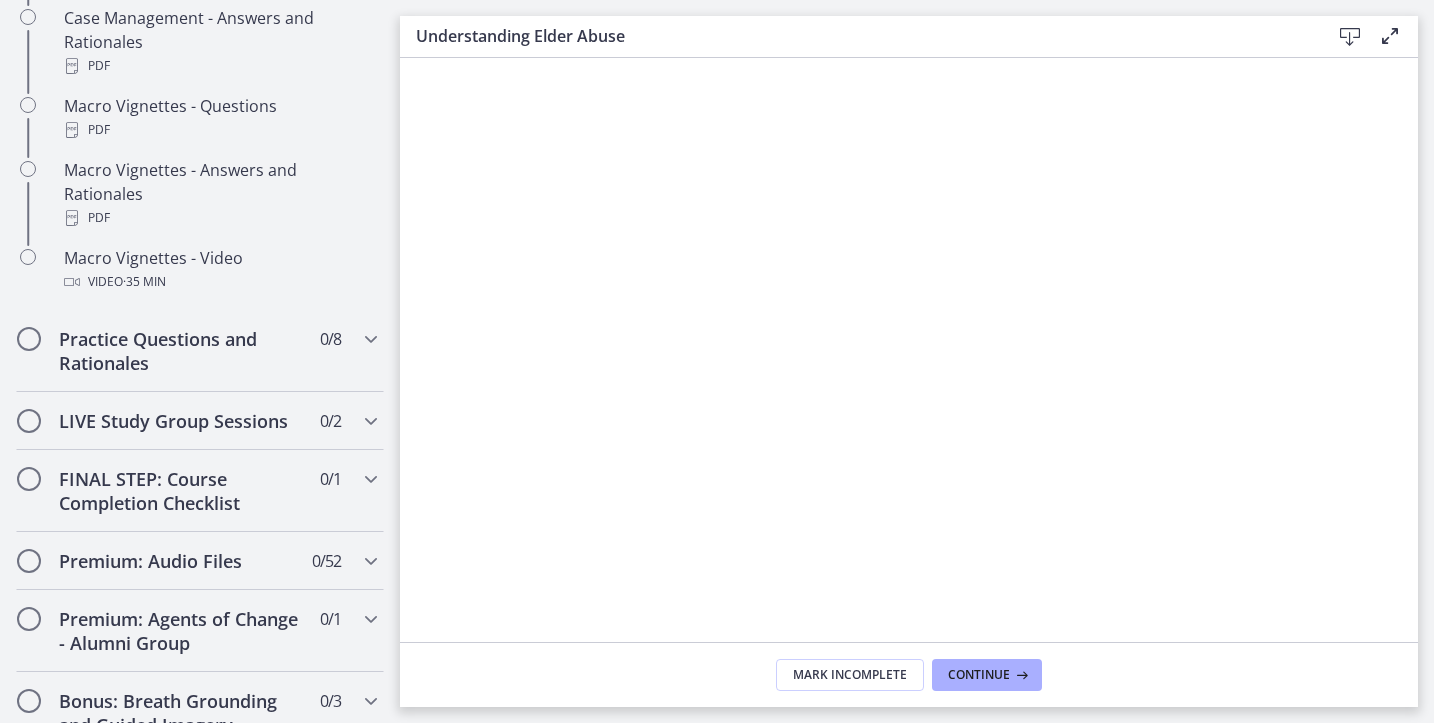 scroll, scrollTop: 2108, scrollLeft: 0, axis: vertical 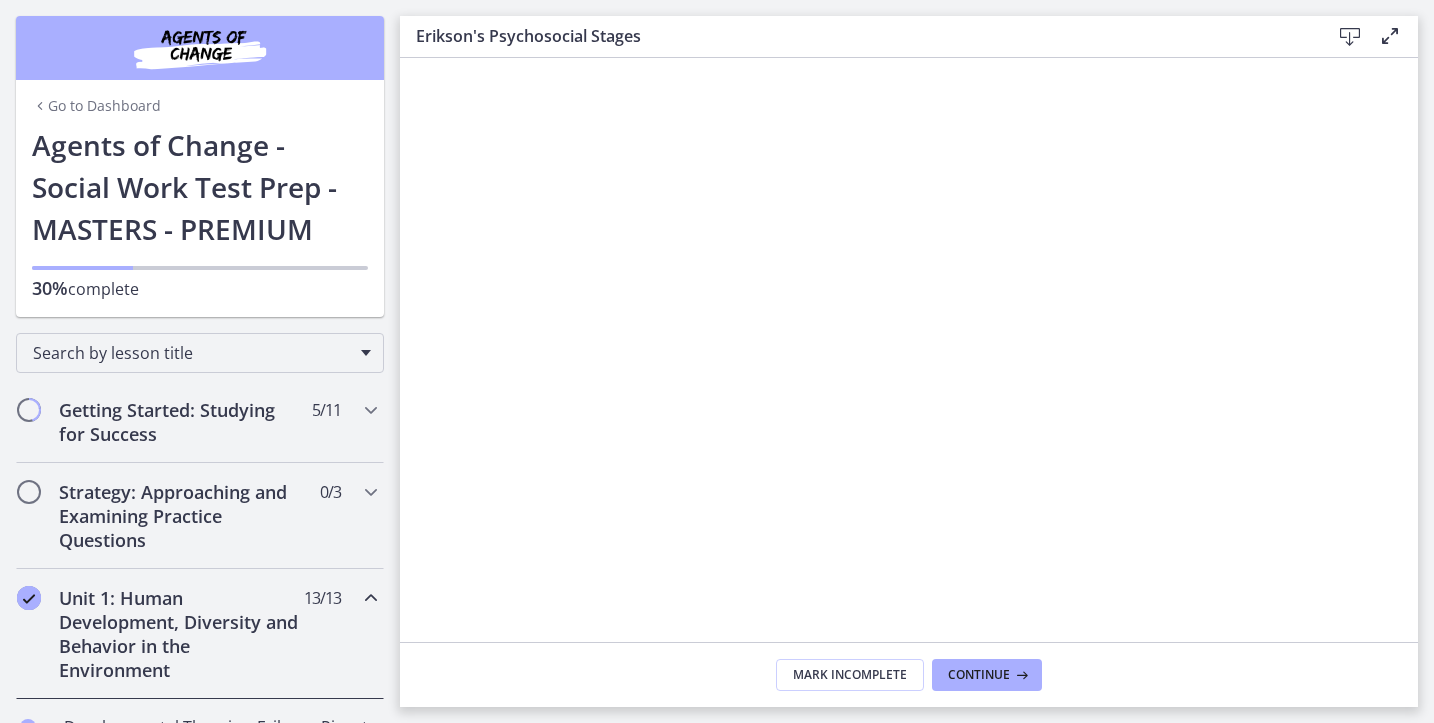 click on "Go to Dashboard" at bounding box center [96, 106] 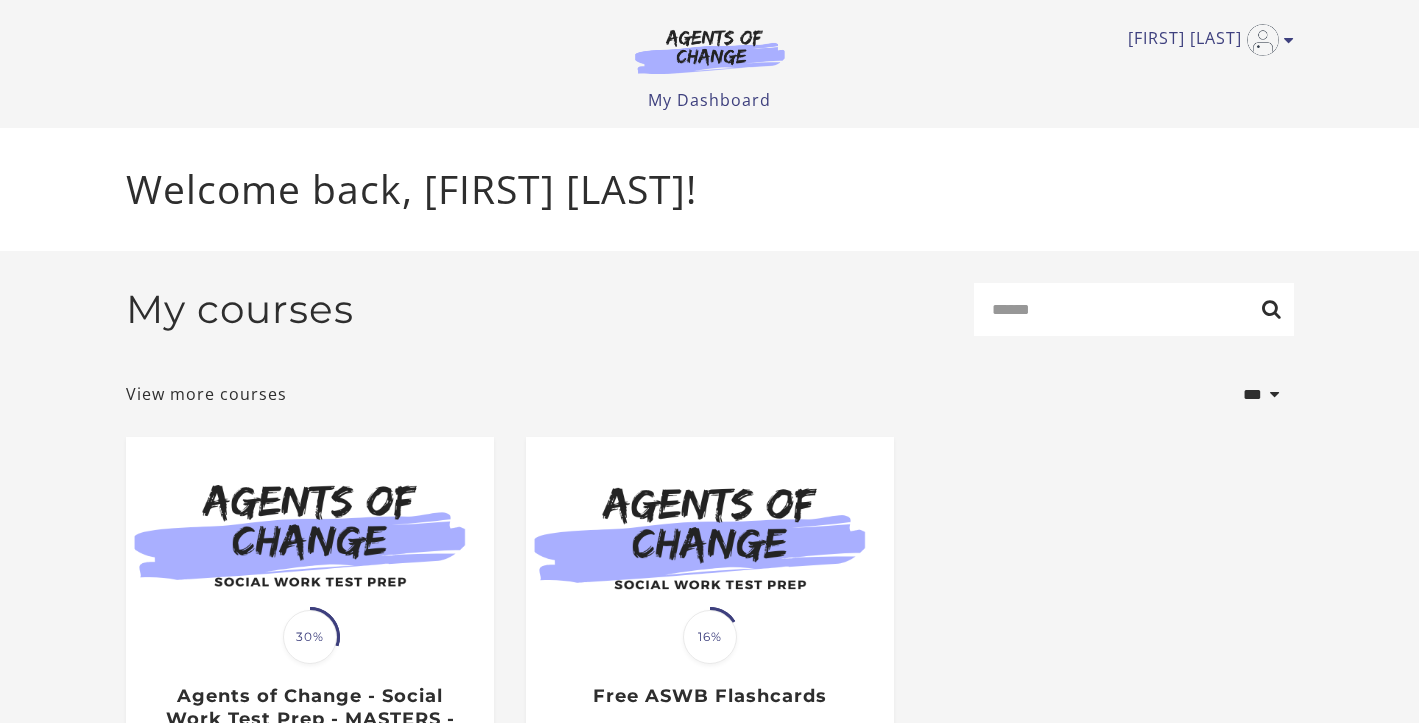 scroll, scrollTop: 0, scrollLeft: 0, axis: both 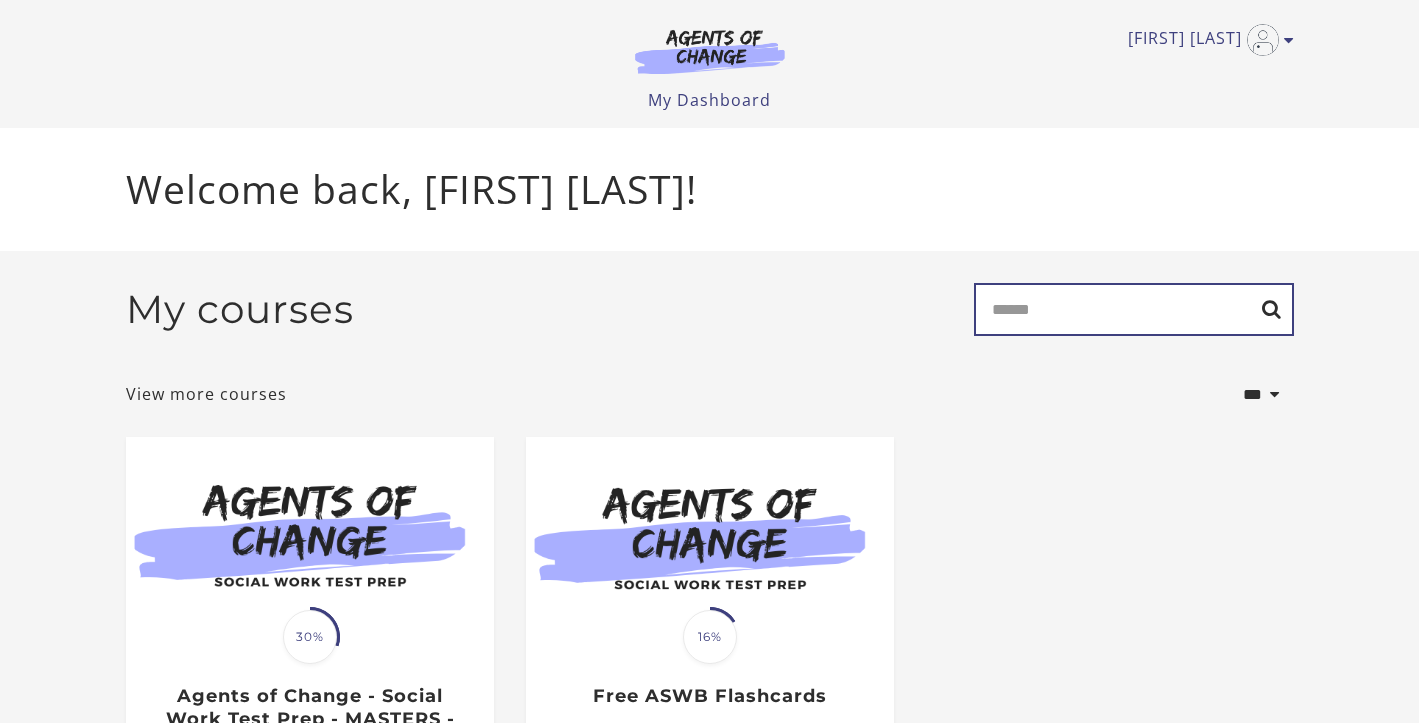 click on "Search" at bounding box center (1134, 309) 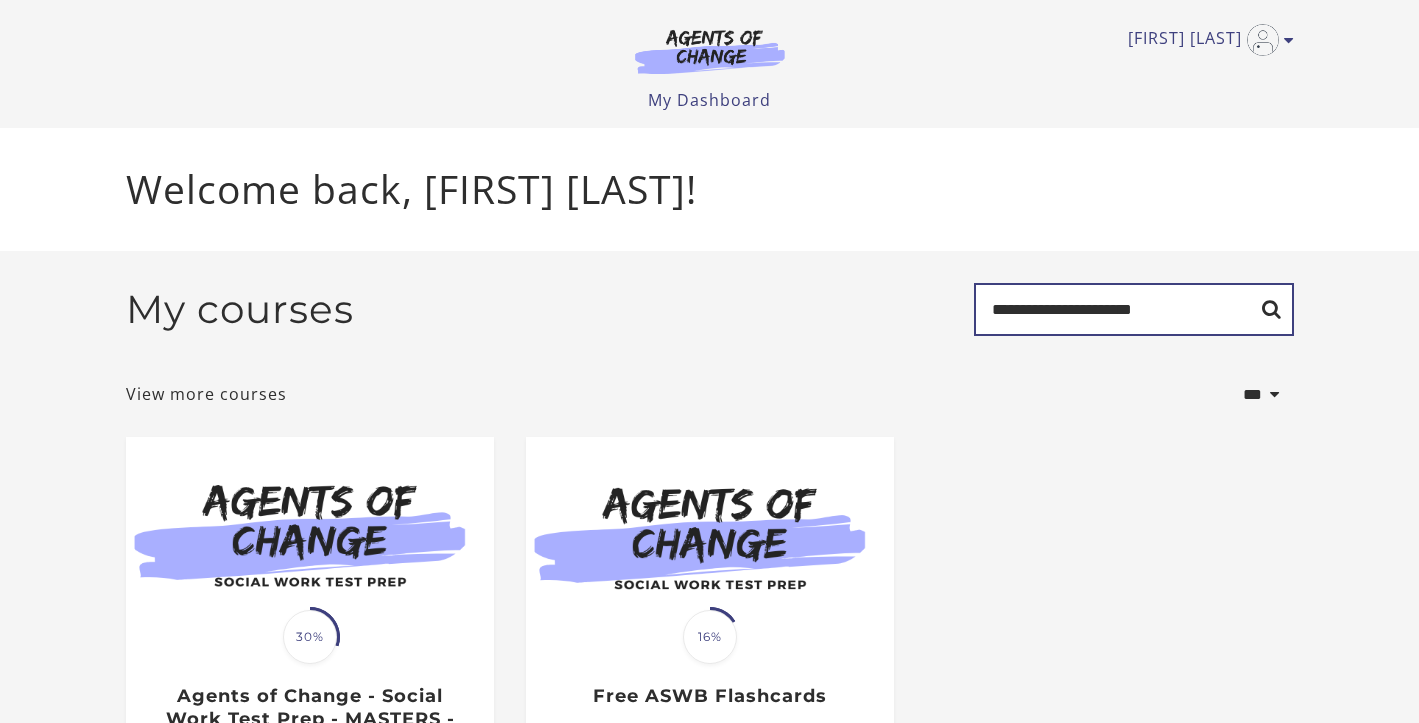 type on "**********" 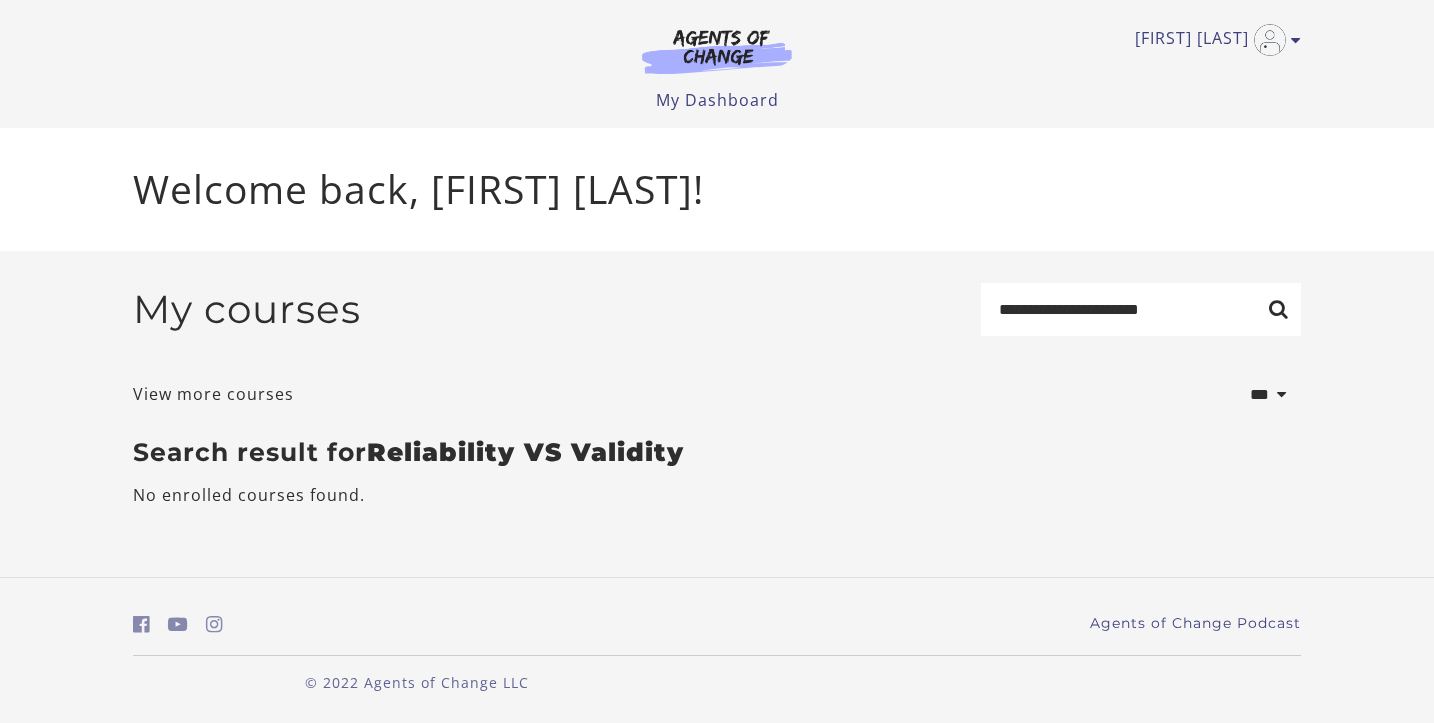 scroll, scrollTop: 0, scrollLeft: 0, axis: both 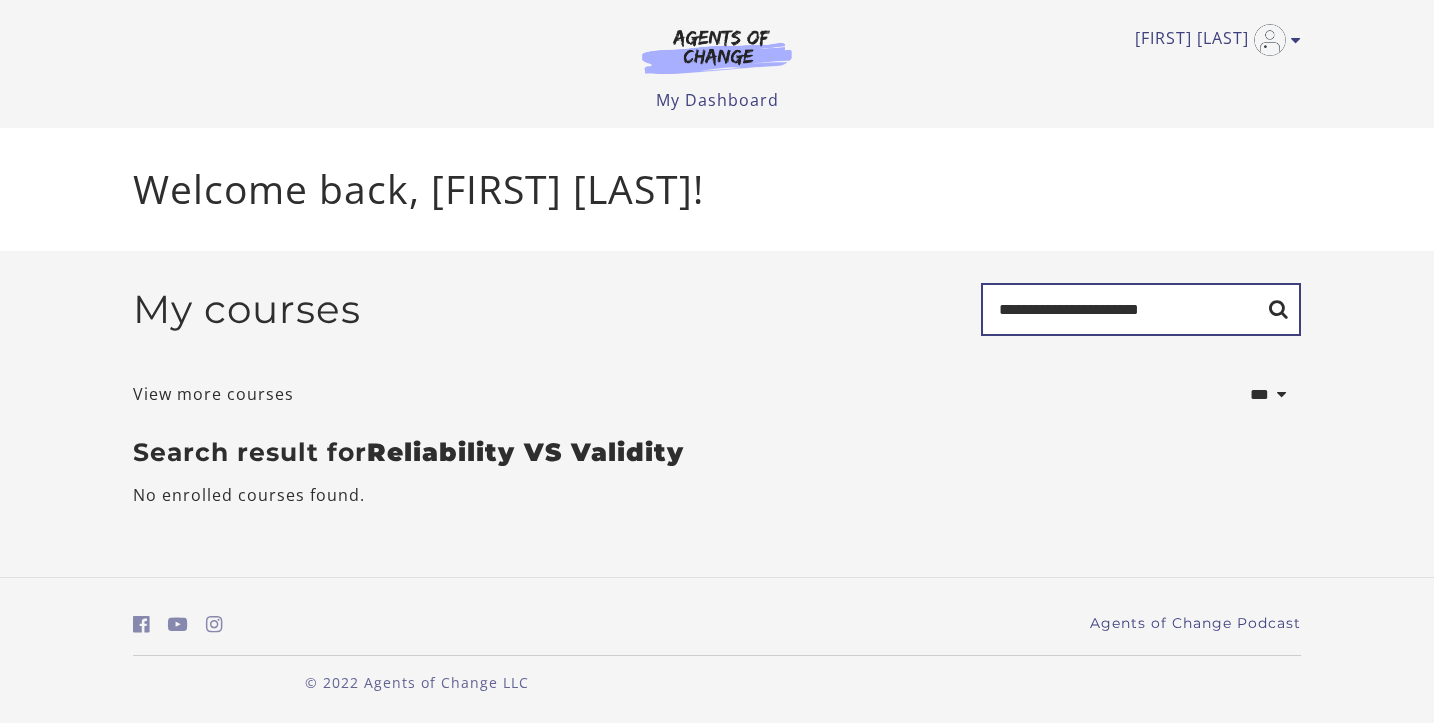 drag, startPoint x: 1180, startPoint y: 311, endPoint x: 1077, endPoint y: 317, distance: 103.17461 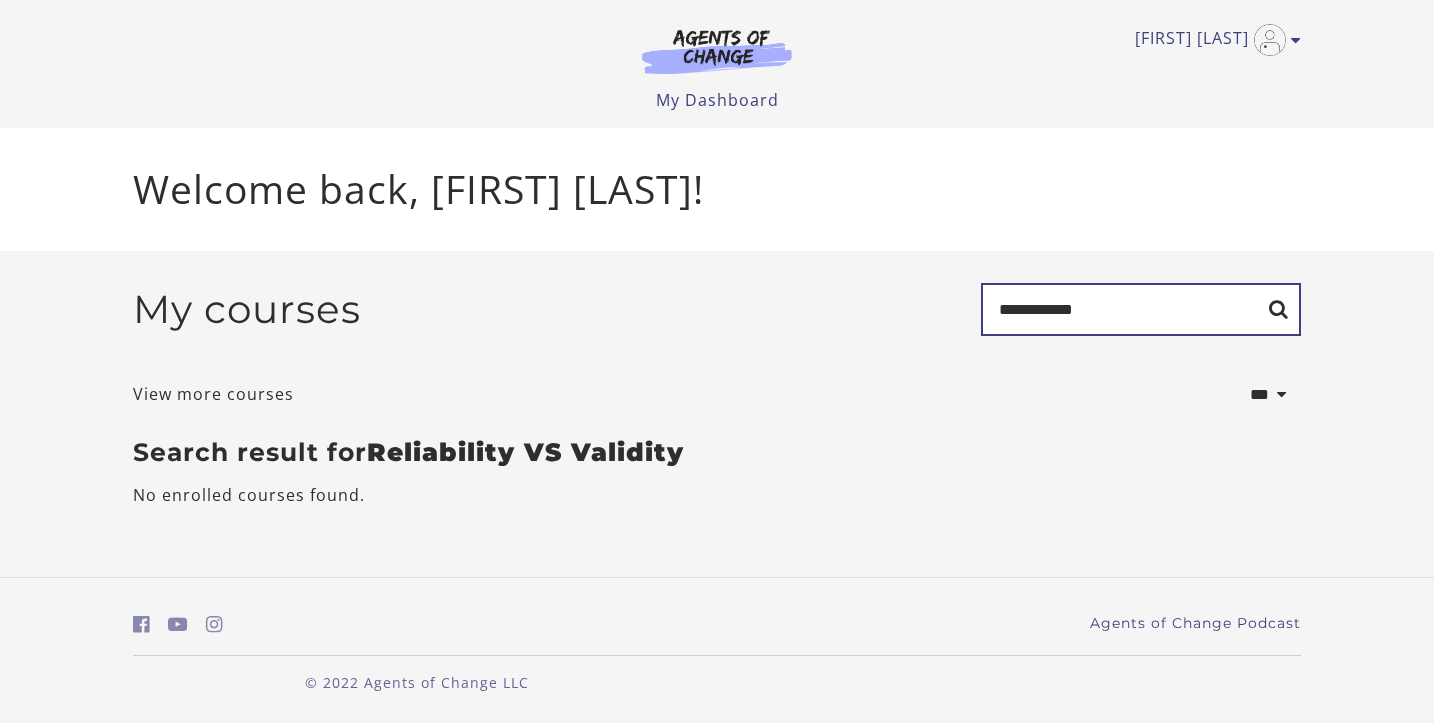 click on "**********" at bounding box center (1141, 309) 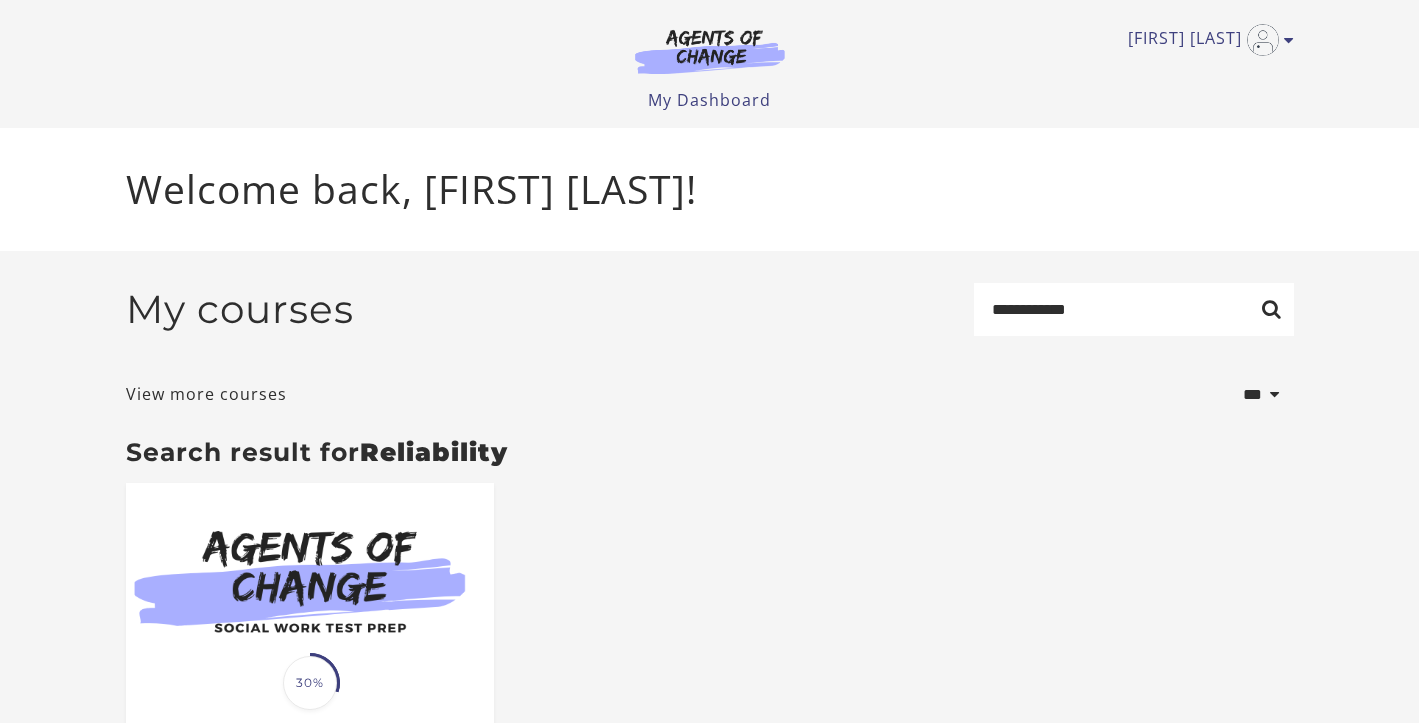 scroll, scrollTop: 0, scrollLeft: 0, axis: both 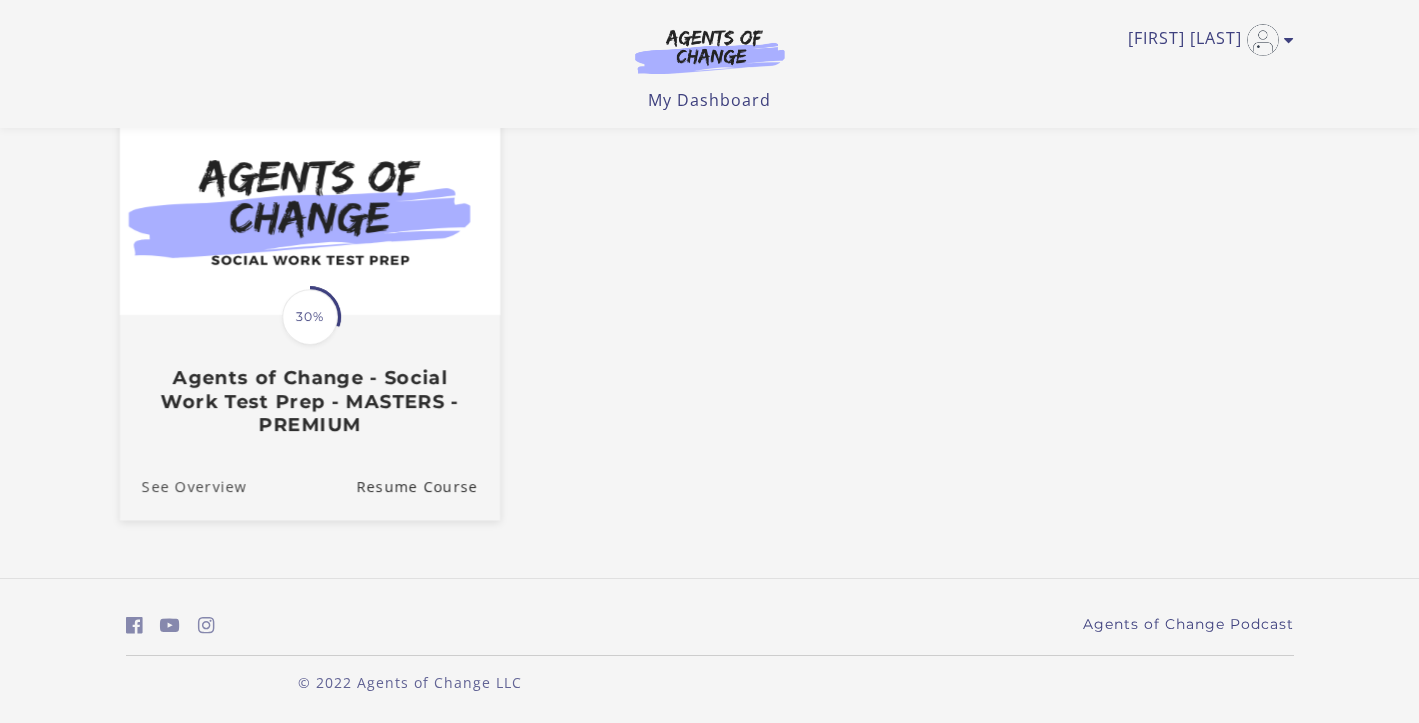 click on "See Overview" at bounding box center (182, 486) 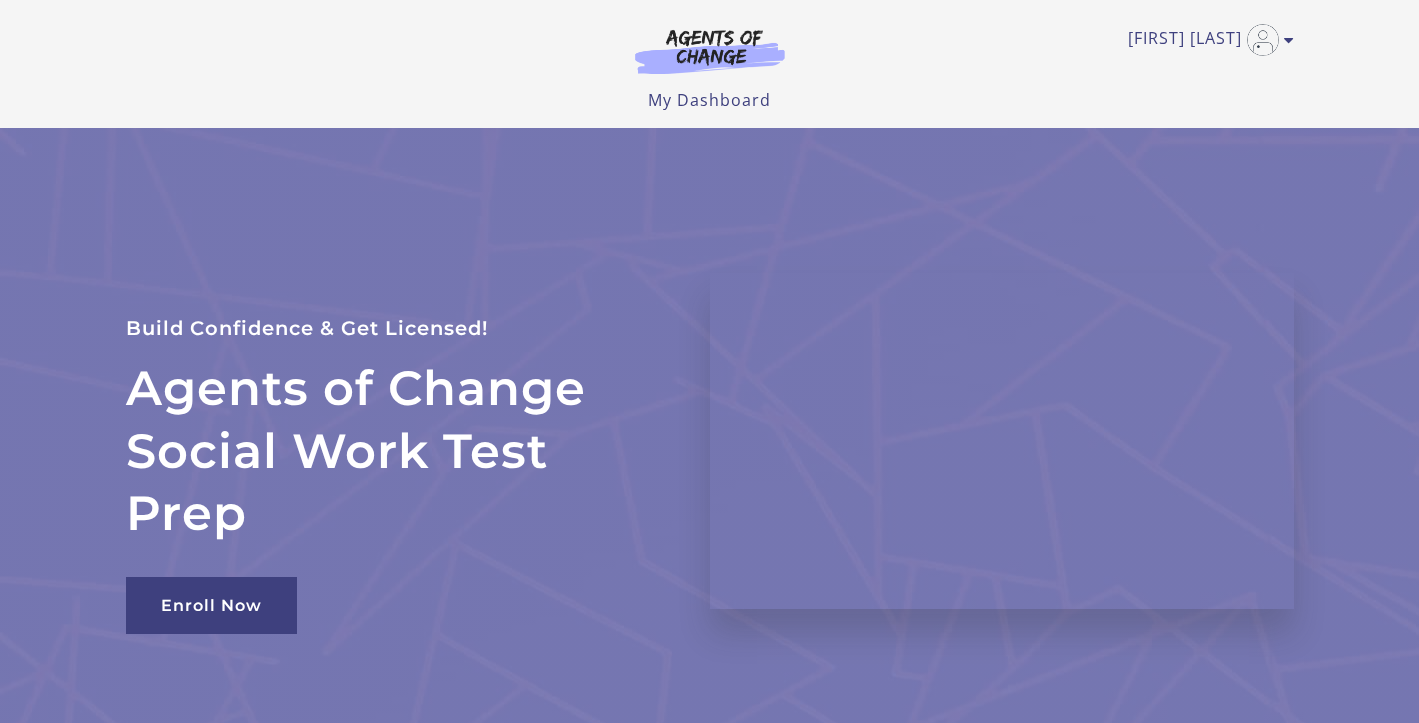 scroll, scrollTop: 0, scrollLeft: 0, axis: both 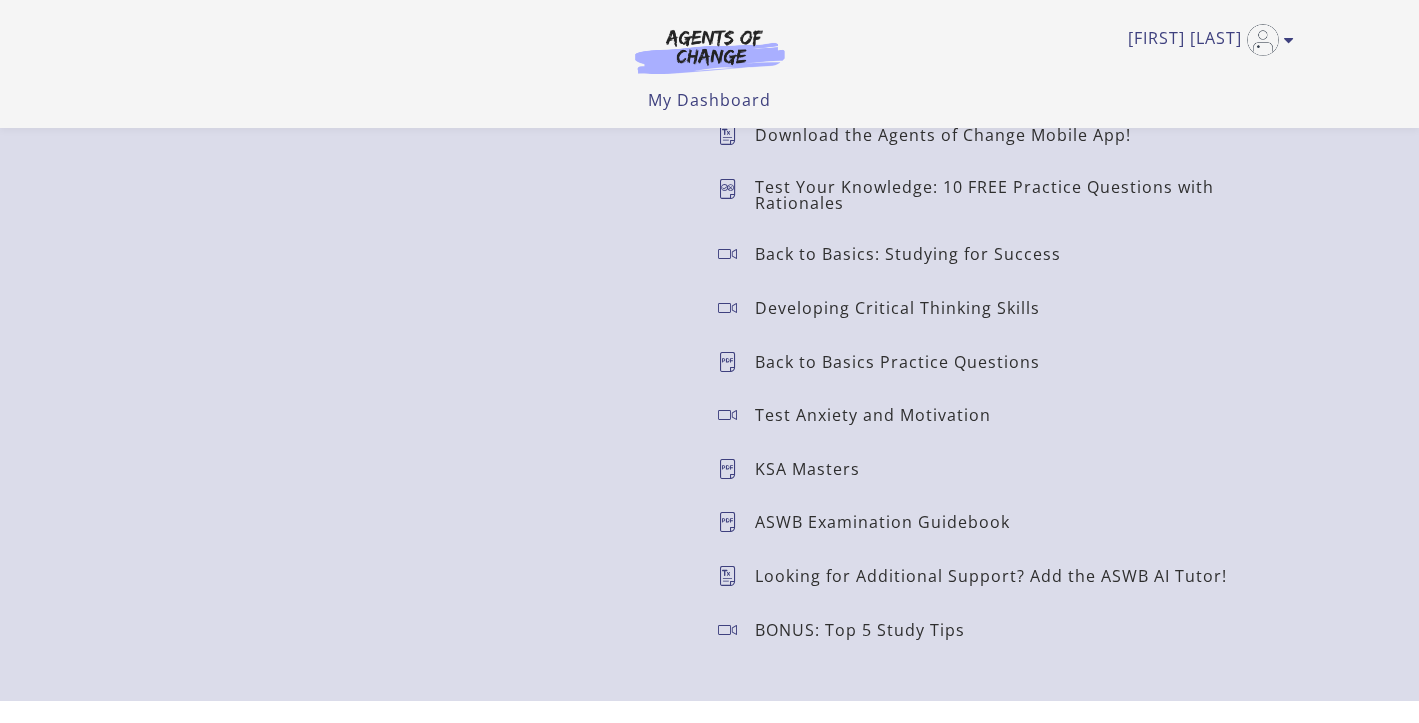 click at bounding box center [736, 630] 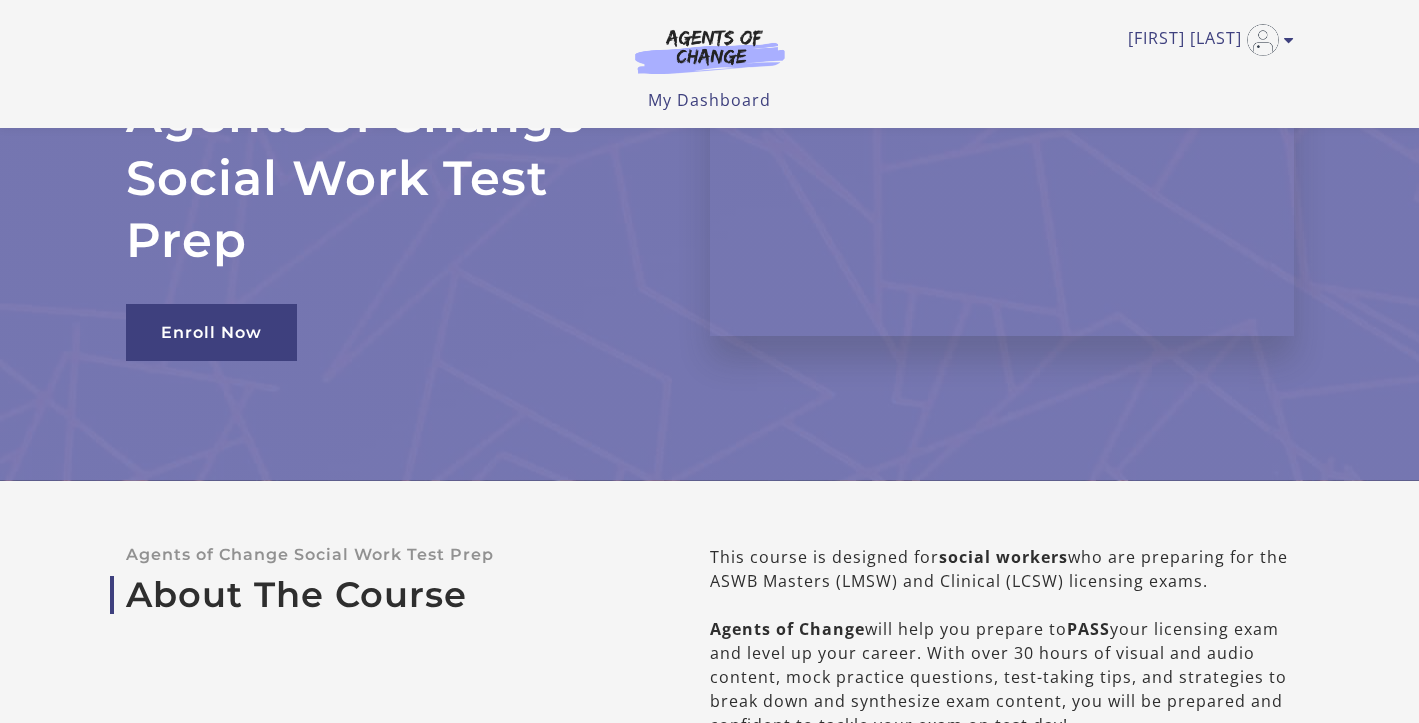 scroll, scrollTop: 0, scrollLeft: 0, axis: both 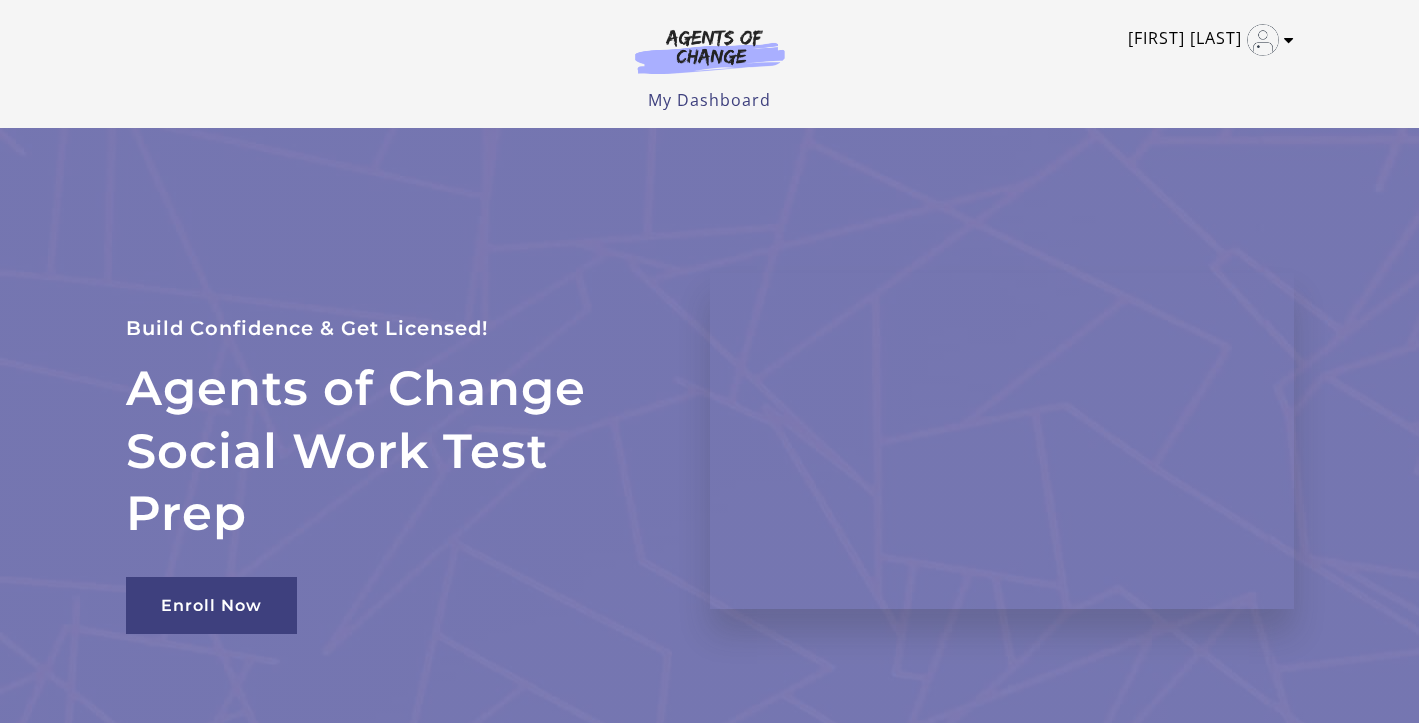 click on "[FIRST] [LAST]" at bounding box center [1206, 40] 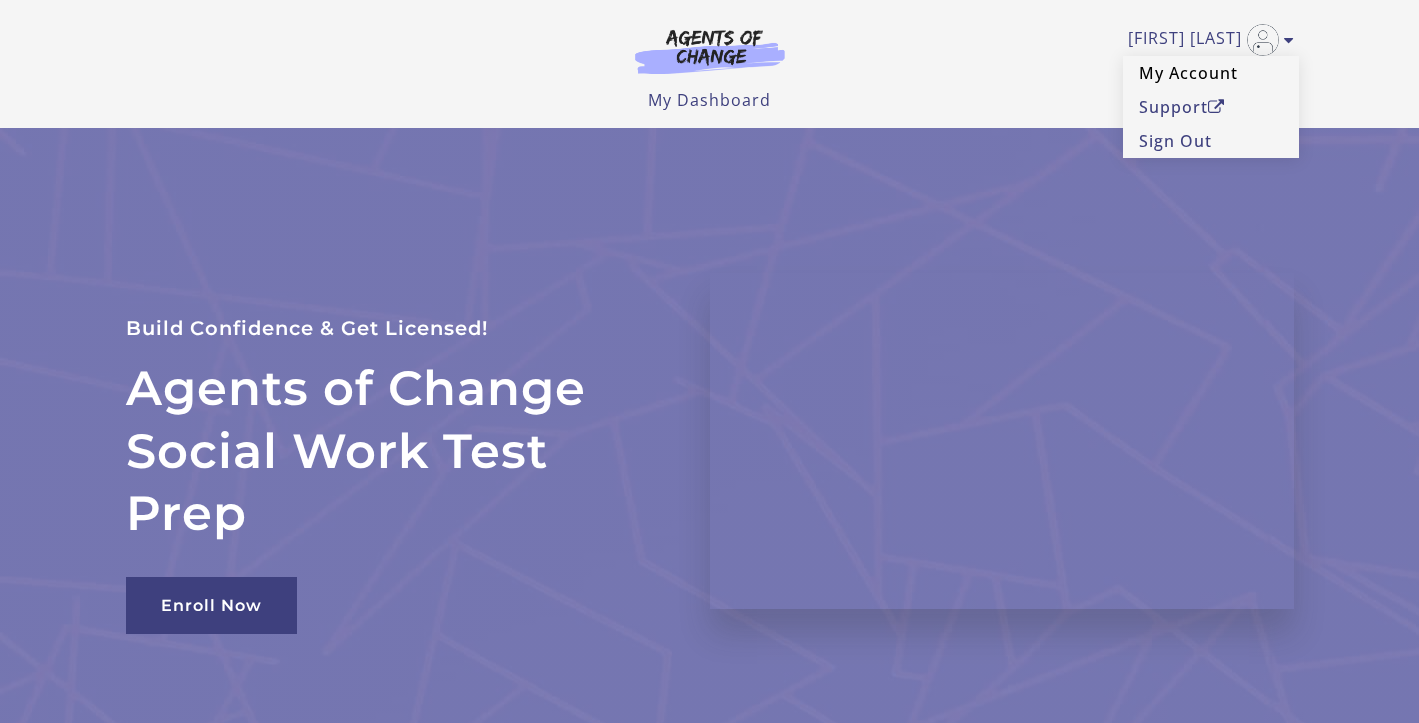 click on "My Account" at bounding box center [1211, 73] 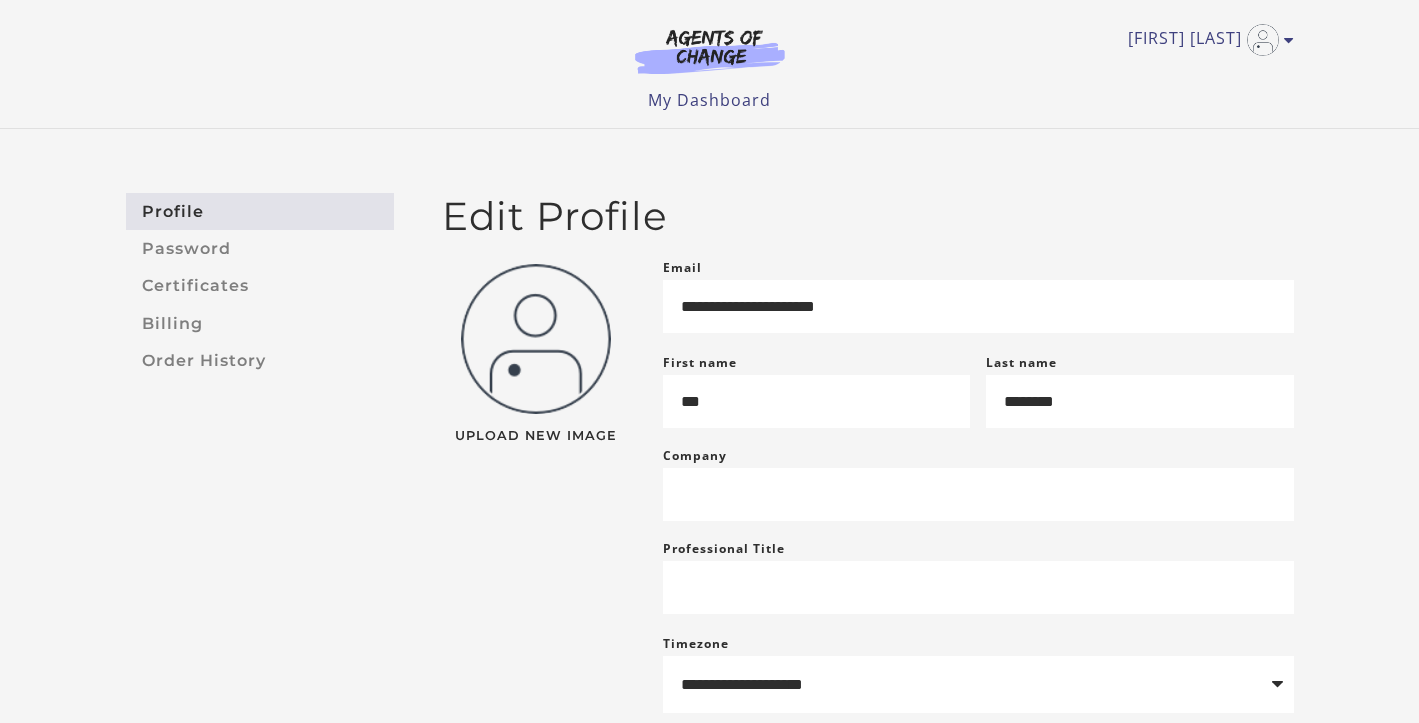 scroll, scrollTop: 0, scrollLeft: 0, axis: both 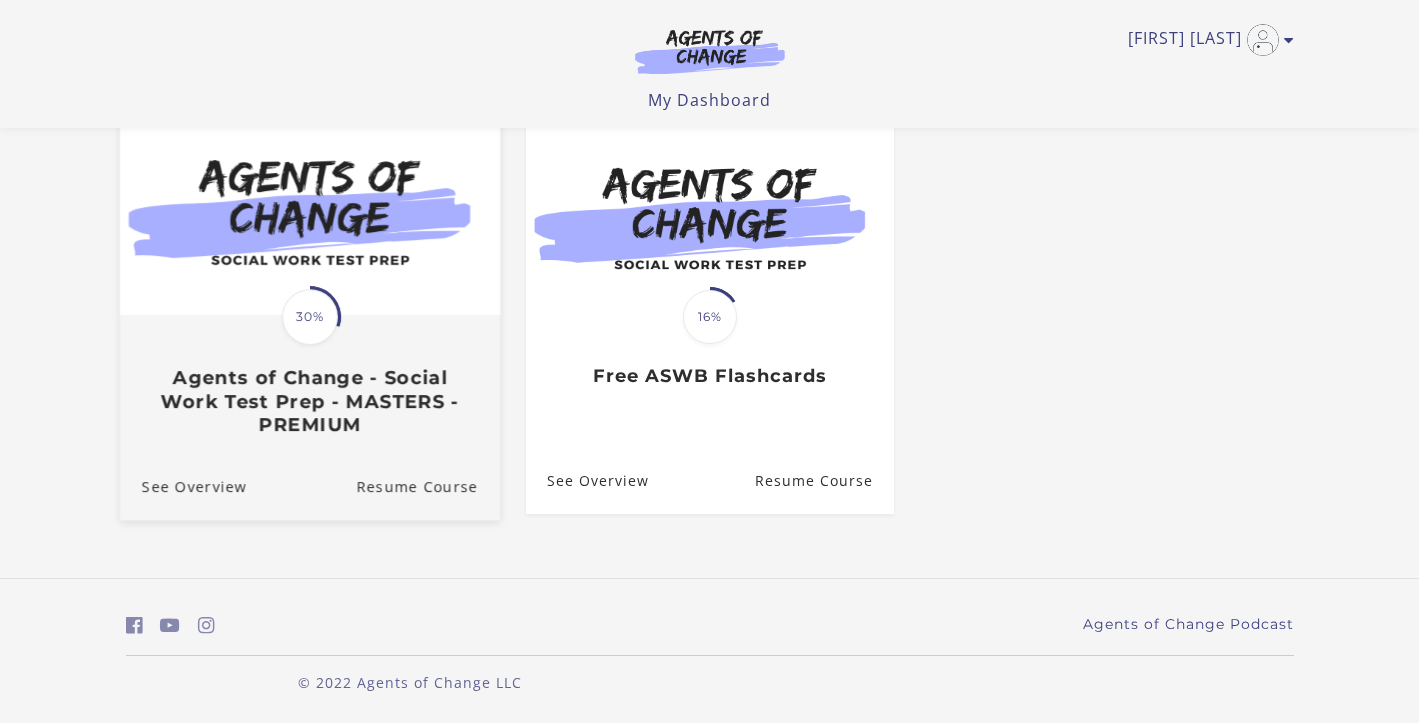 click on "Agents of Change - Social Work Test Prep - MASTERS - PREMIUM" at bounding box center (309, 402) 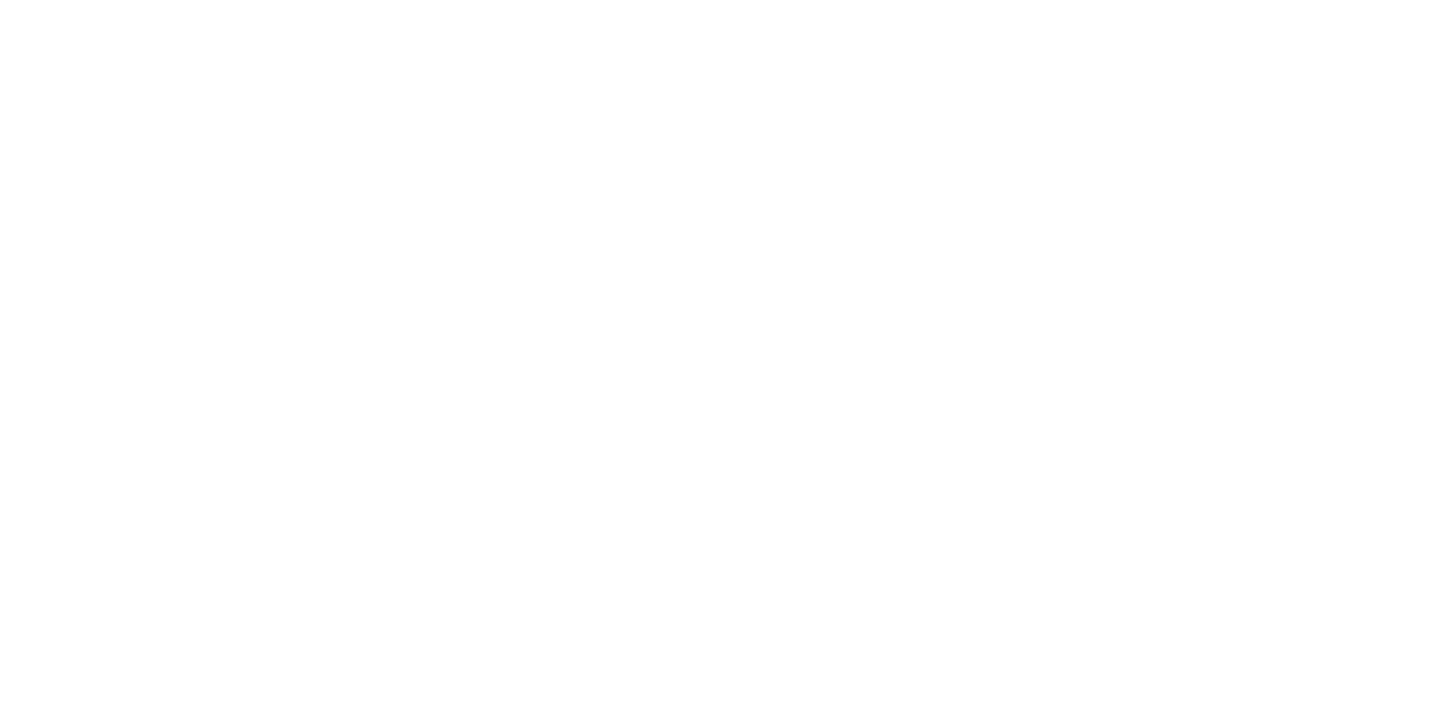 scroll, scrollTop: 0, scrollLeft: 0, axis: both 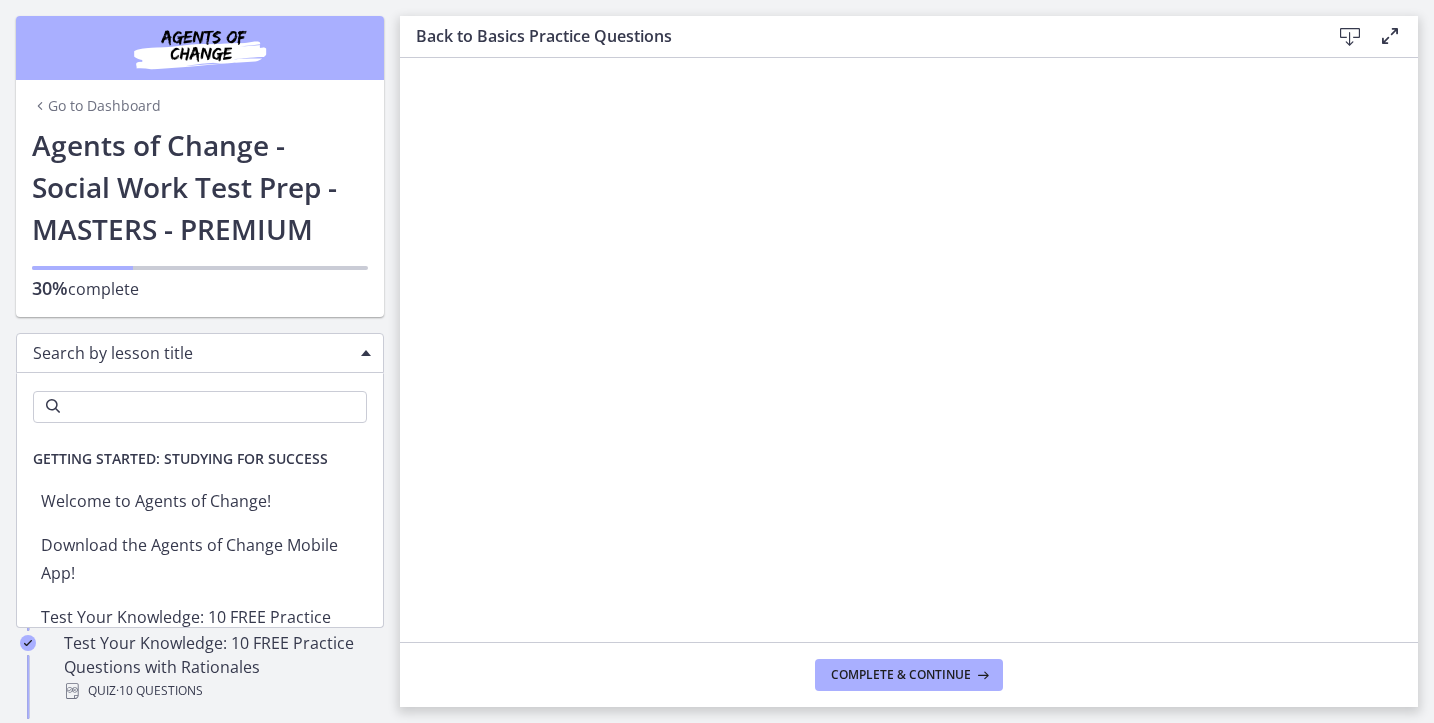click on "Search by lesson title" at bounding box center [192, 353] 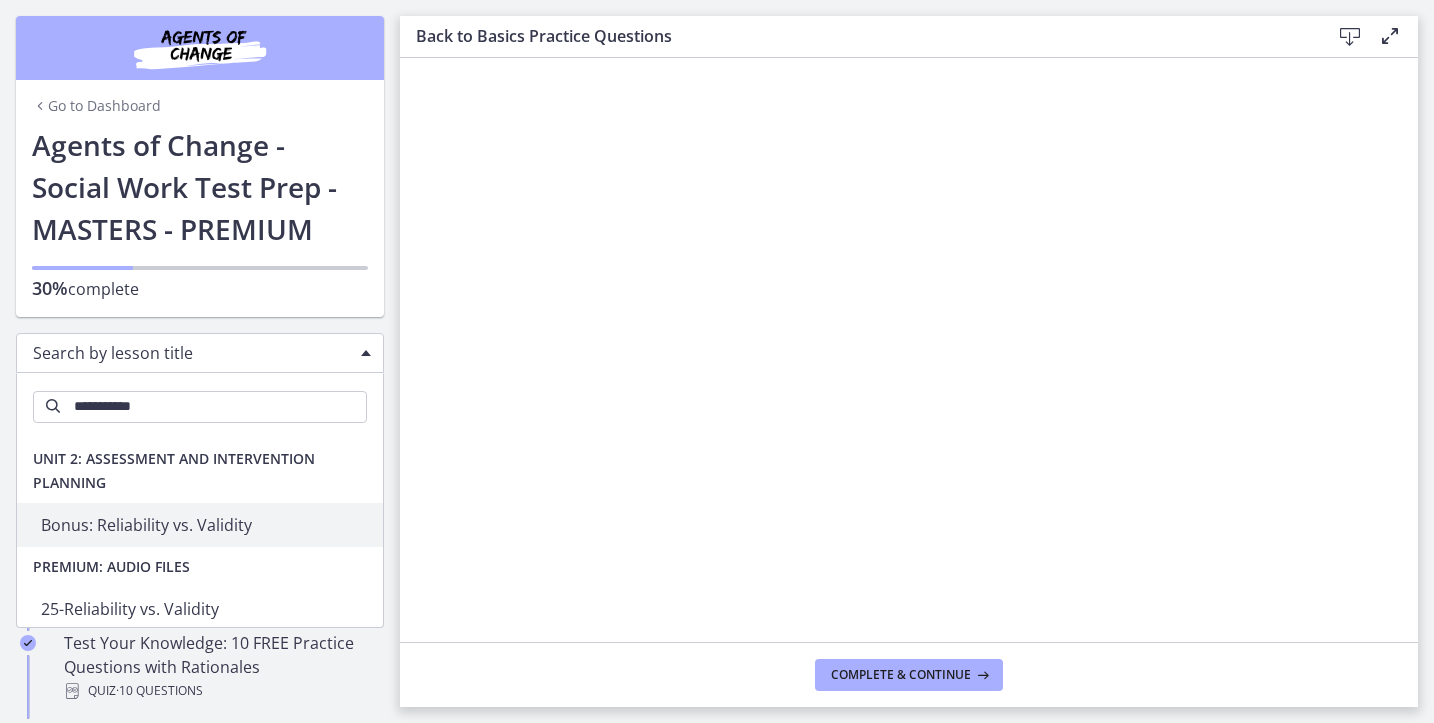type on "**********" 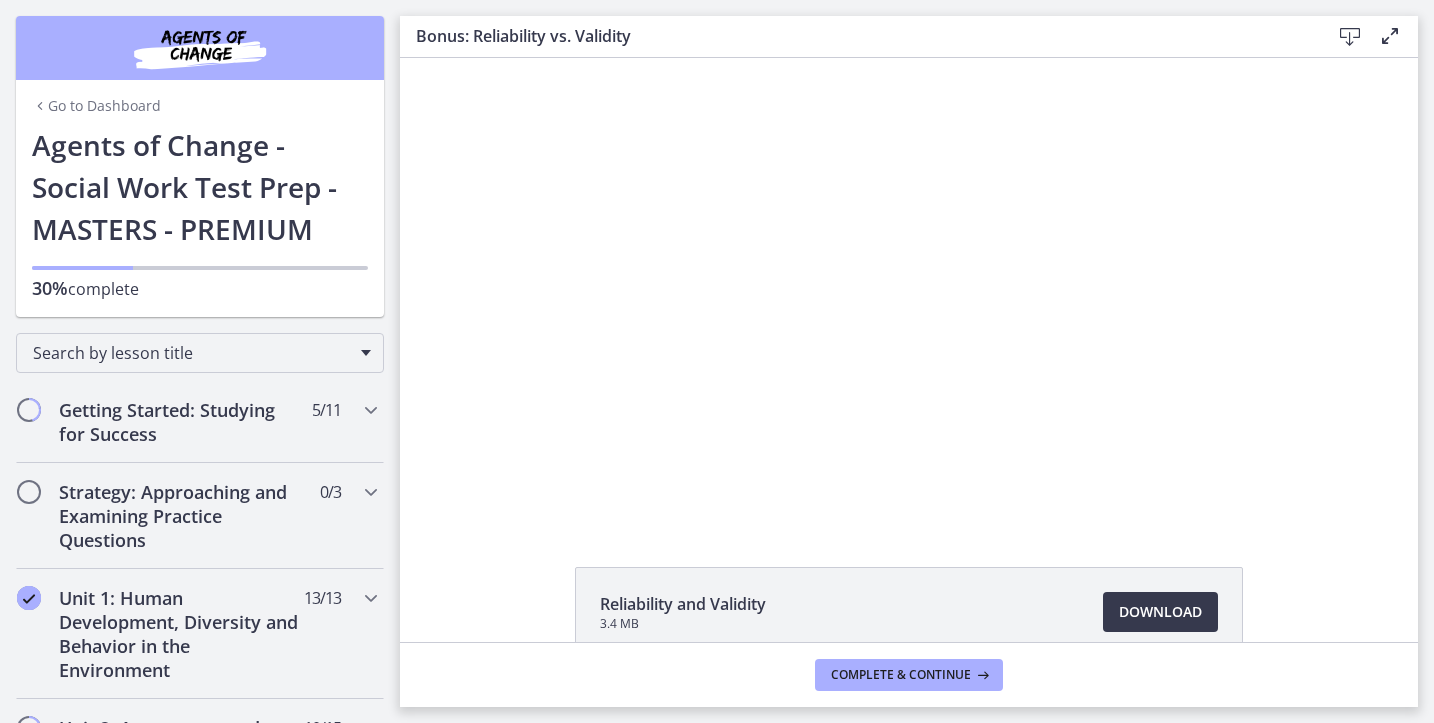 scroll, scrollTop: 0, scrollLeft: 0, axis: both 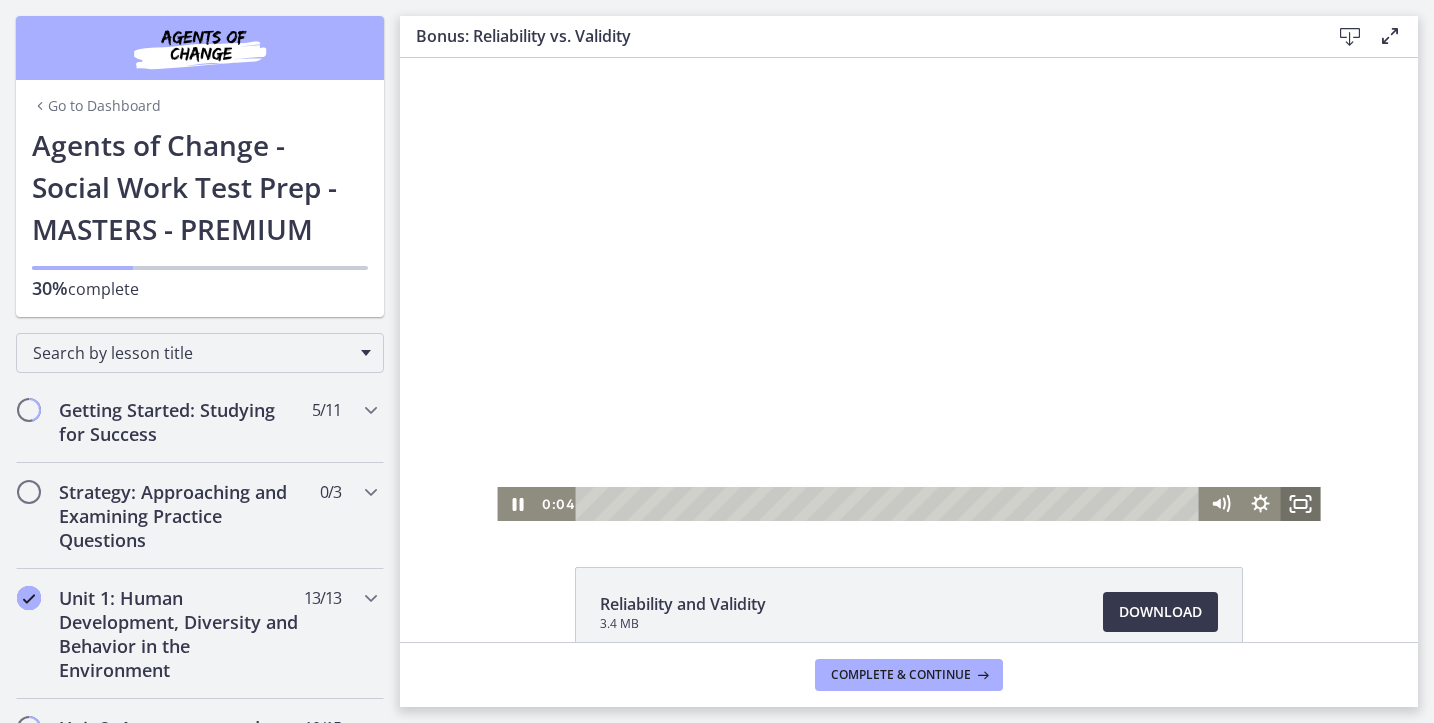 click 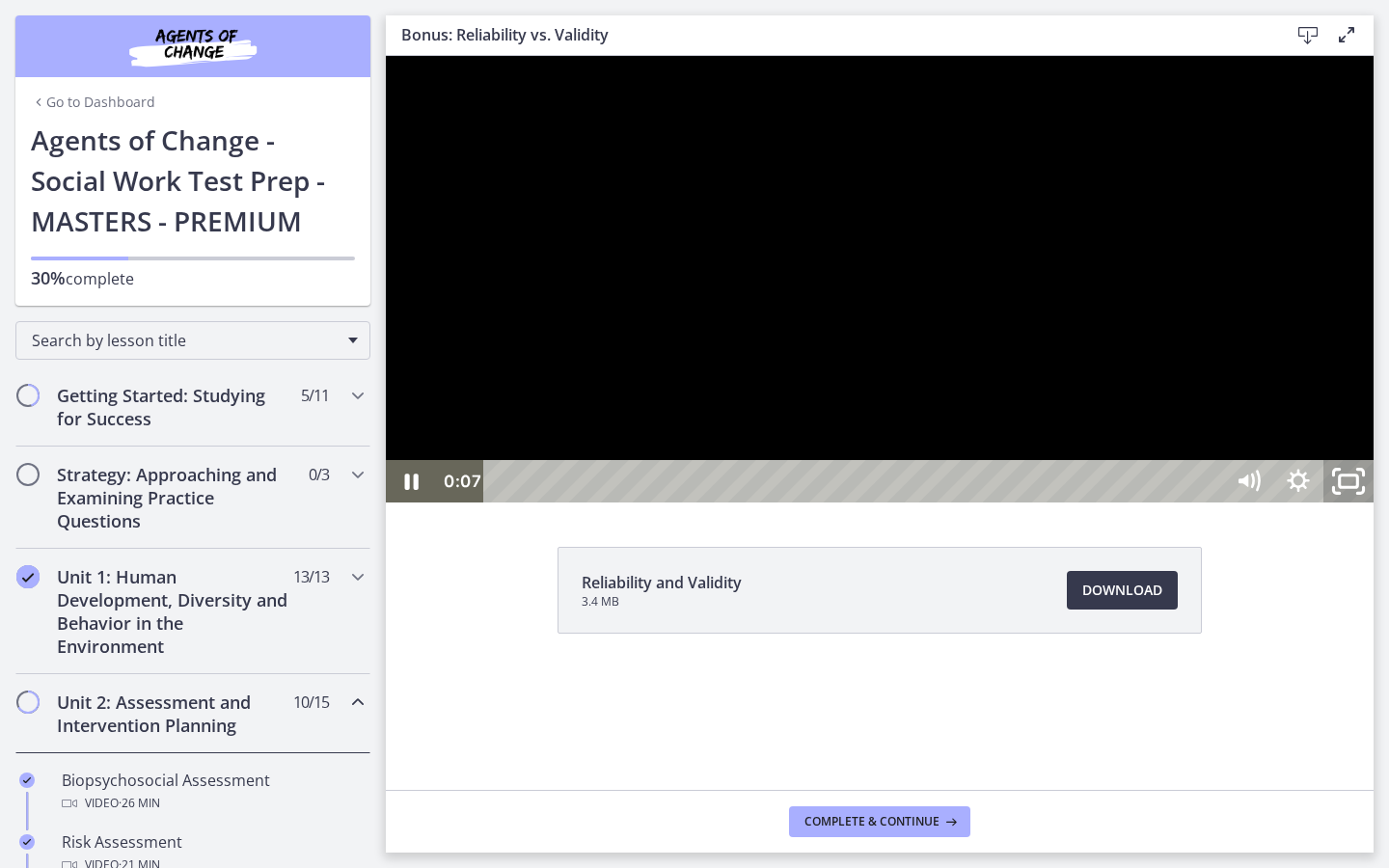 click 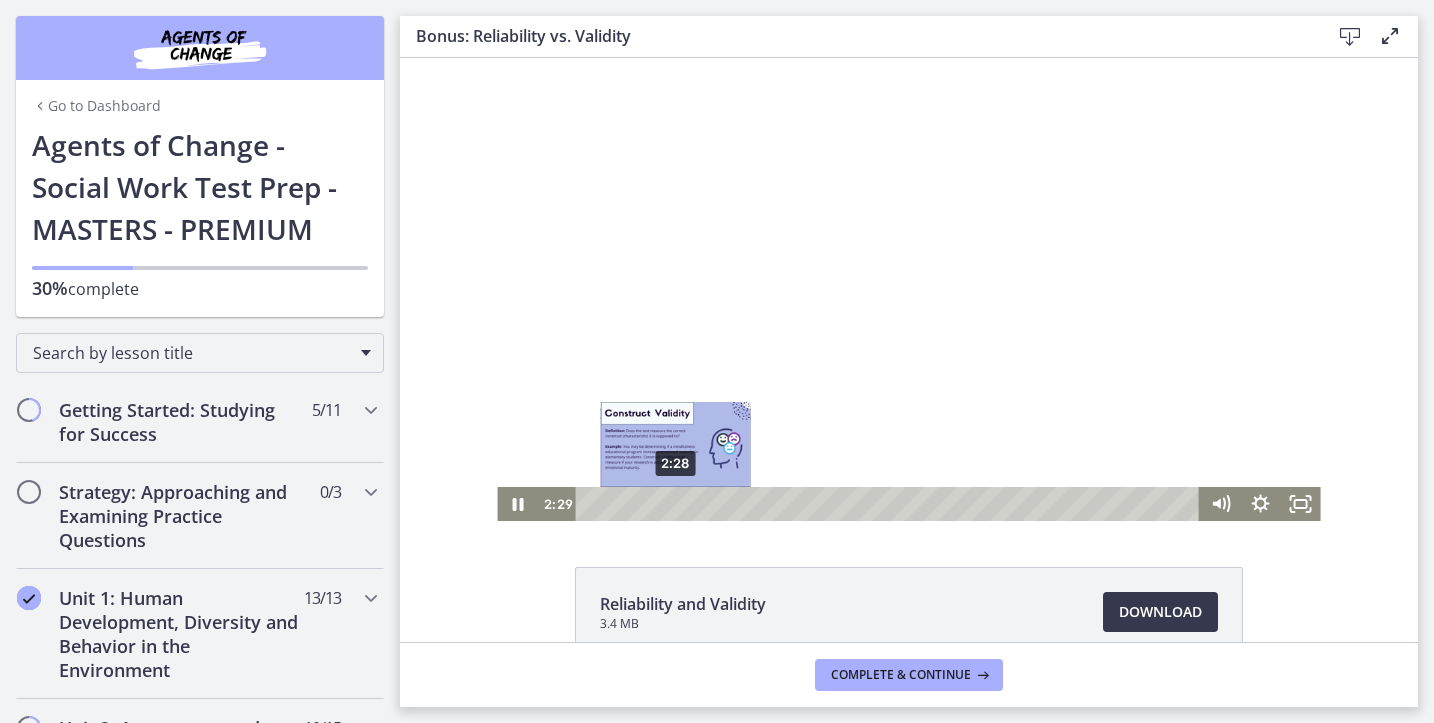 drag, startPoint x: 620, startPoint y: 503, endPoint x: 669, endPoint y: 509, distance: 49.365982 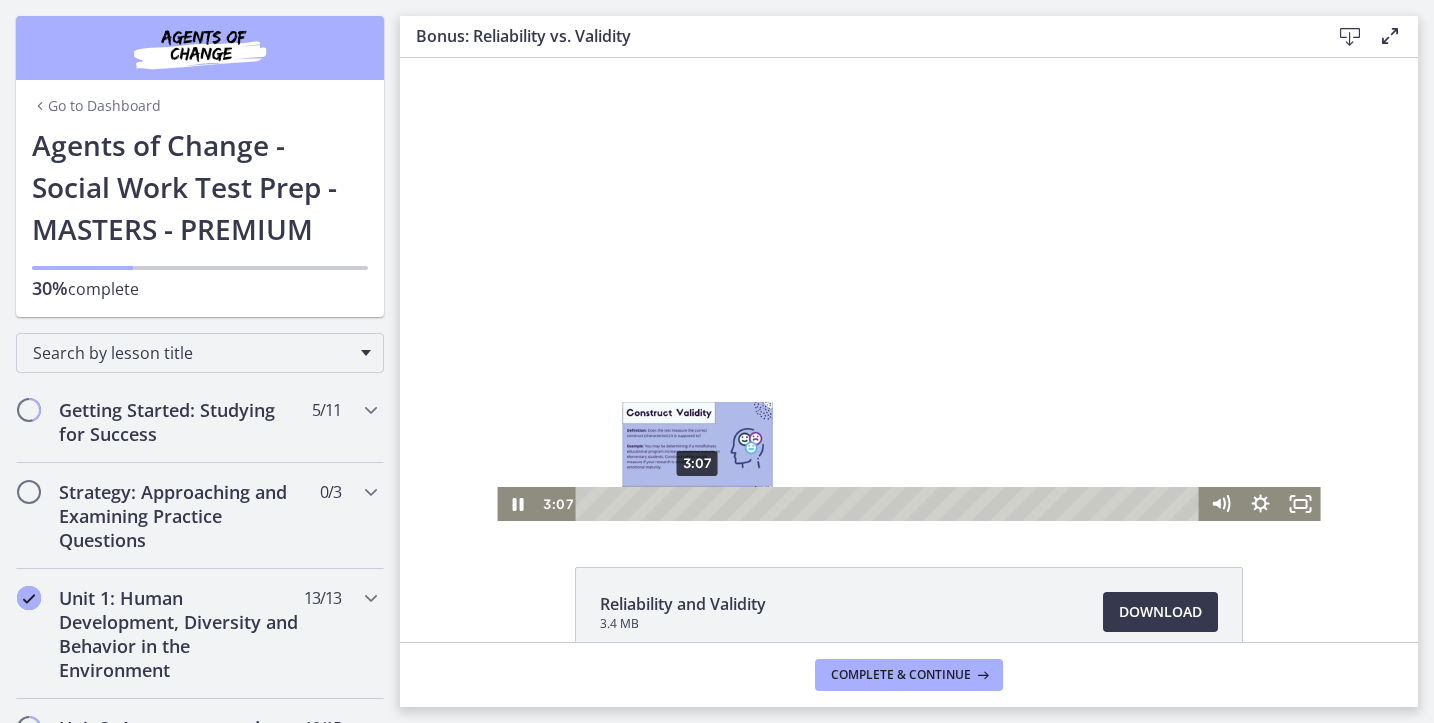 drag, startPoint x: 680, startPoint y: 506, endPoint x: 692, endPoint y: 506, distance: 12 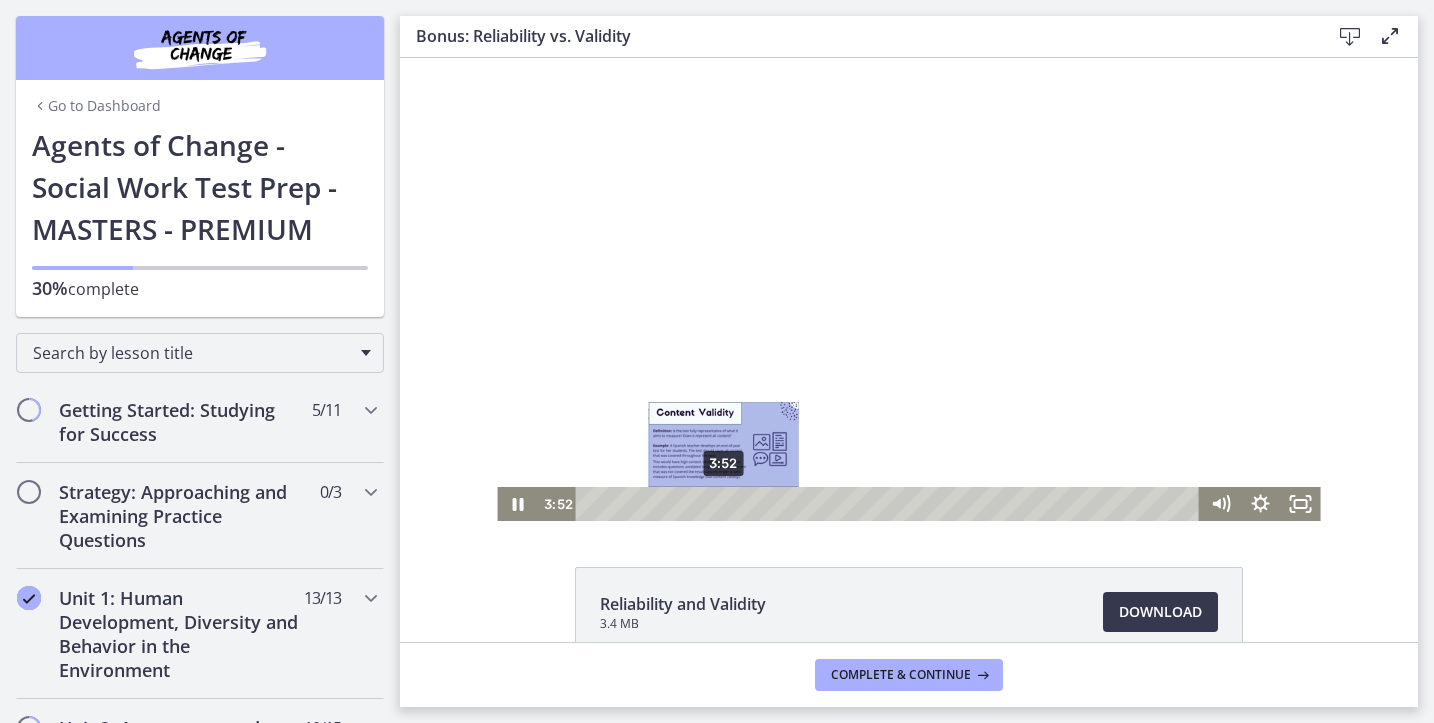 drag, startPoint x: 699, startPoint y: 503, endPoint x: 716, endPoint y: 503, distance: 17 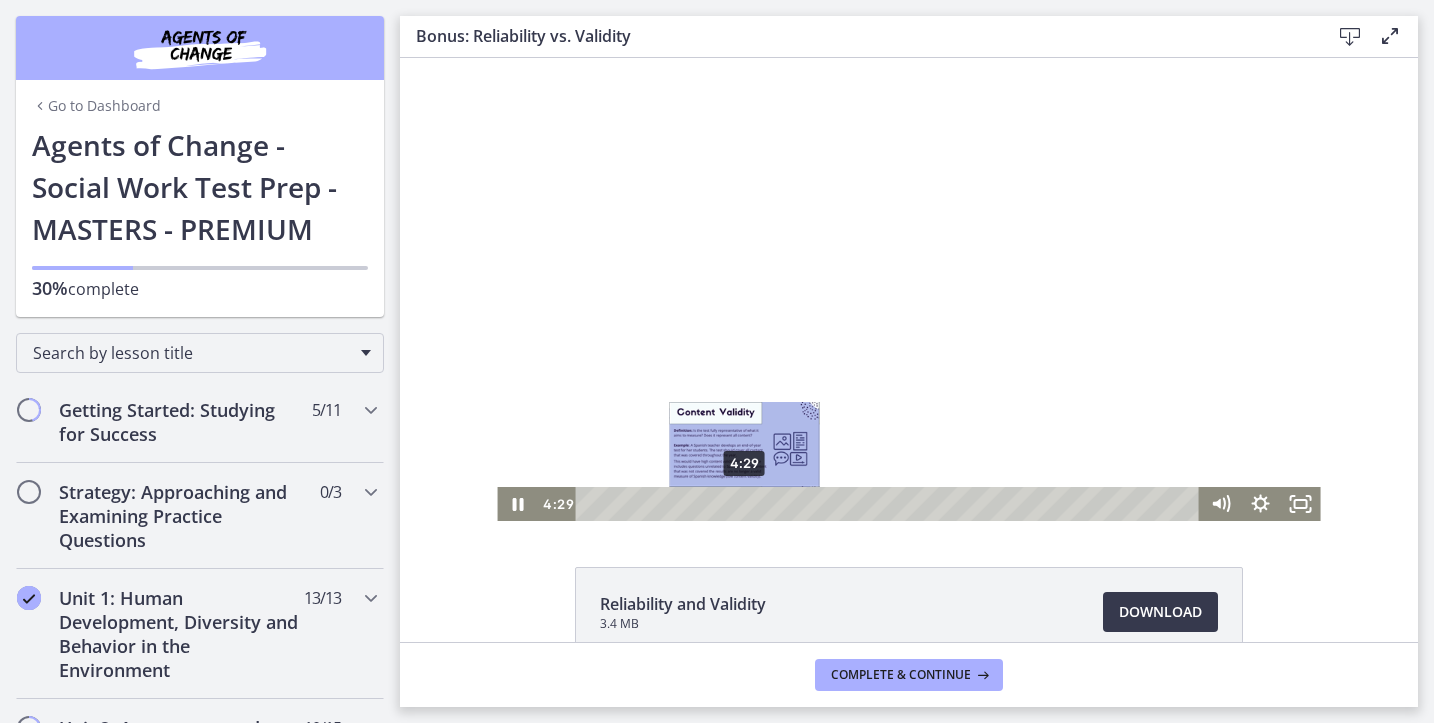 drag, startPoint x: 716, startPoint y: 503, endPoint x: 737, endPoint y: 503, distance: 21 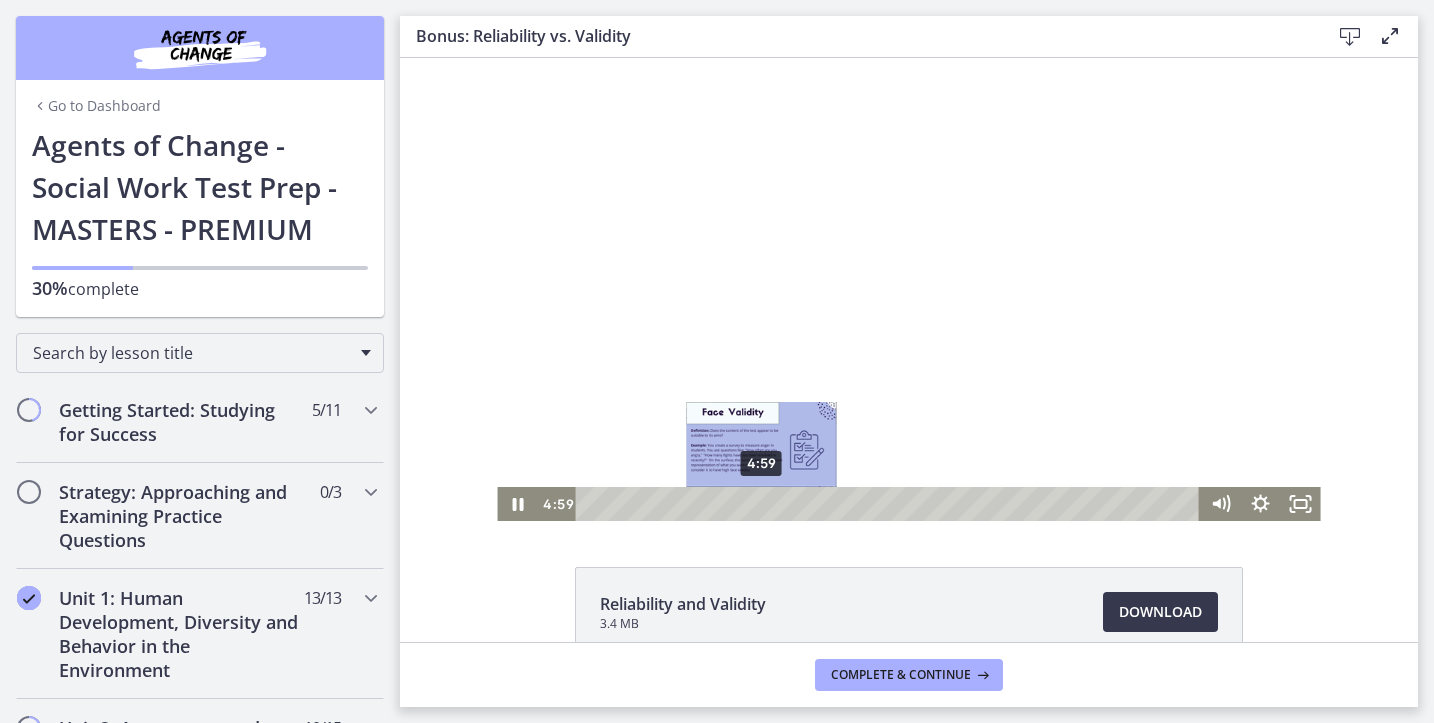 drag, startPoint x: 737, startPoint y: 503, endPoint x: 754, endPoint y: 501, distance: 17.117243 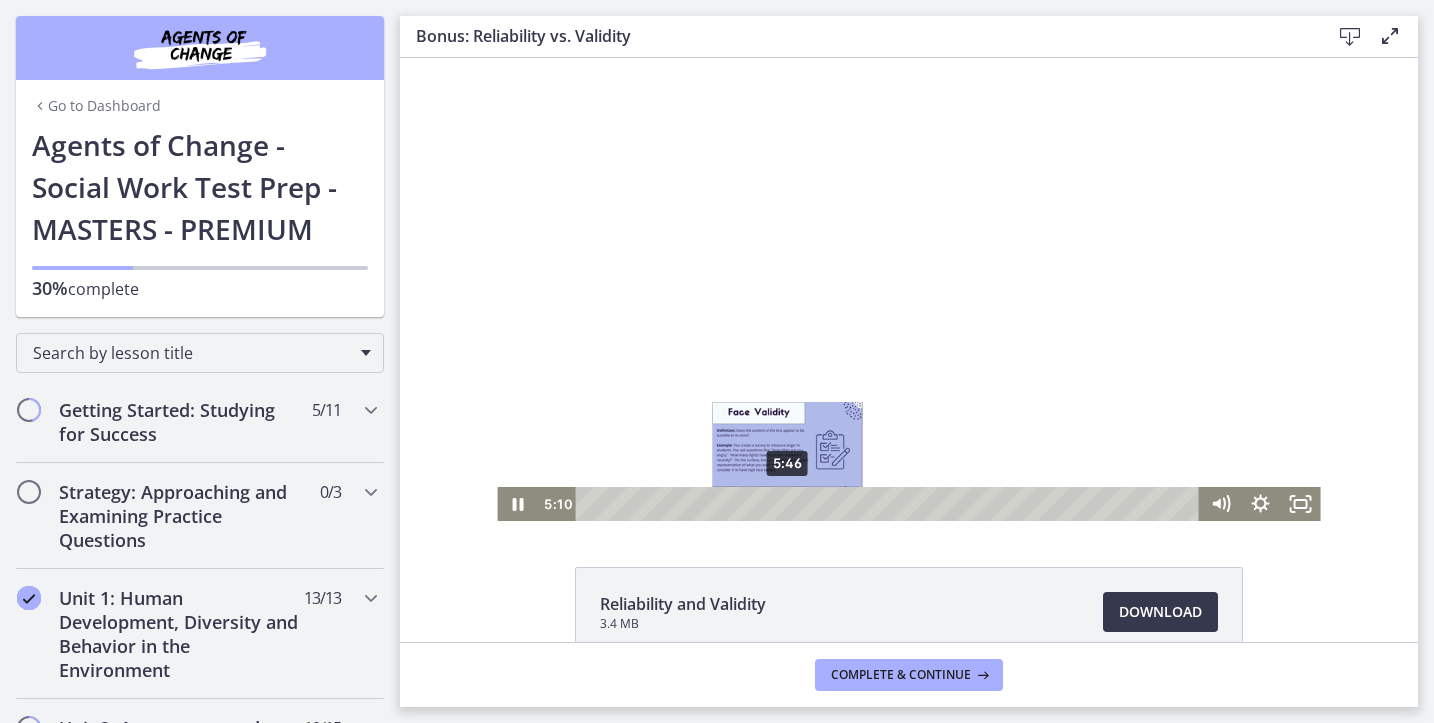 click on "5:46" at bounding box center [890, 504] 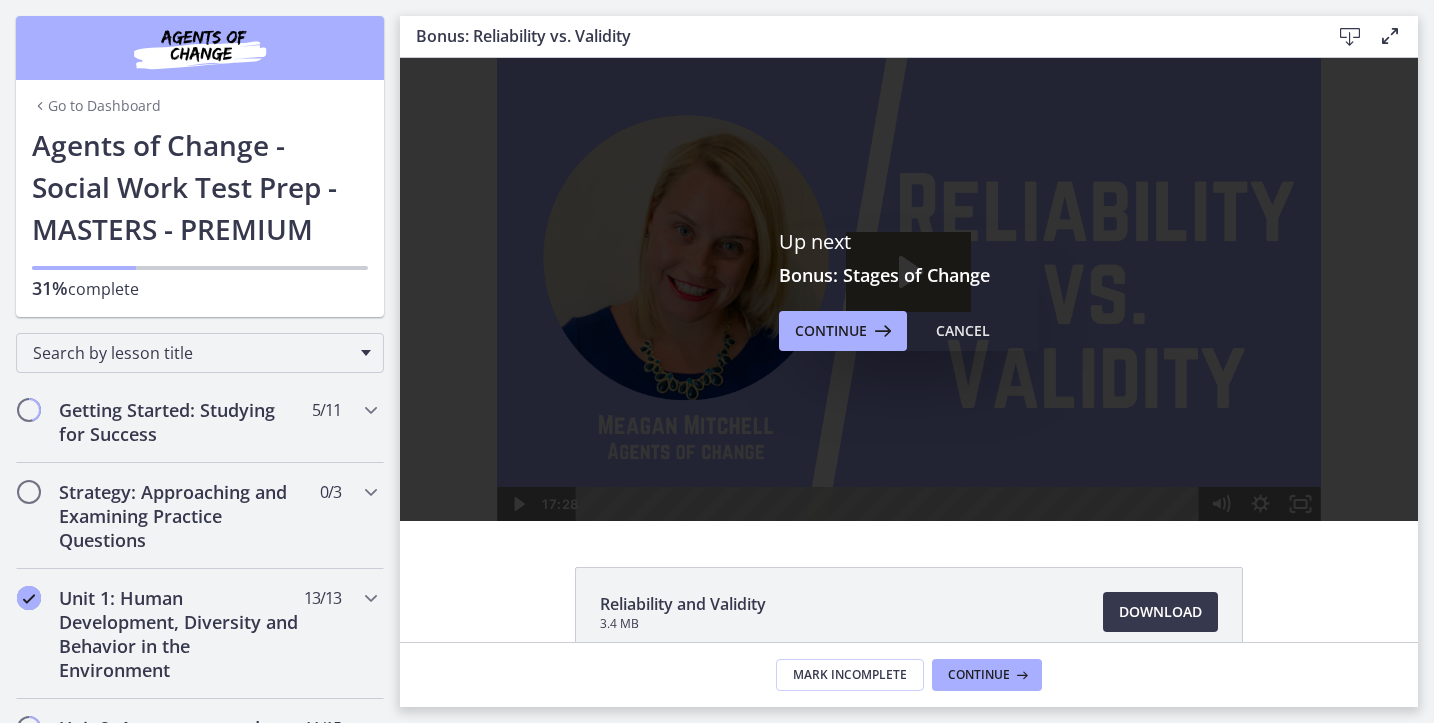 scroll, scrollTop: 0, scrollLeft: 0, axis: both 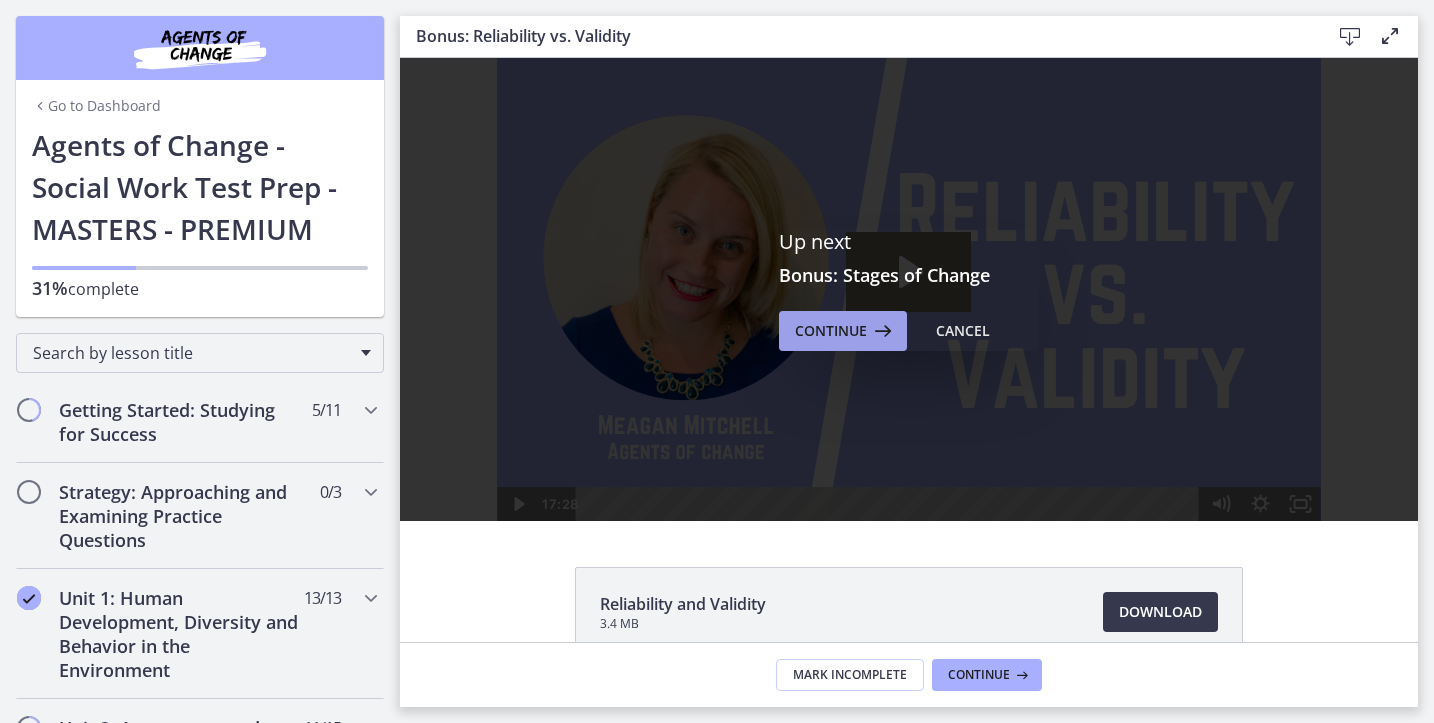 click on "Continue" at bounding box center [831, 331] 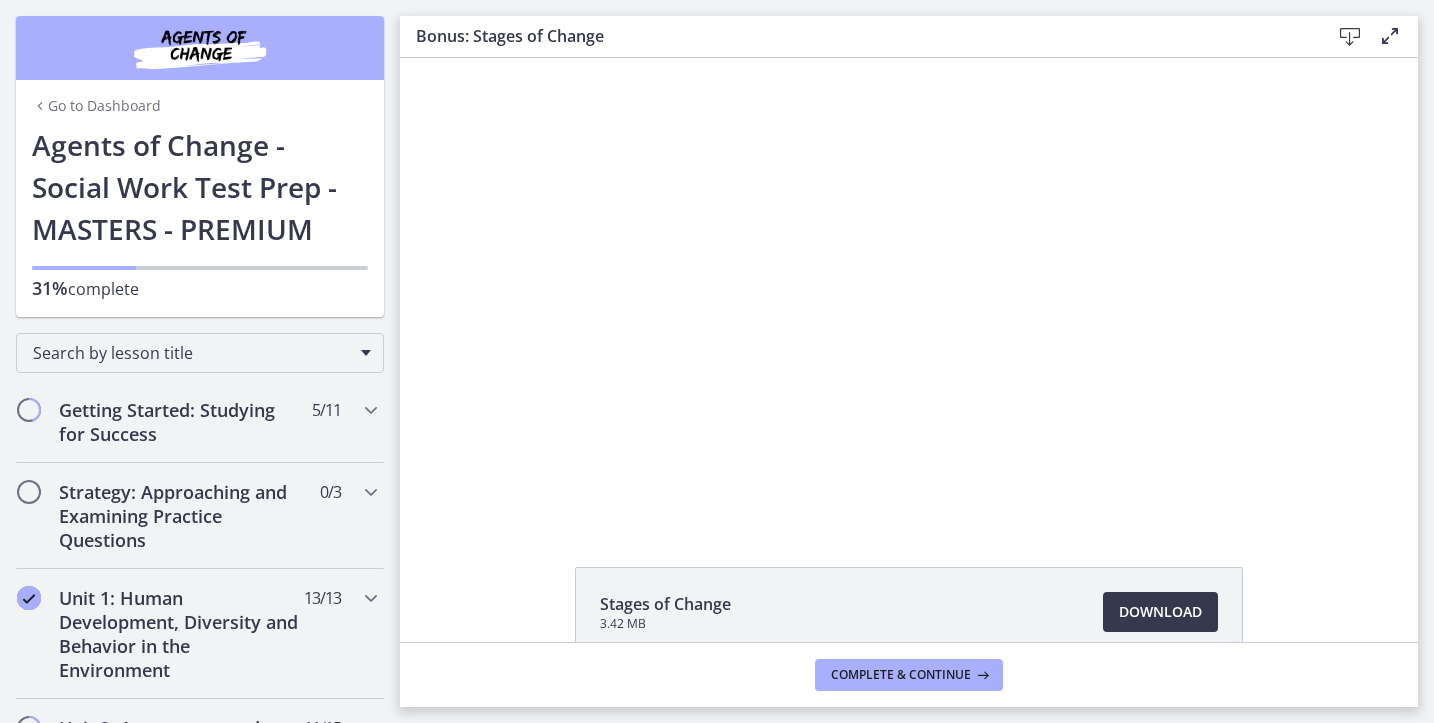 scroll, scrollTop: 0, scrollLeft: 0, axis: both 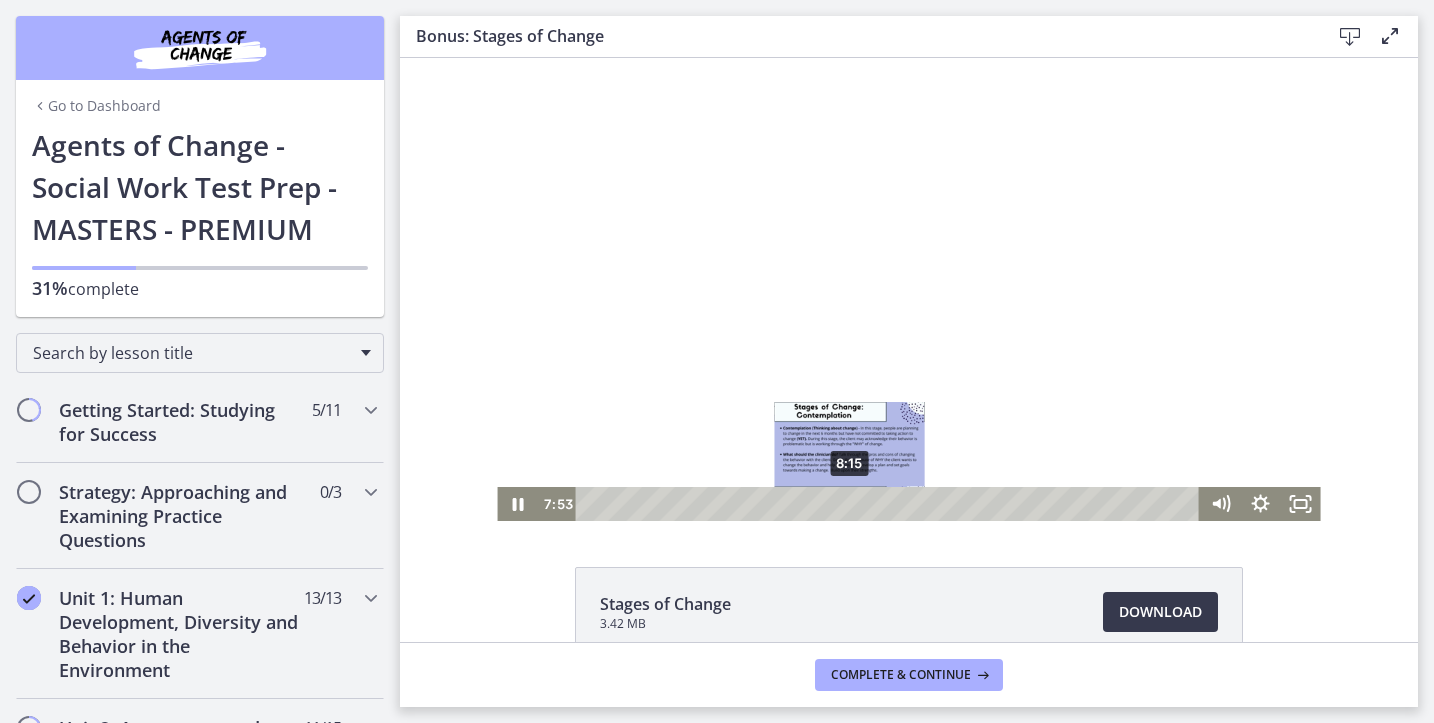 click on "8:15" at bounding box center [890, 504] 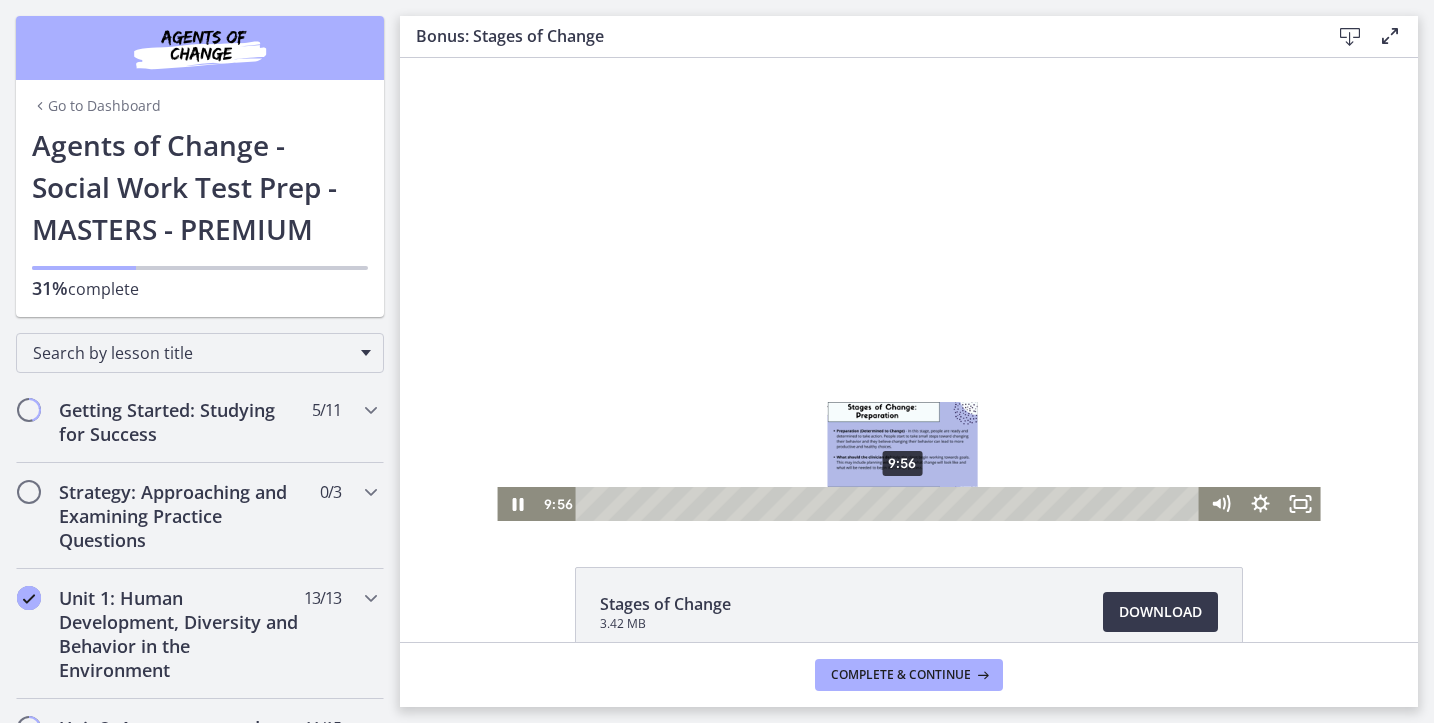 click on "9:56" at bounding box center (890, 504) 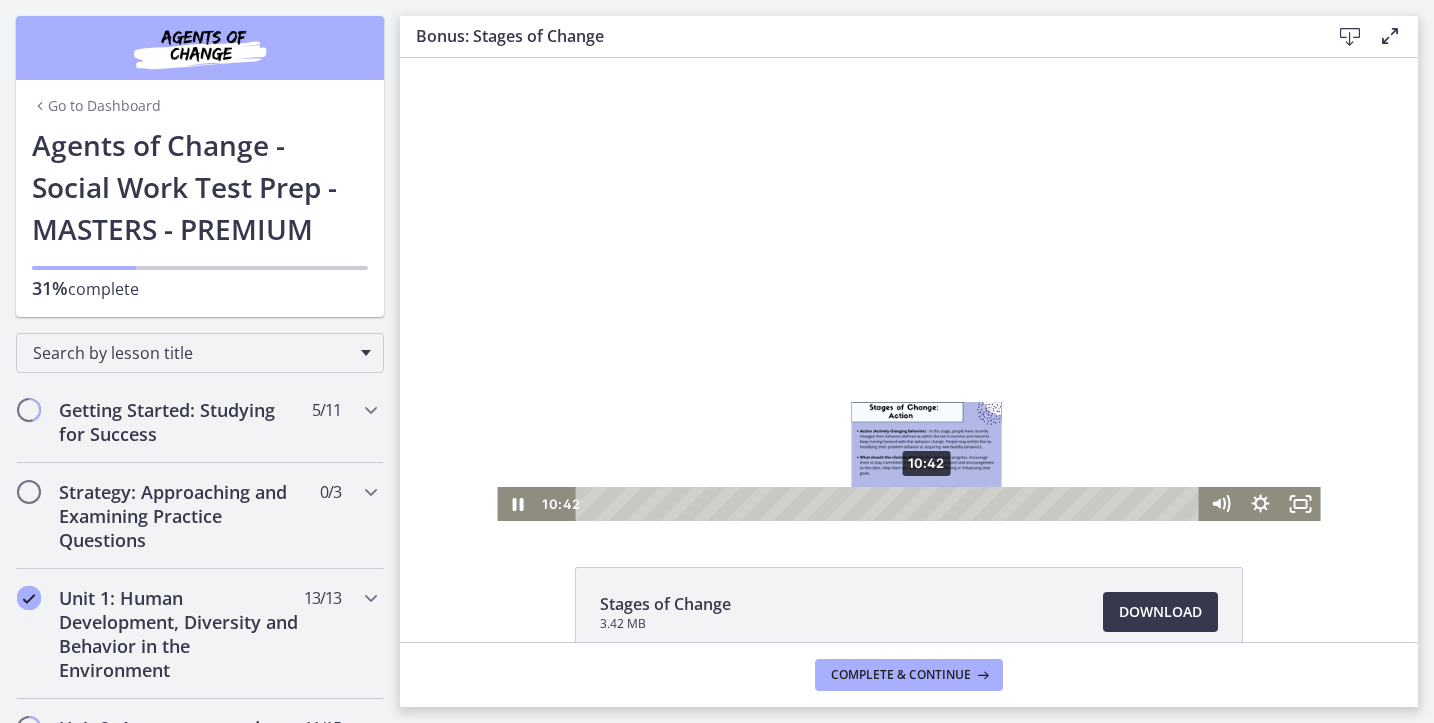 click on "10:42" at bounding box center [890, 504] 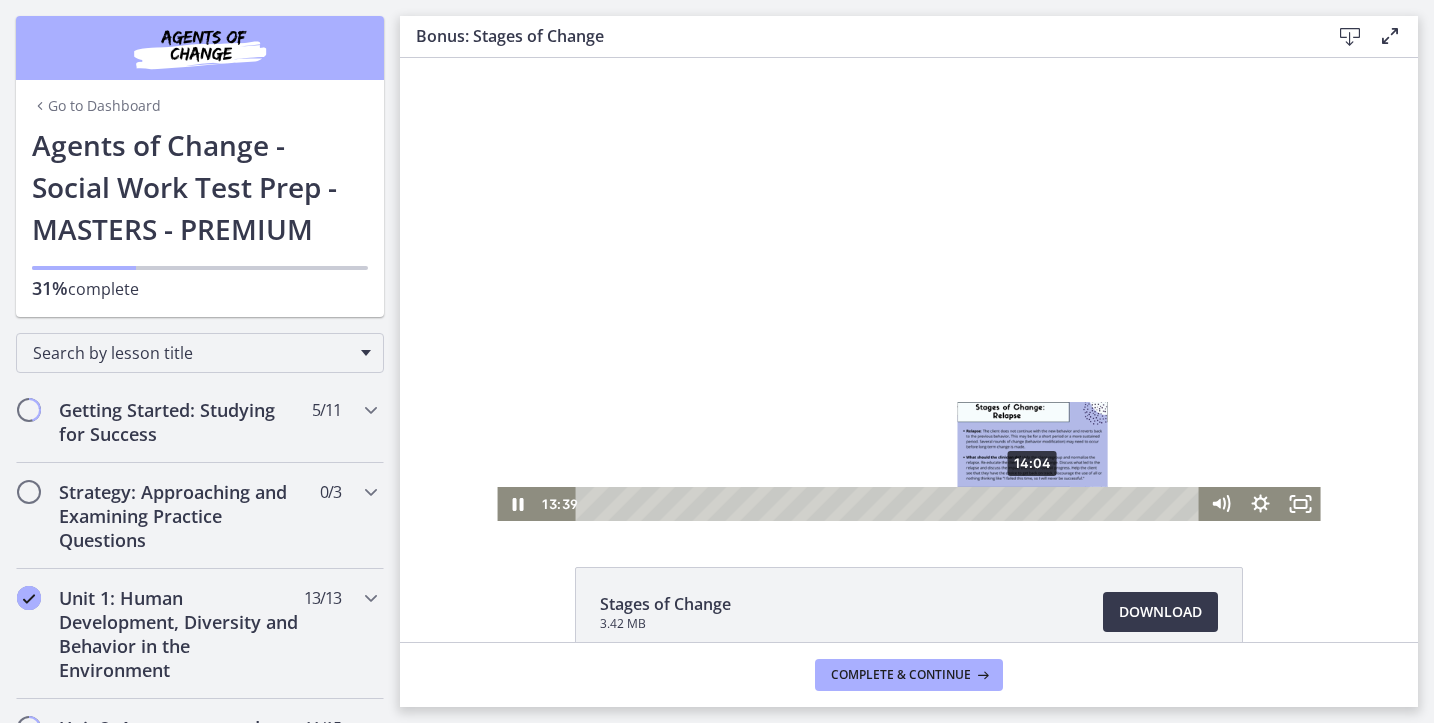 click on "14:04" at bounding box center [890, 504] 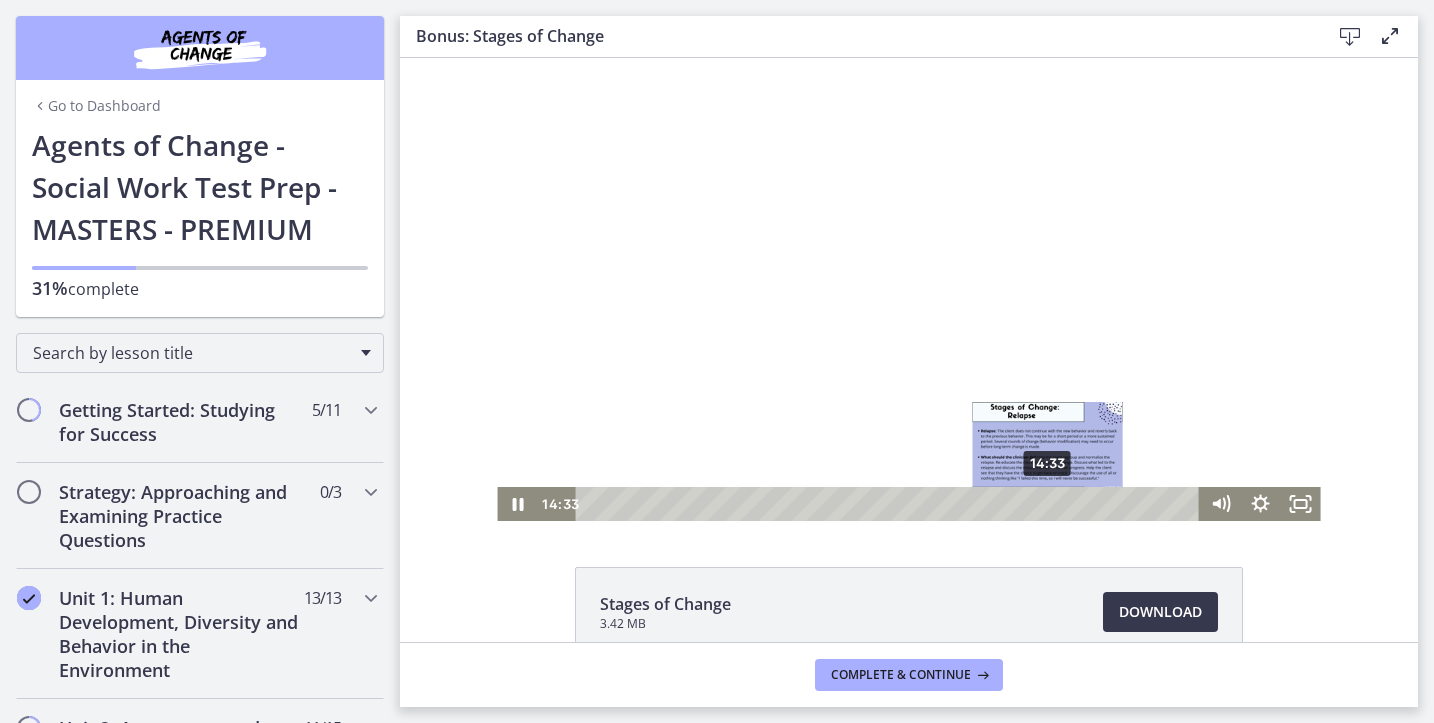 click on "14:33" at bounding box center (890, 504) 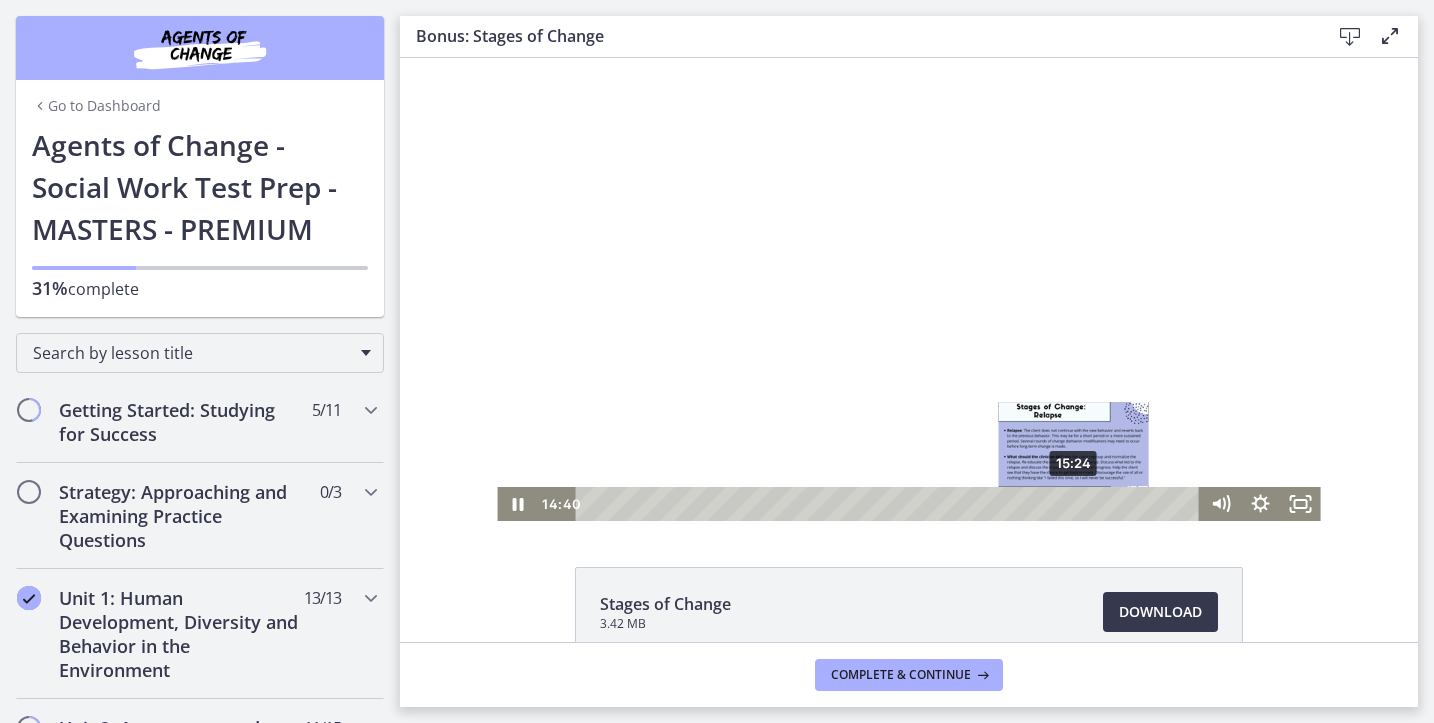 click on "15:24" at bounding box center (890, 504) 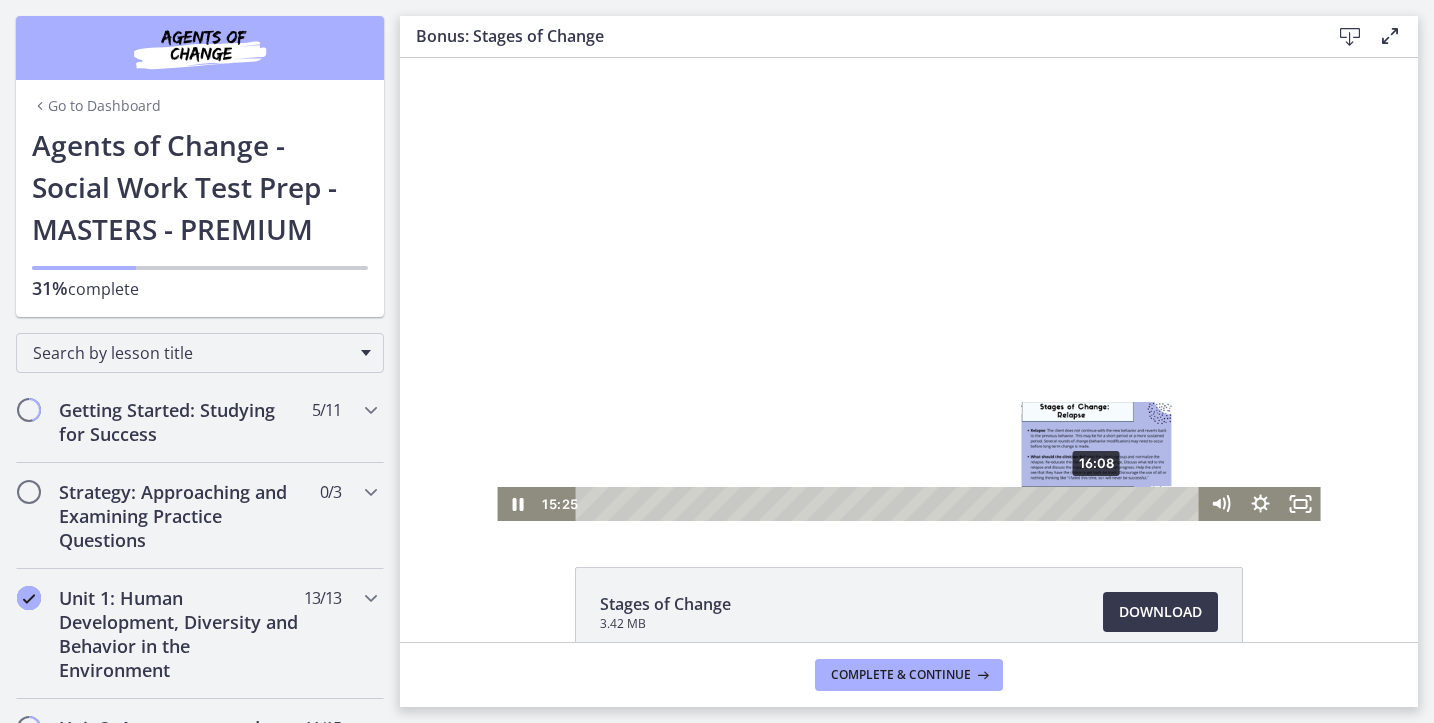 click on "16:08" at bounding box center (890, 504) 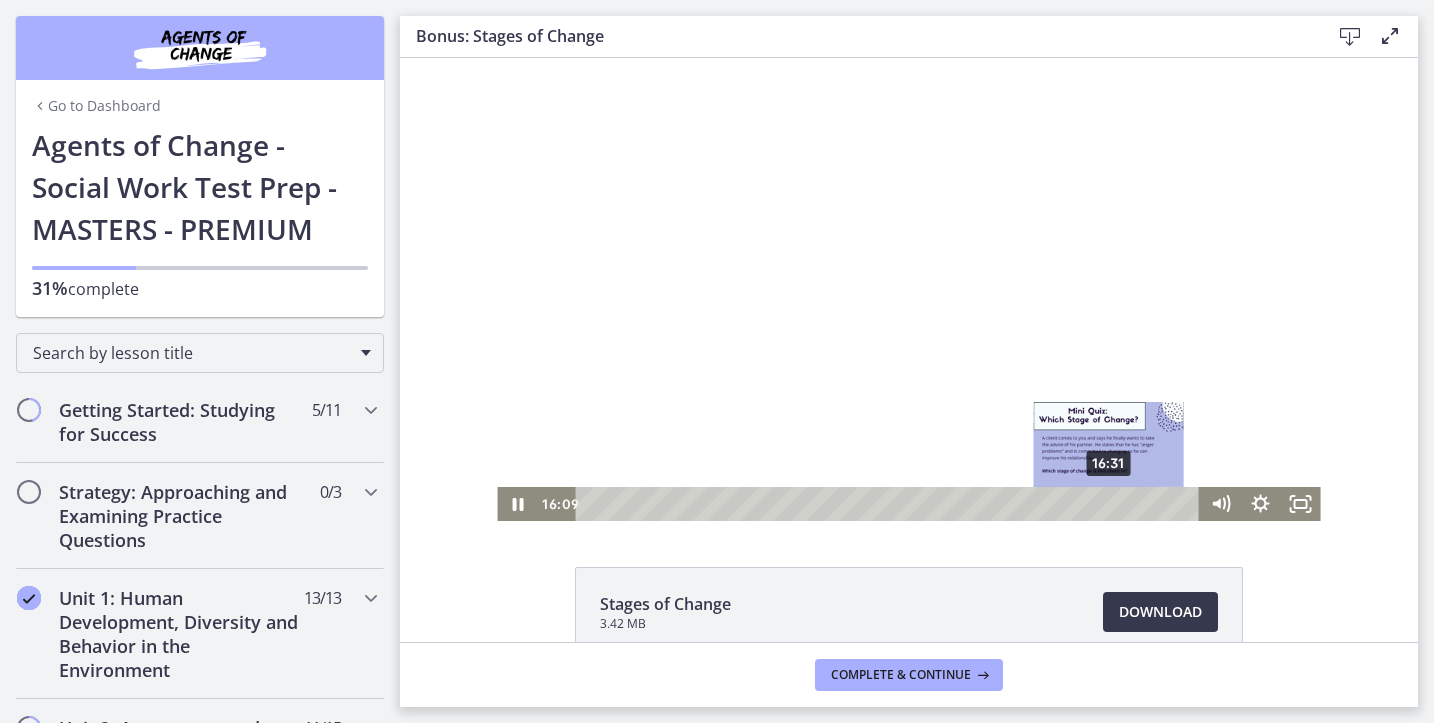 click on "16:31" at bounding box center [890, 504] 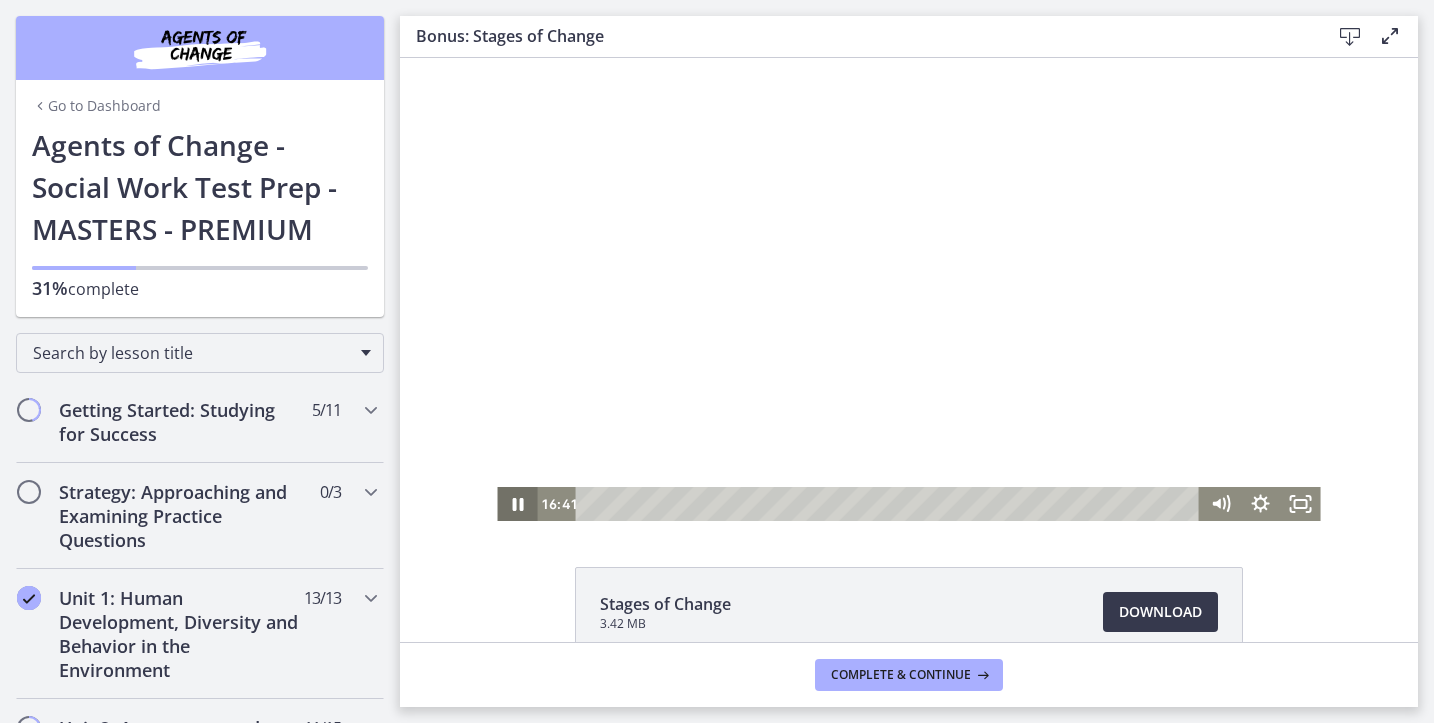click 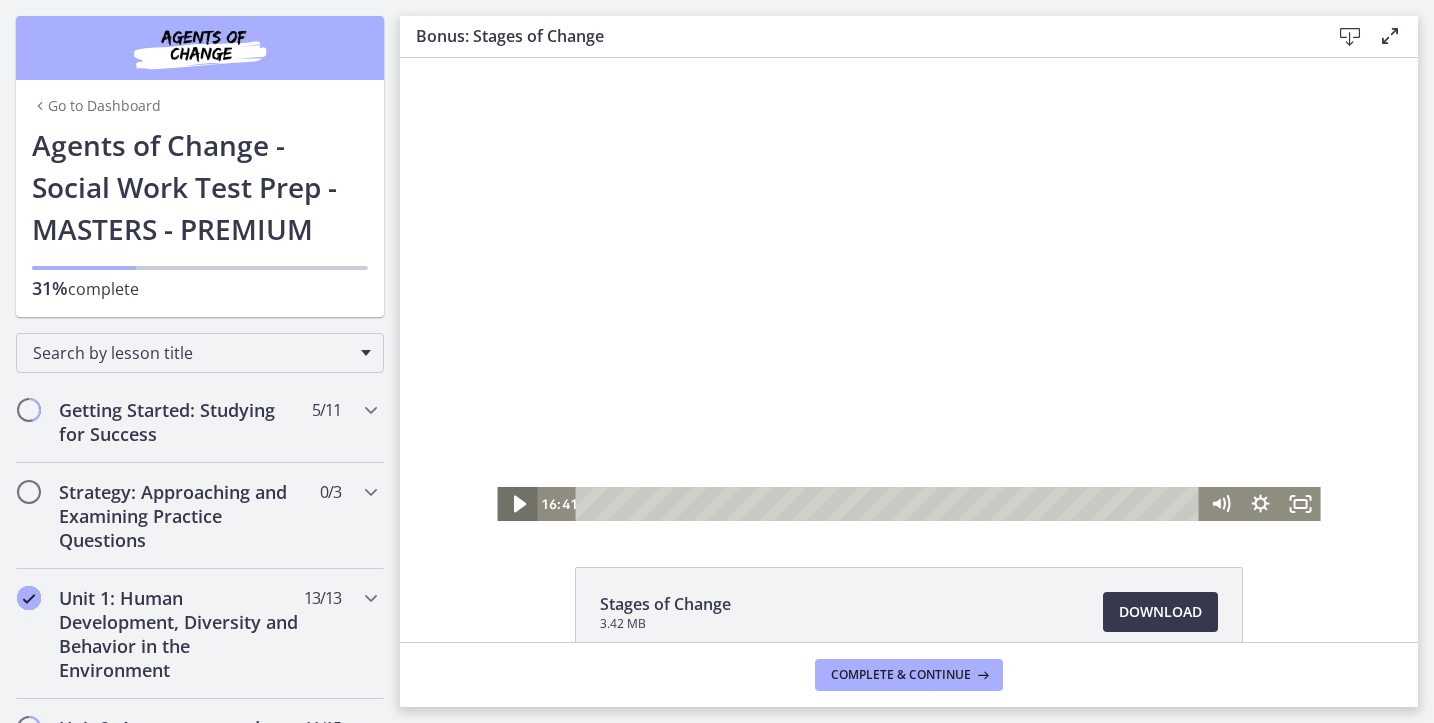 click 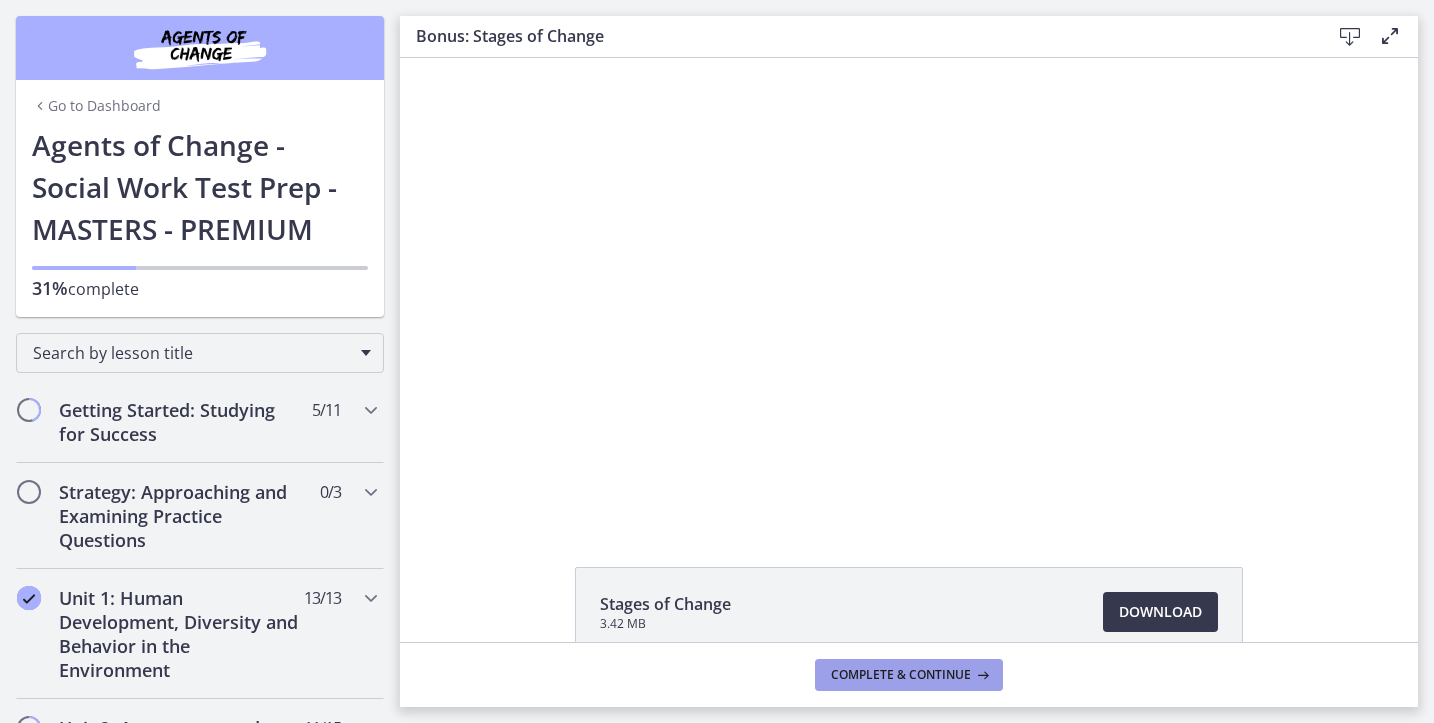 click on "Complete & continue" at bounding box center (901, 675) 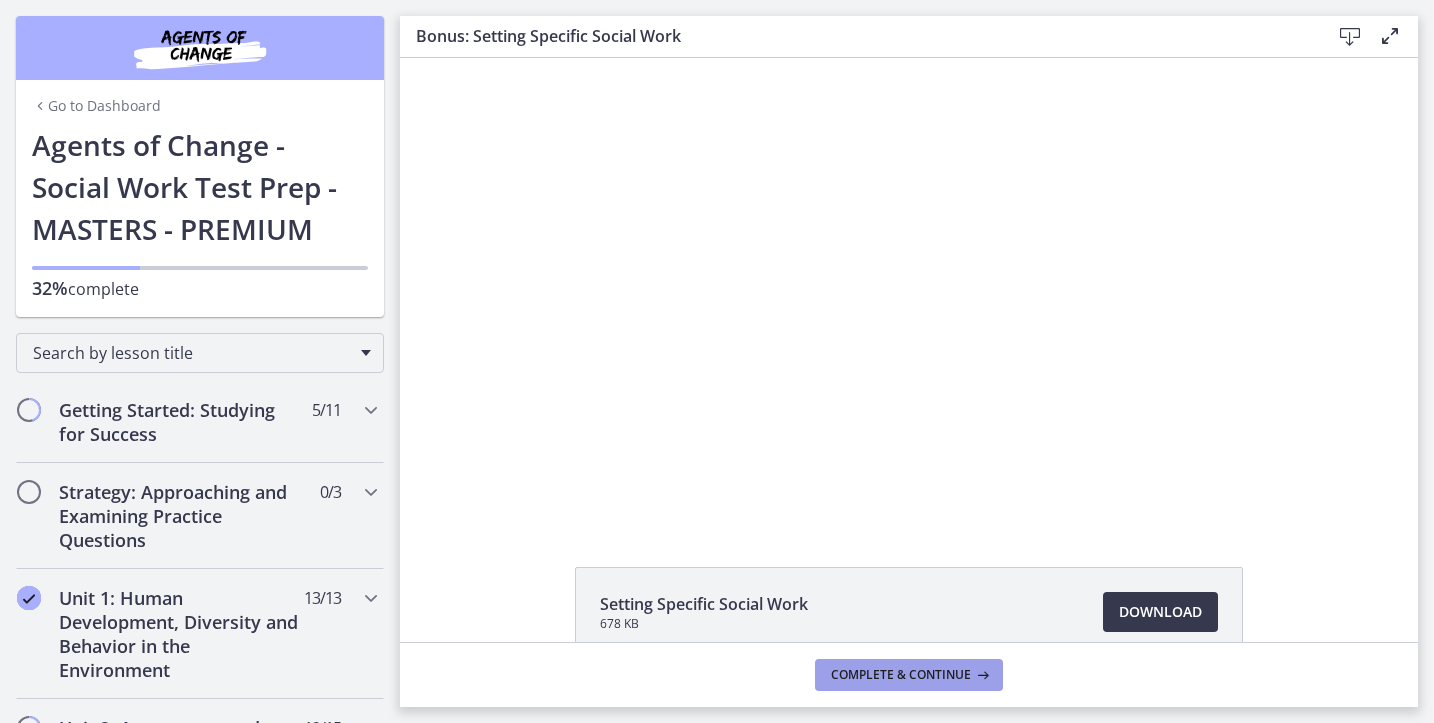 scroll, scrollTop: 0, scrollLeft: 0, axis: both 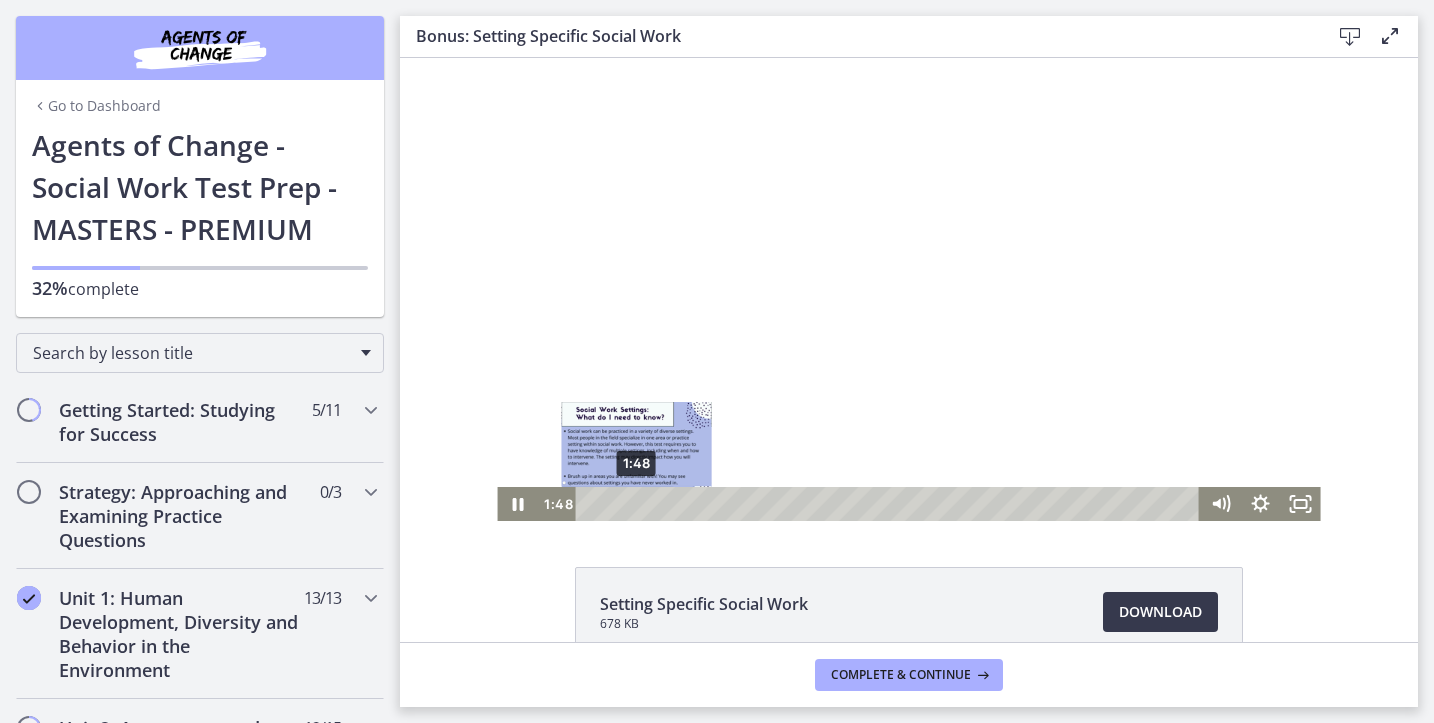 click on "1:48" at bounding box center [890, 504] 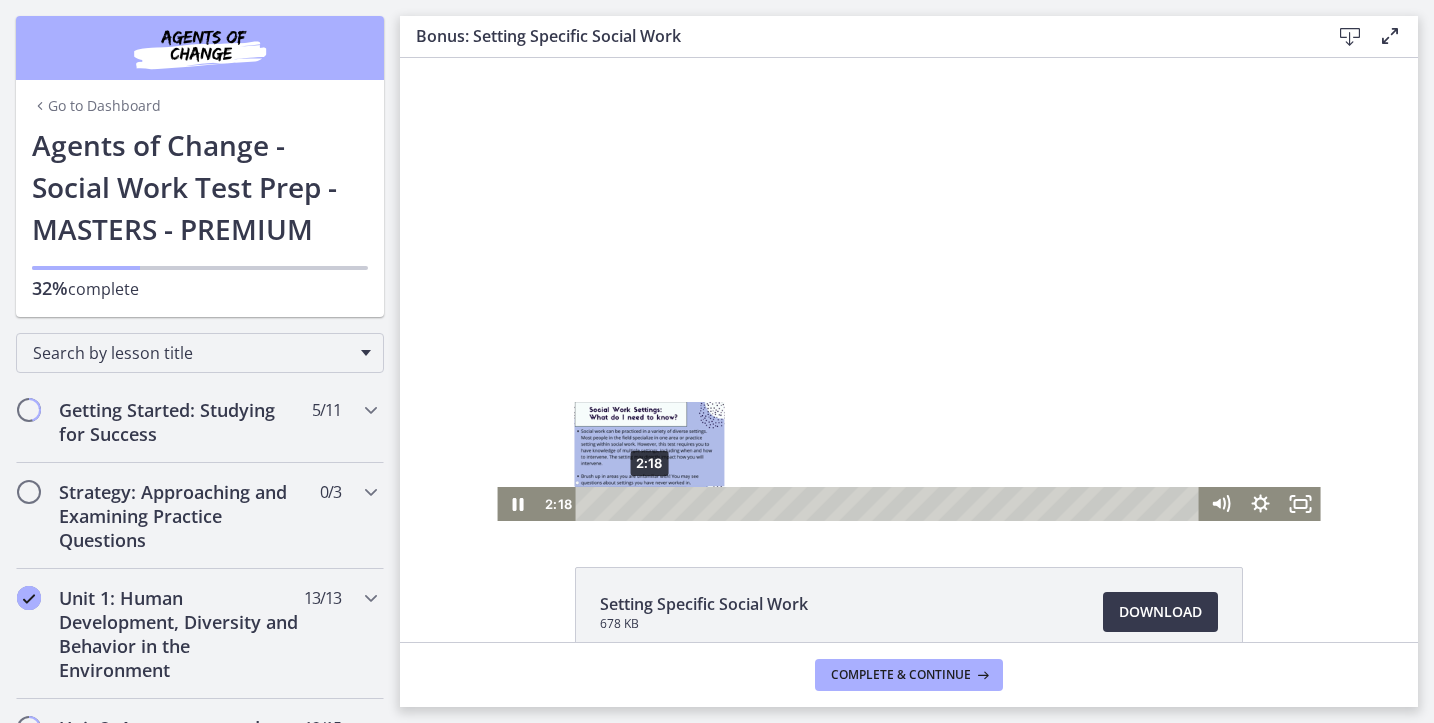 click on "2:18" at bounding box center [890, 504] 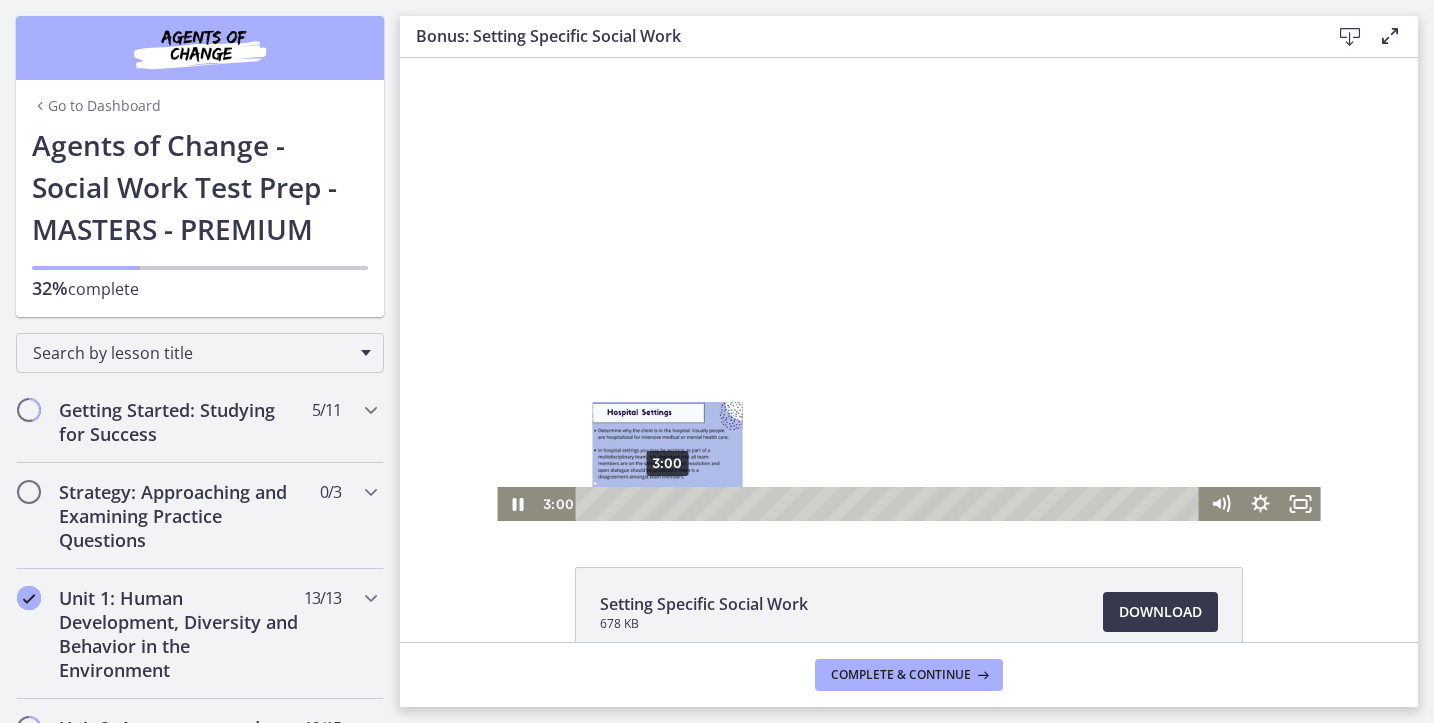 click on "3:00" at bounding box center (890, 504) 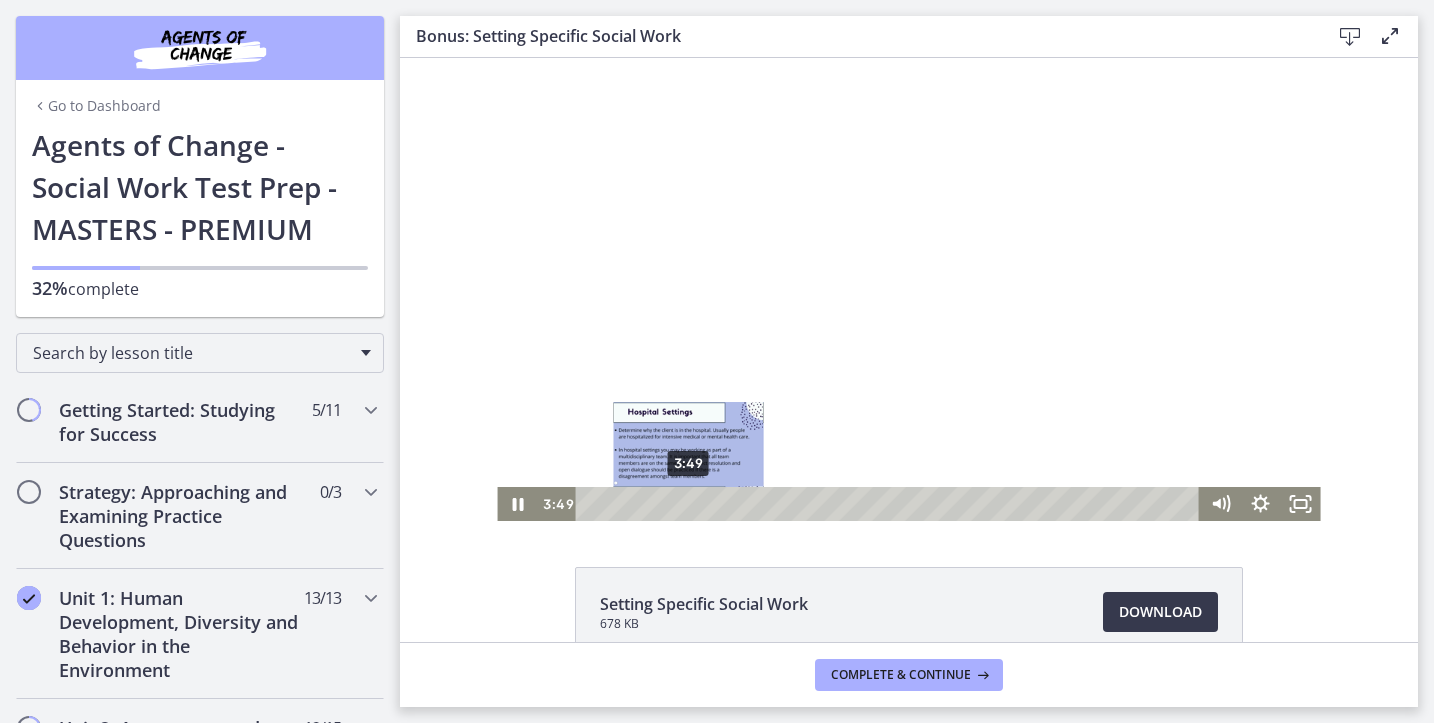 click on "3:49" at bounding box center [890, 504] 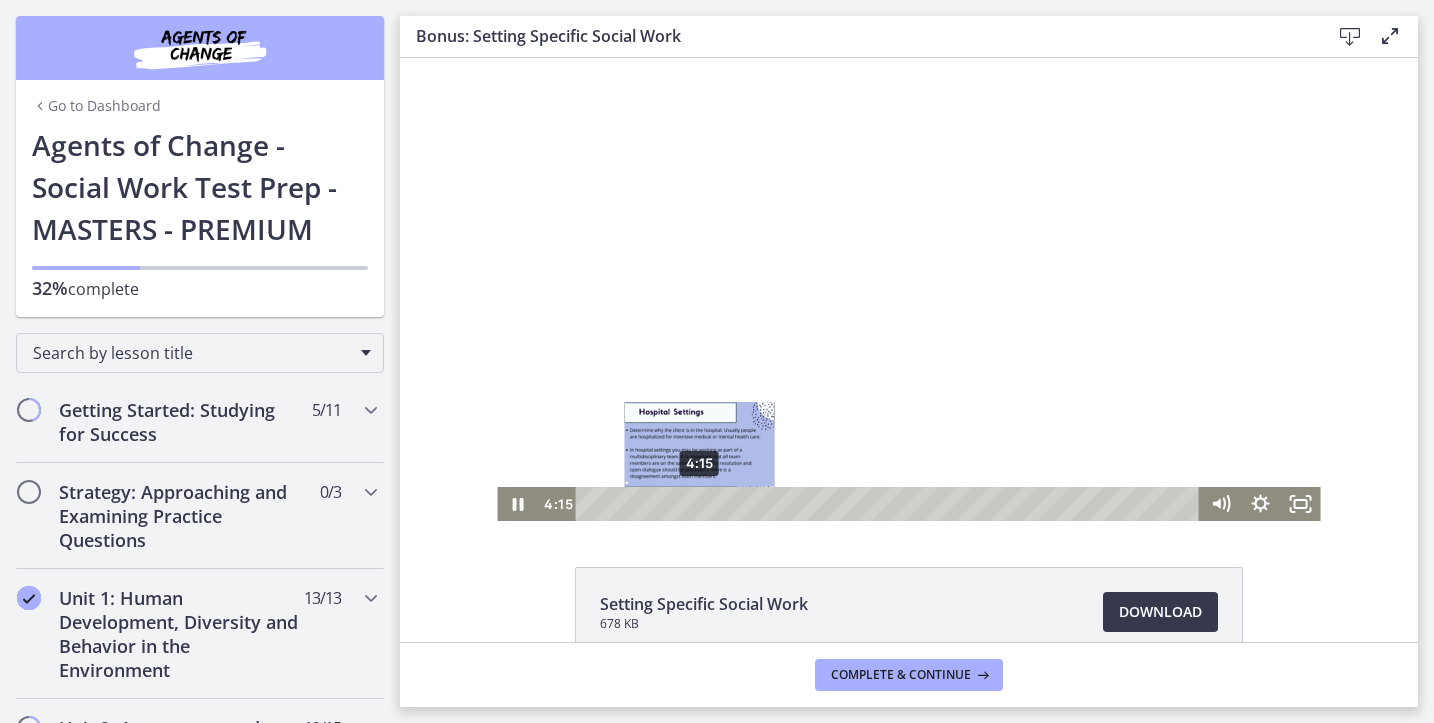 click on "4:15" at bounding box center (890, 504) 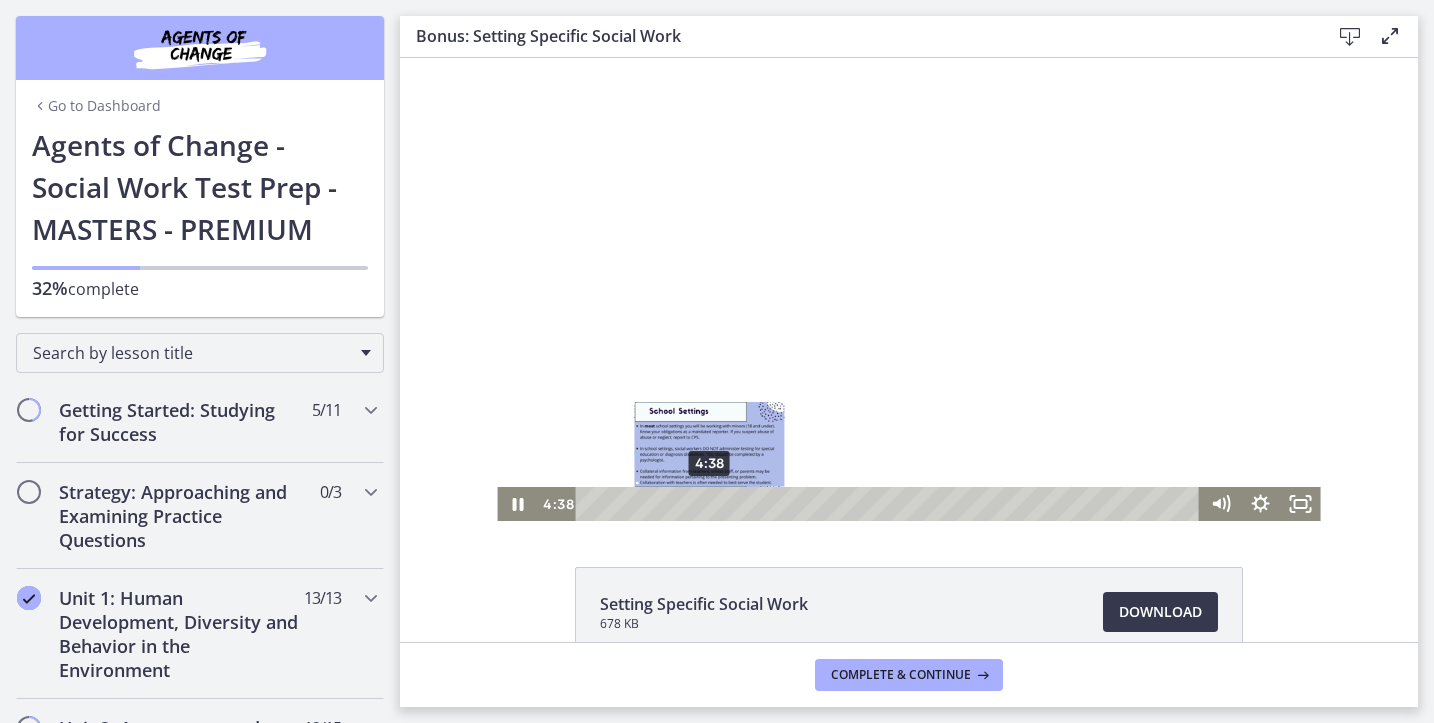 click on "4:38" at bounding box center (890, 504) 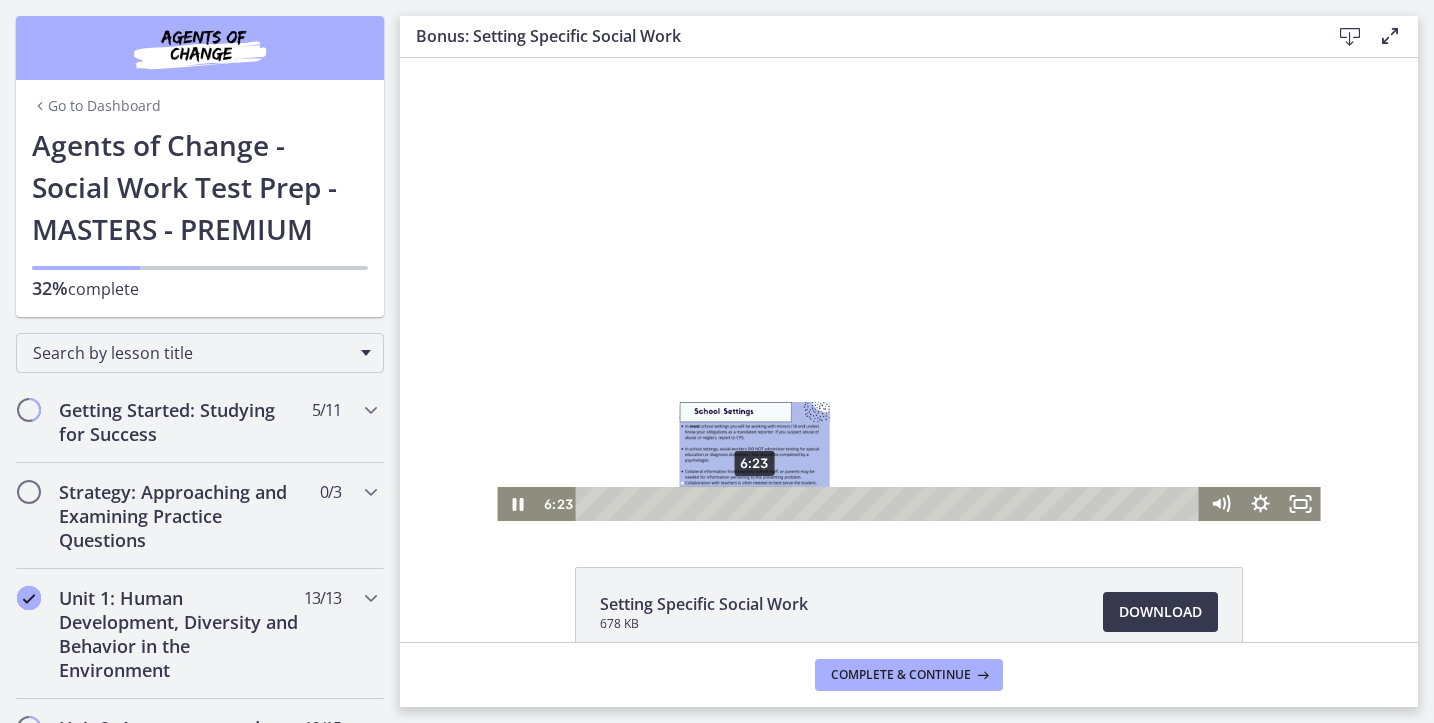 click on "6:23" at bounding box center (890, 504) 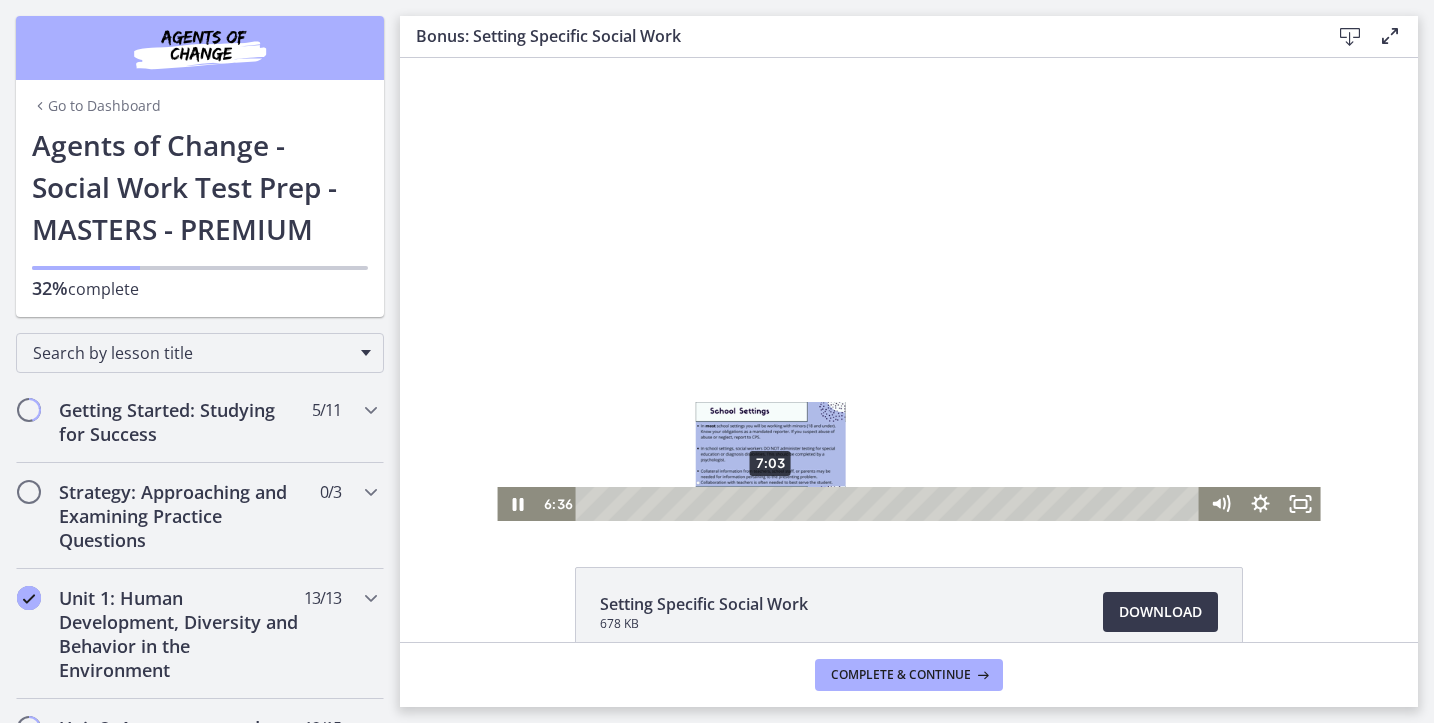 click on "7:03" at bounding box center [890, 504] 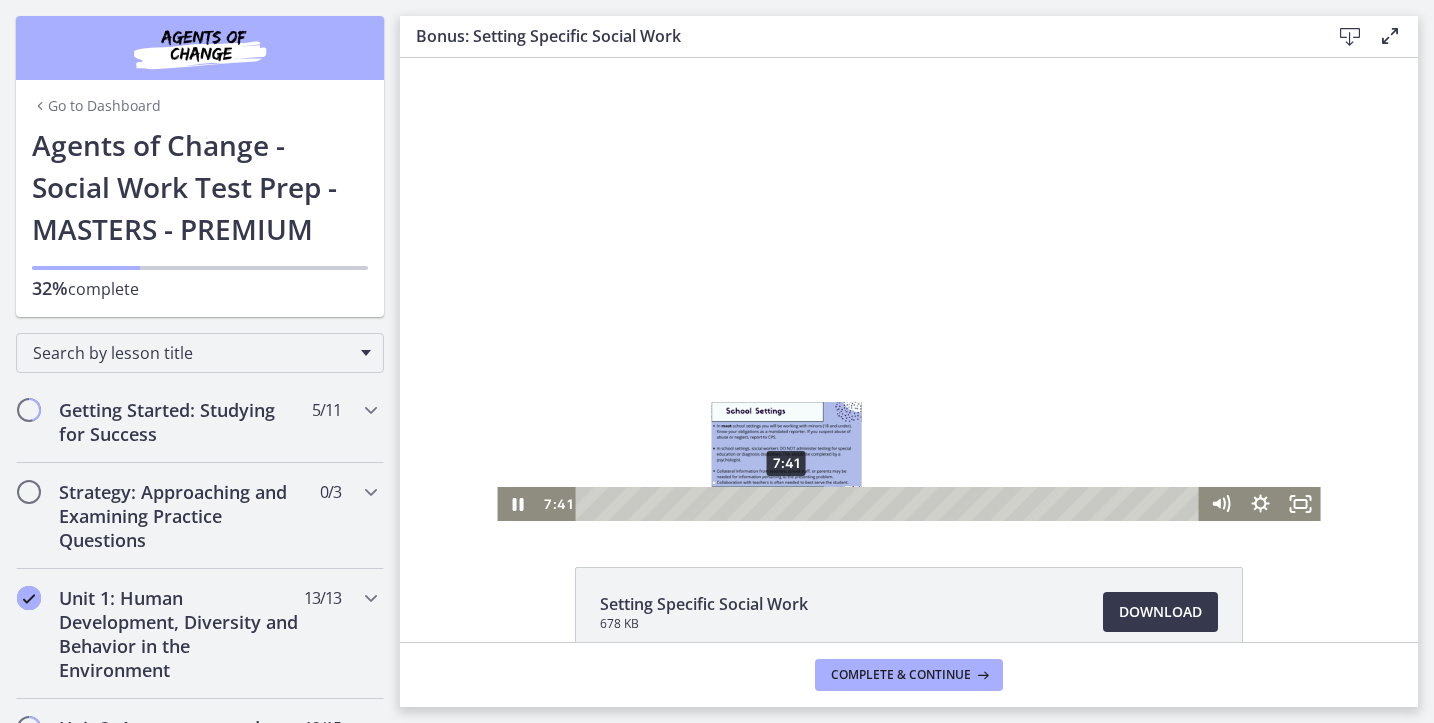 click on "7:41" at bounding box center [890, 504] 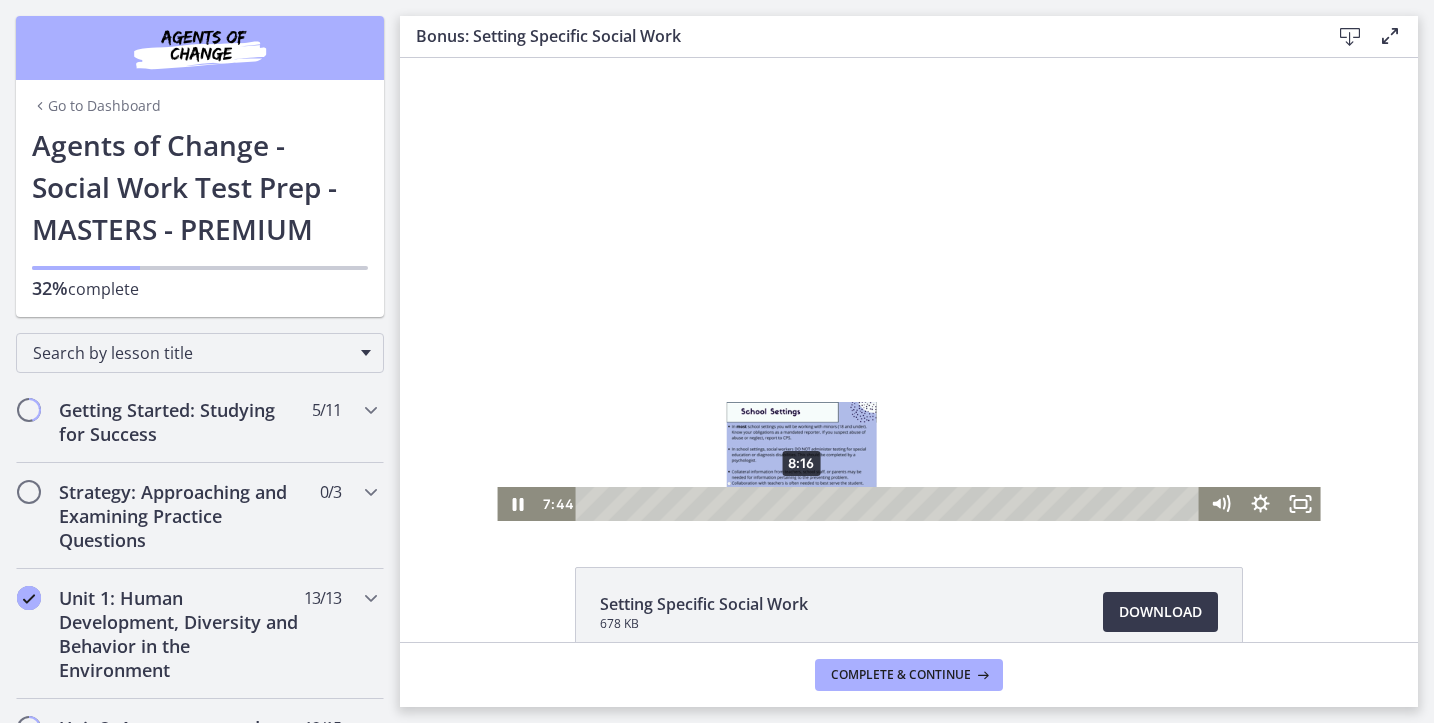 click on "8:16" at bounding box center [890, 504] 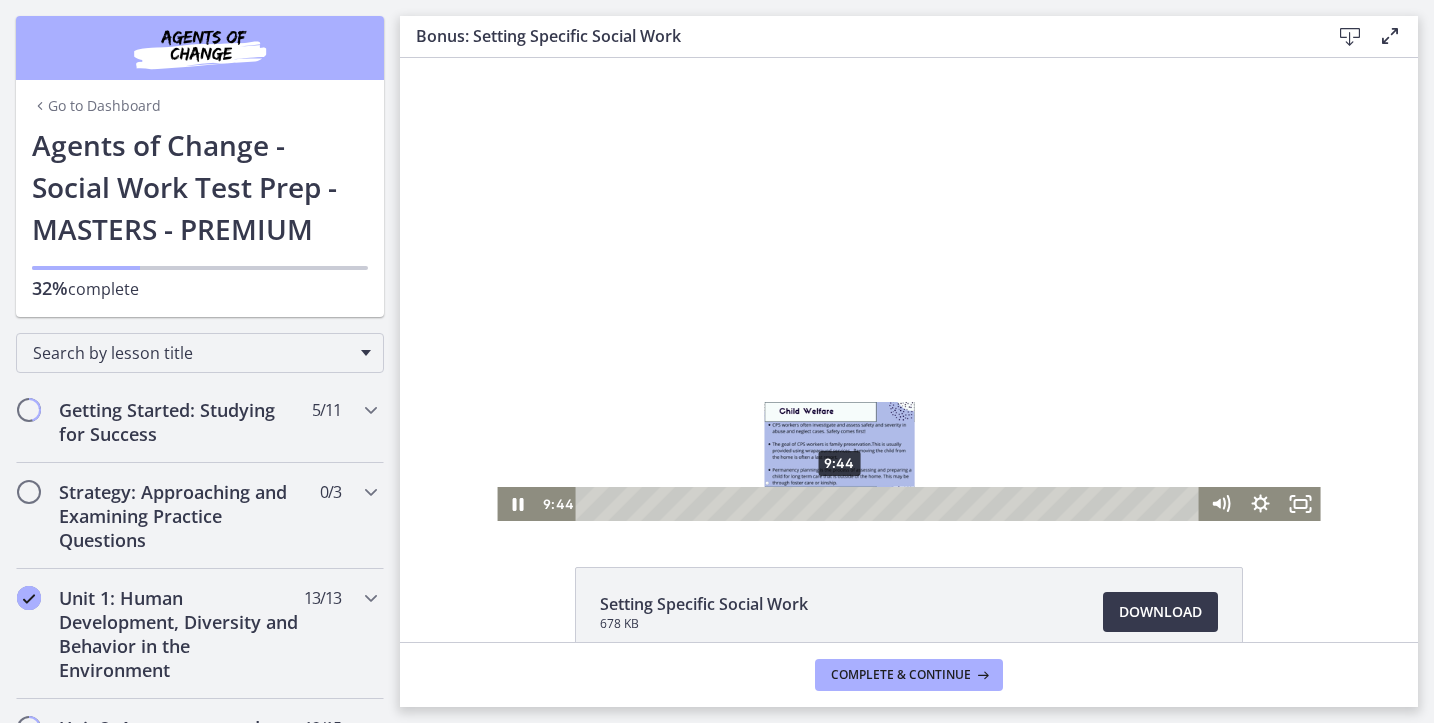 click on "9:44" at bounding box center [890, 504] 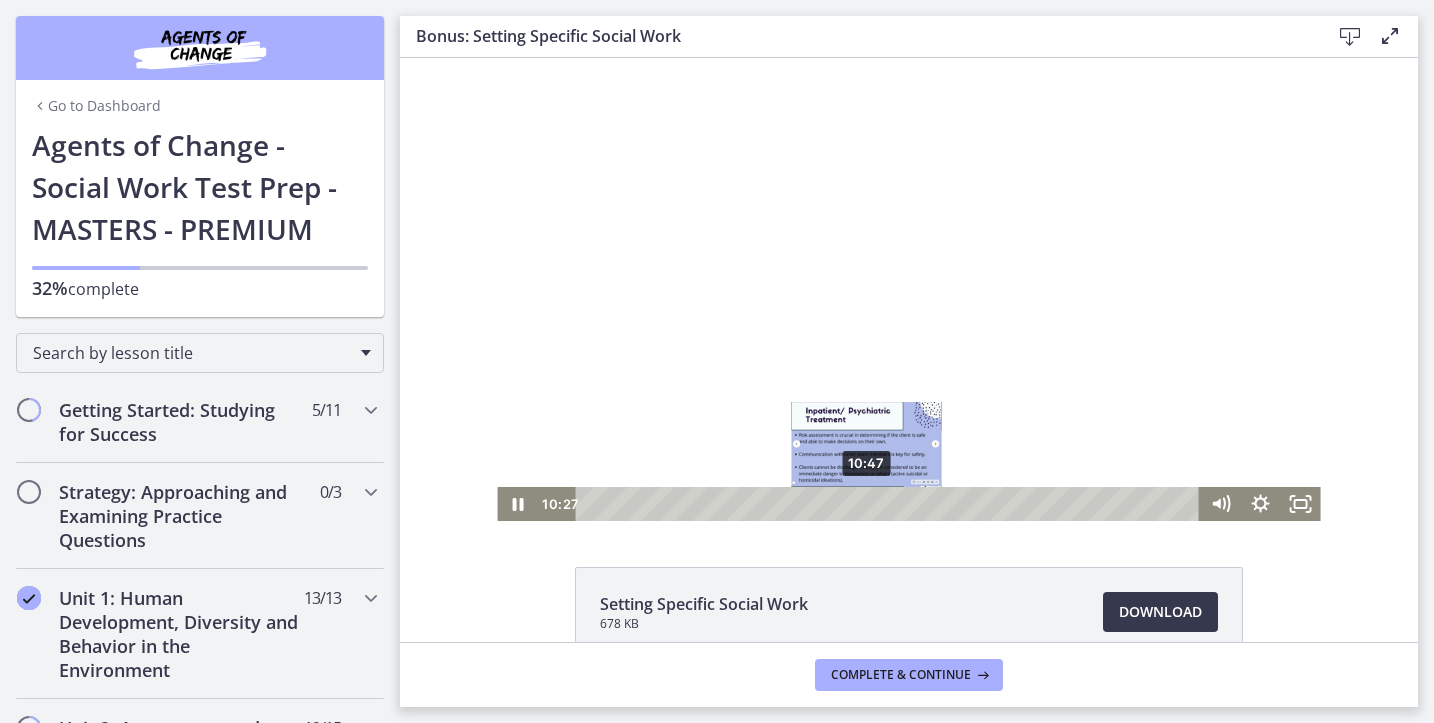 click on "10:47" at bounding box center (890, 504) 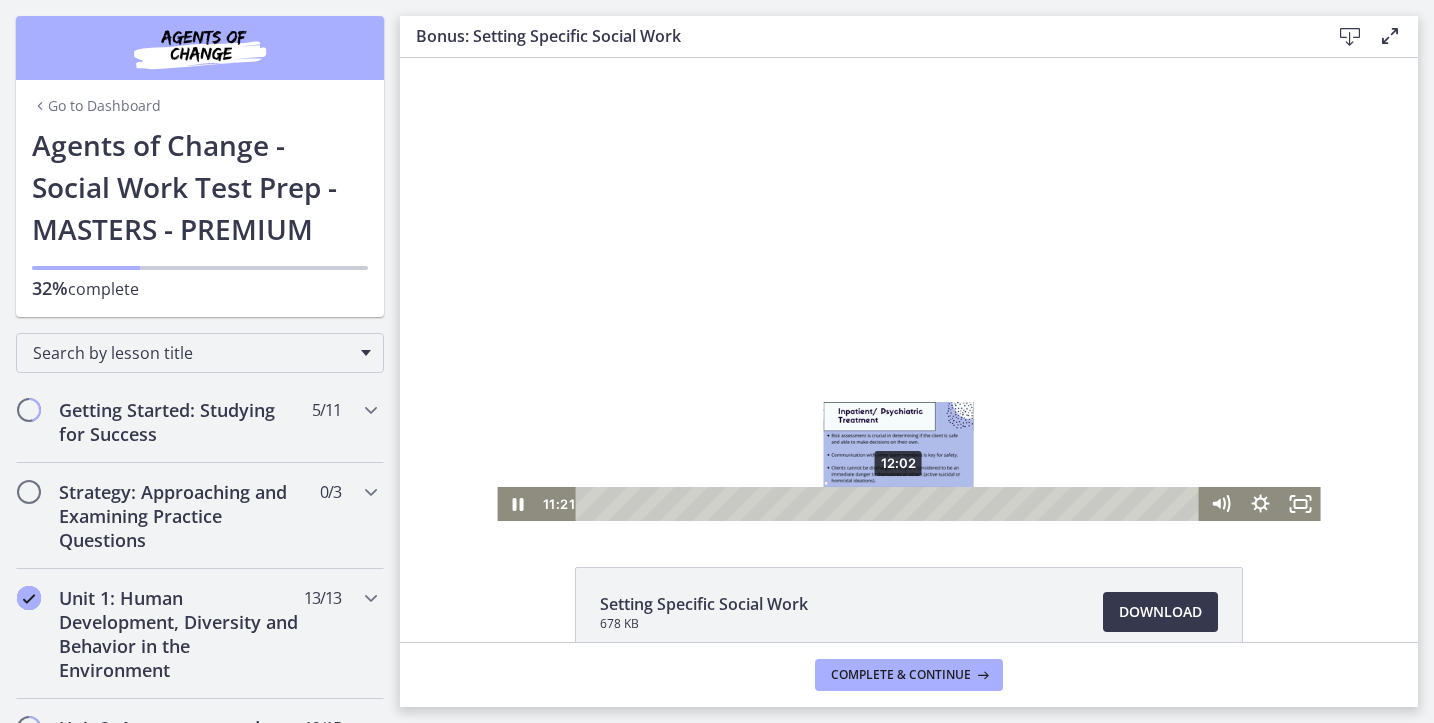 click on "12:02" at bounding box center (890, 504) 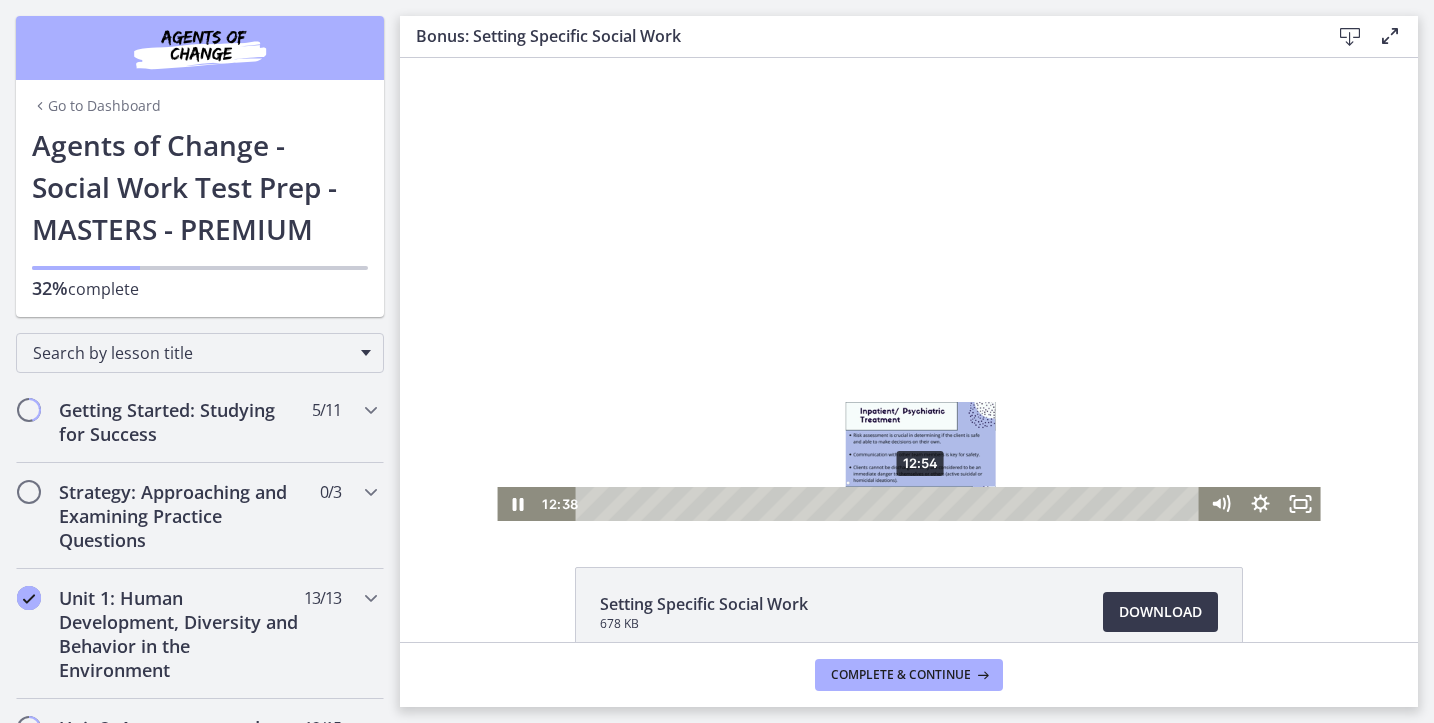 click on "12:54" at bounding box center (890, 504) 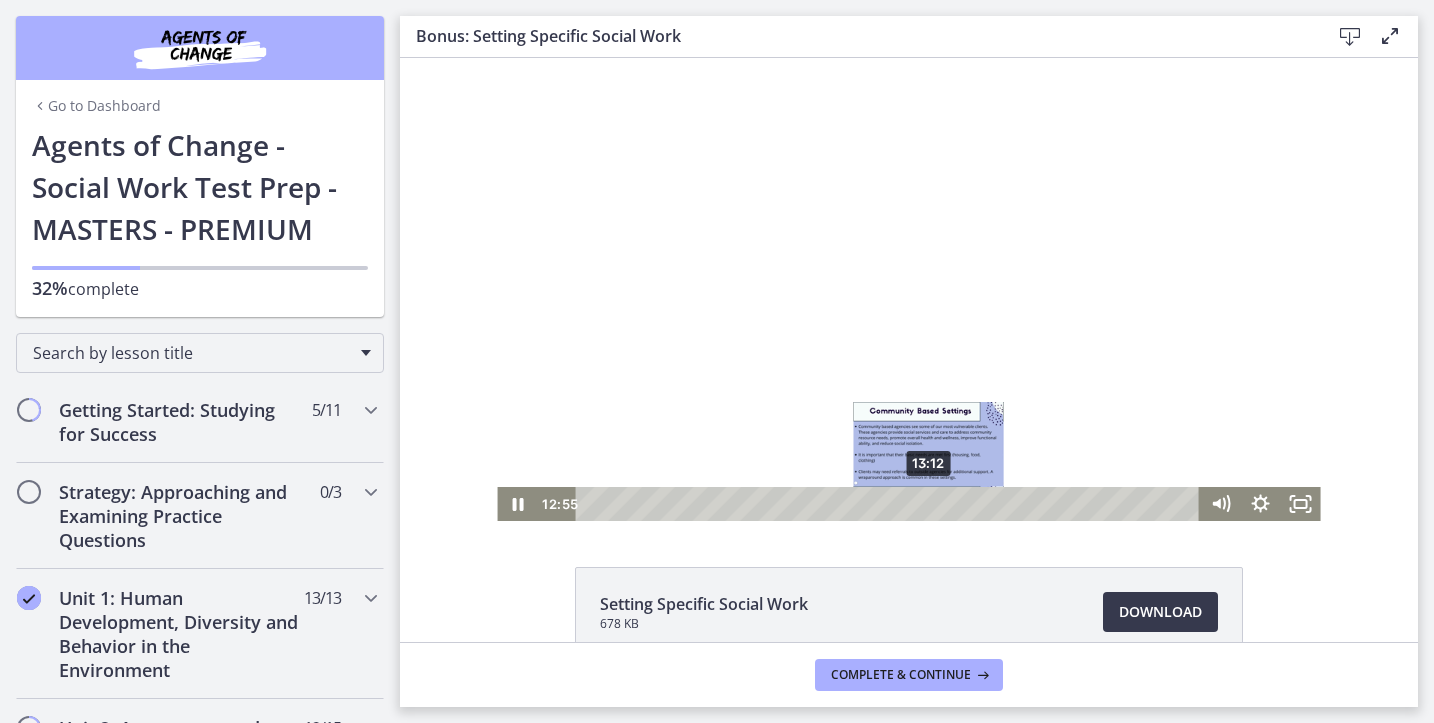 click on "13:12" at bounding box center (890, 504) 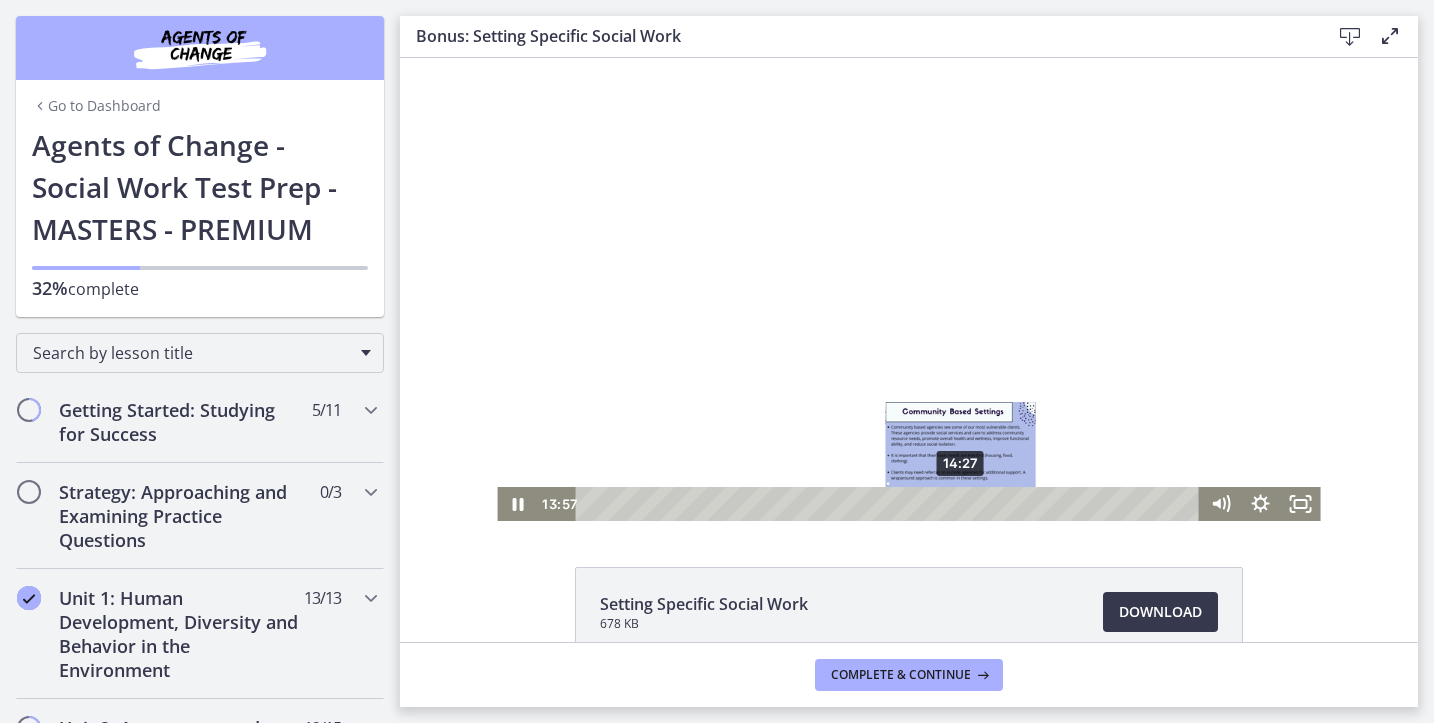click on "14:27" at bounding box center [890, 504] 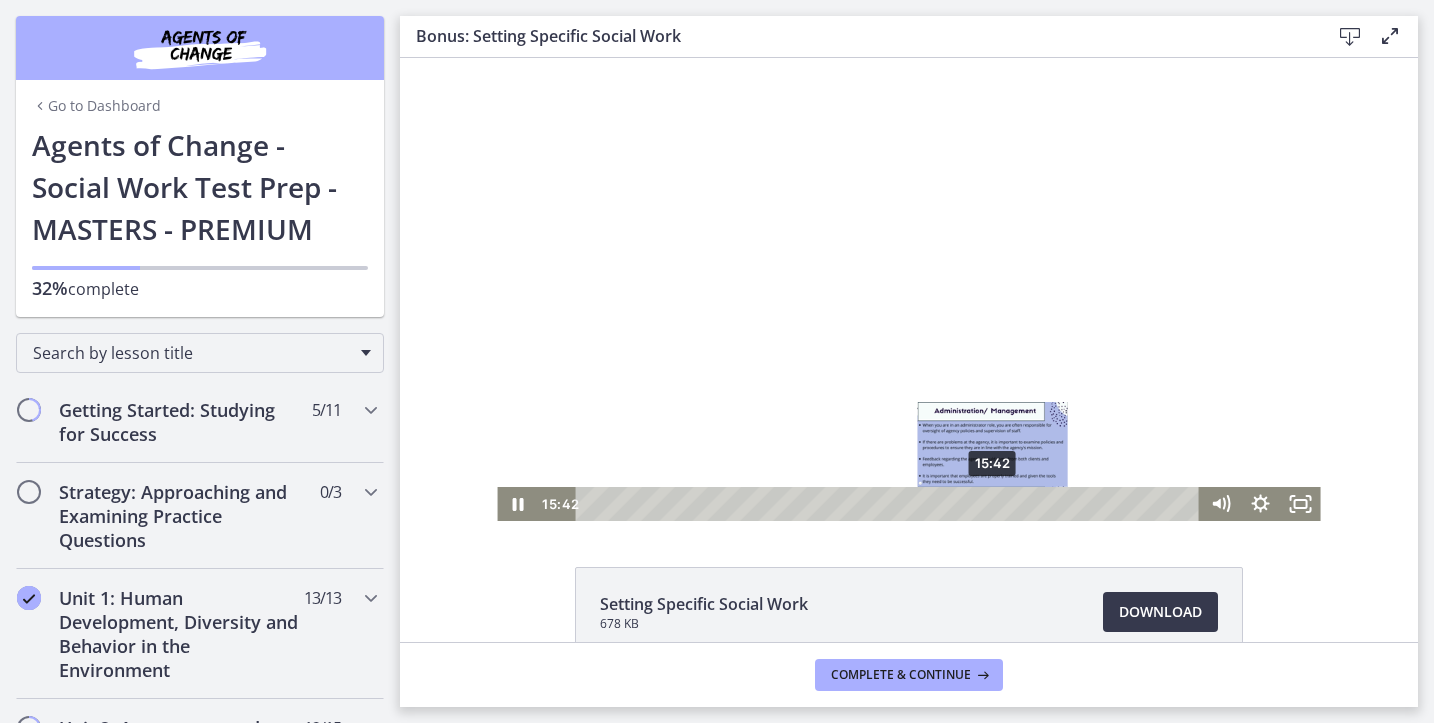 click on "15:42" at bounding box center (890, 504) 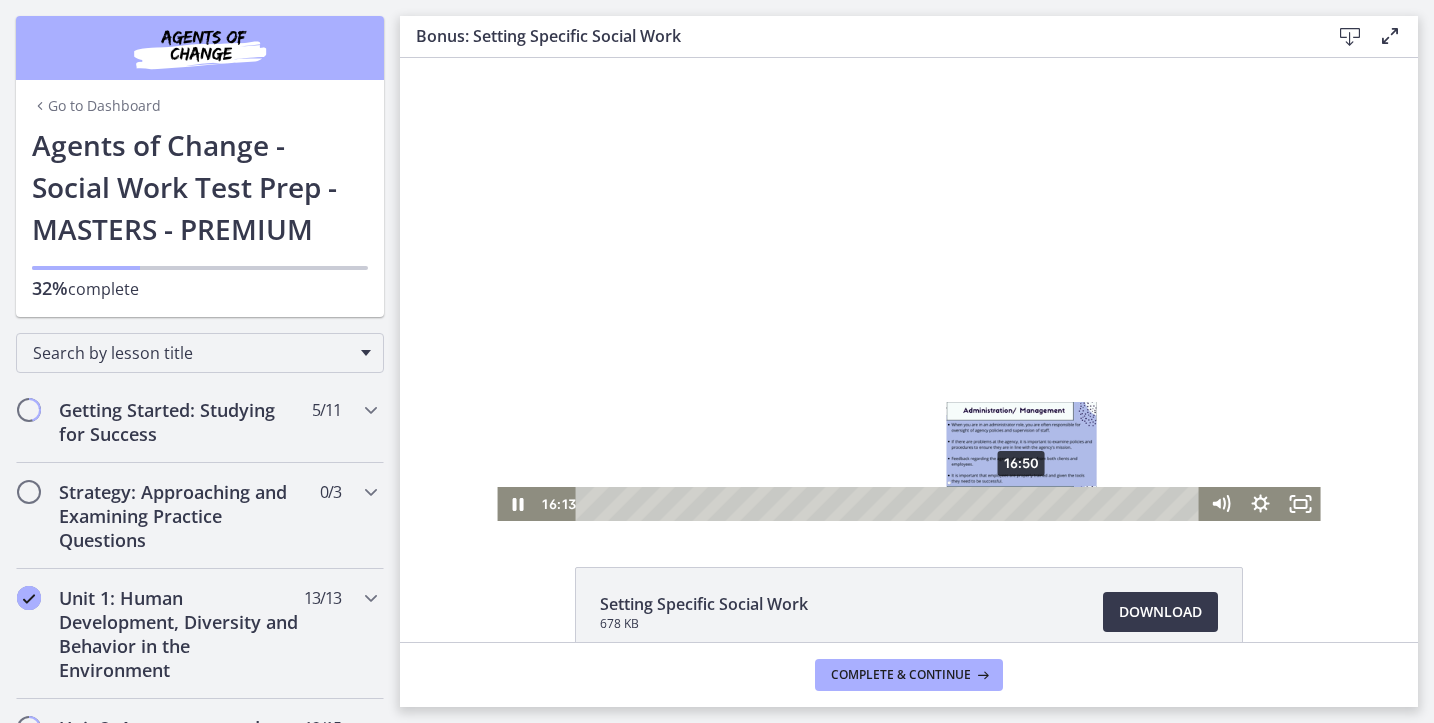 click on "16:50" at bounding box center [890, 504] 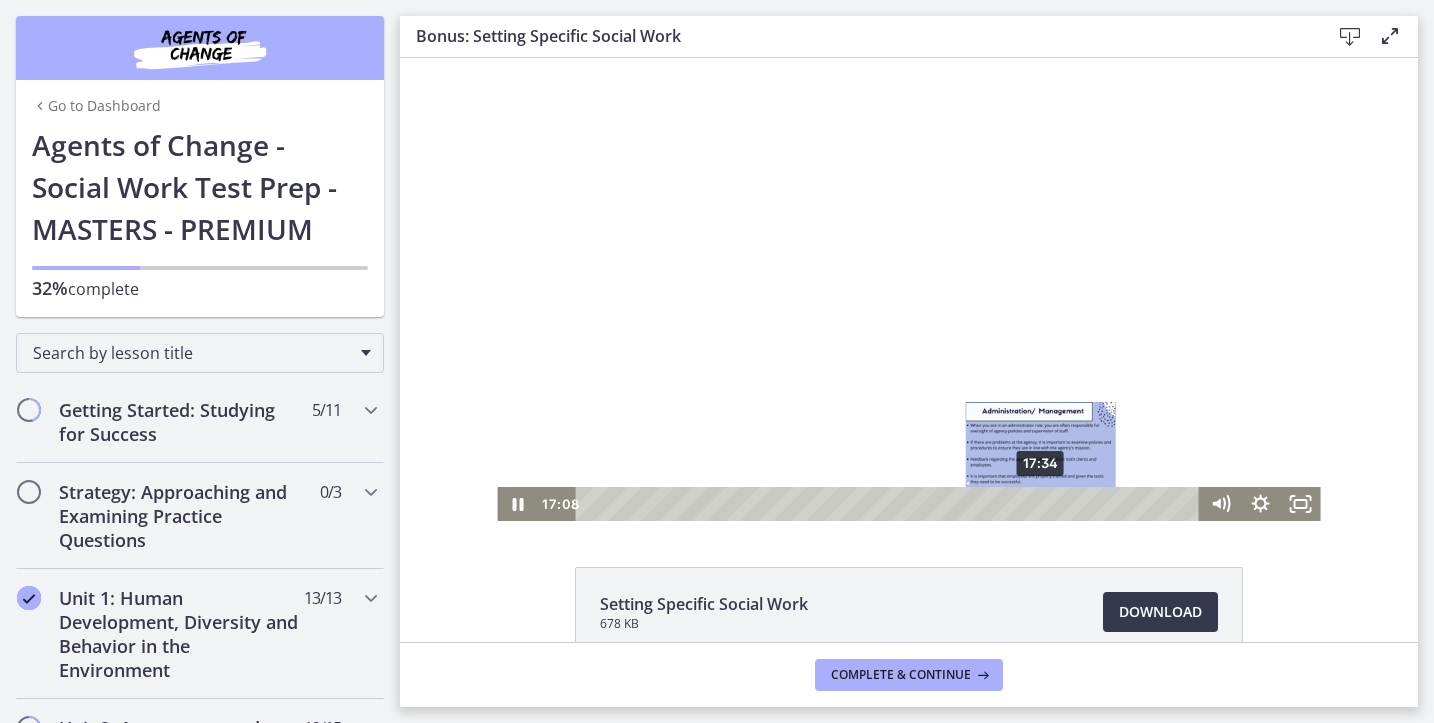click on "17:34" at bounding box center [890, 504] 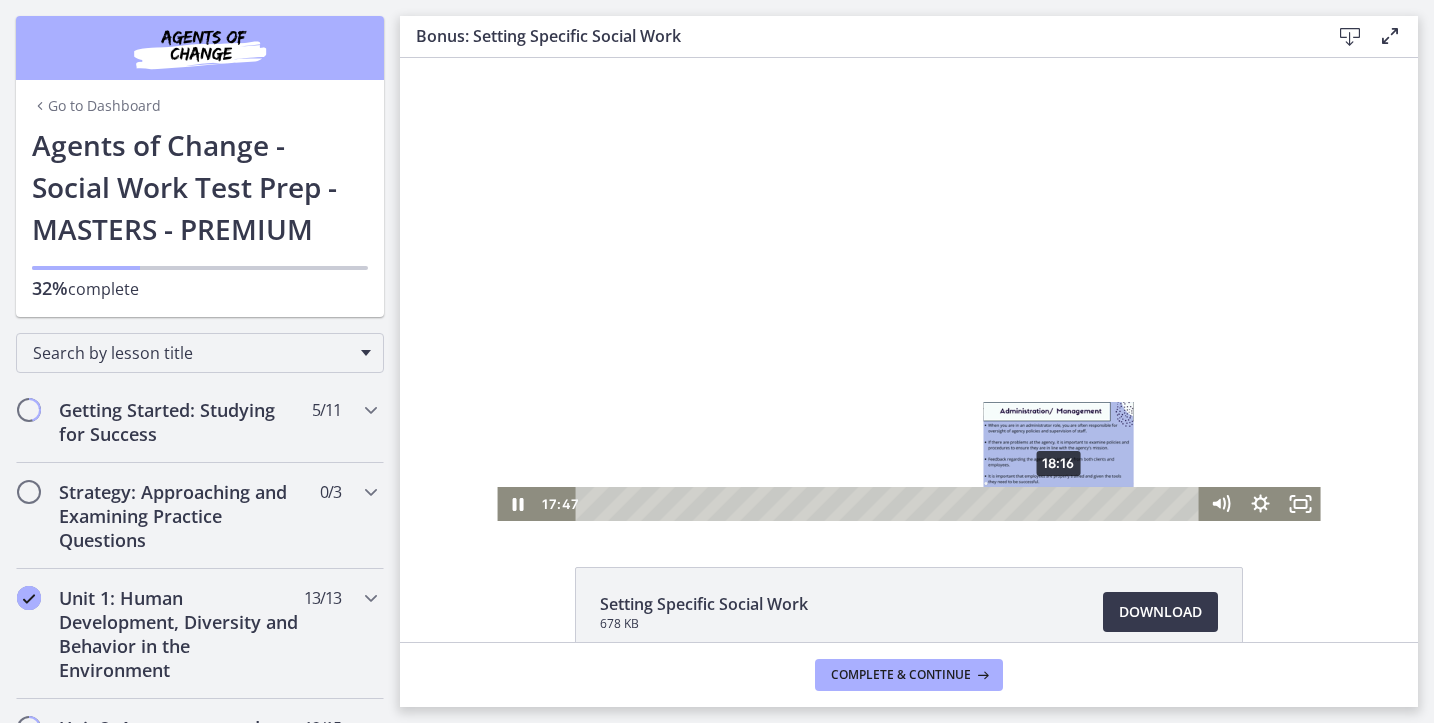 click on "18:16" at bounding box center [890, 504] 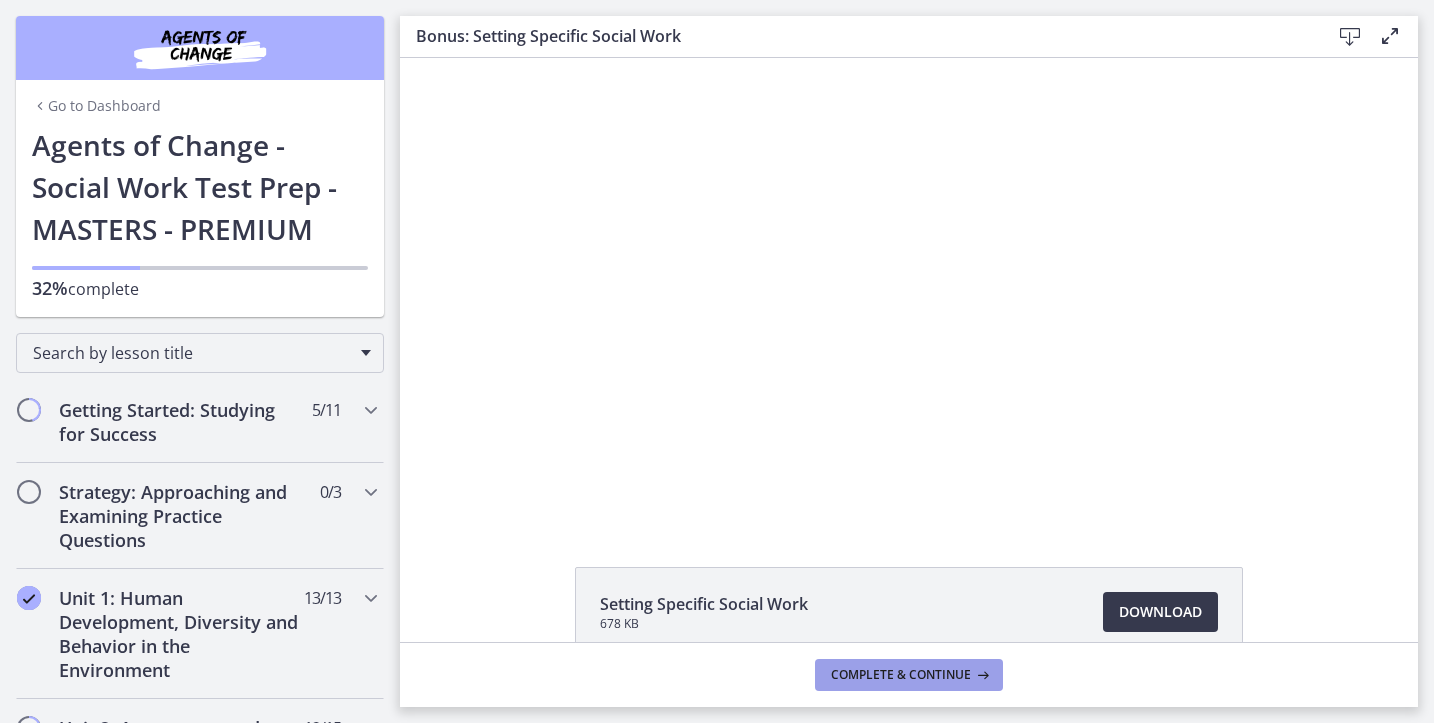 click on "Complete & continue" at bounding box center [901, 675] 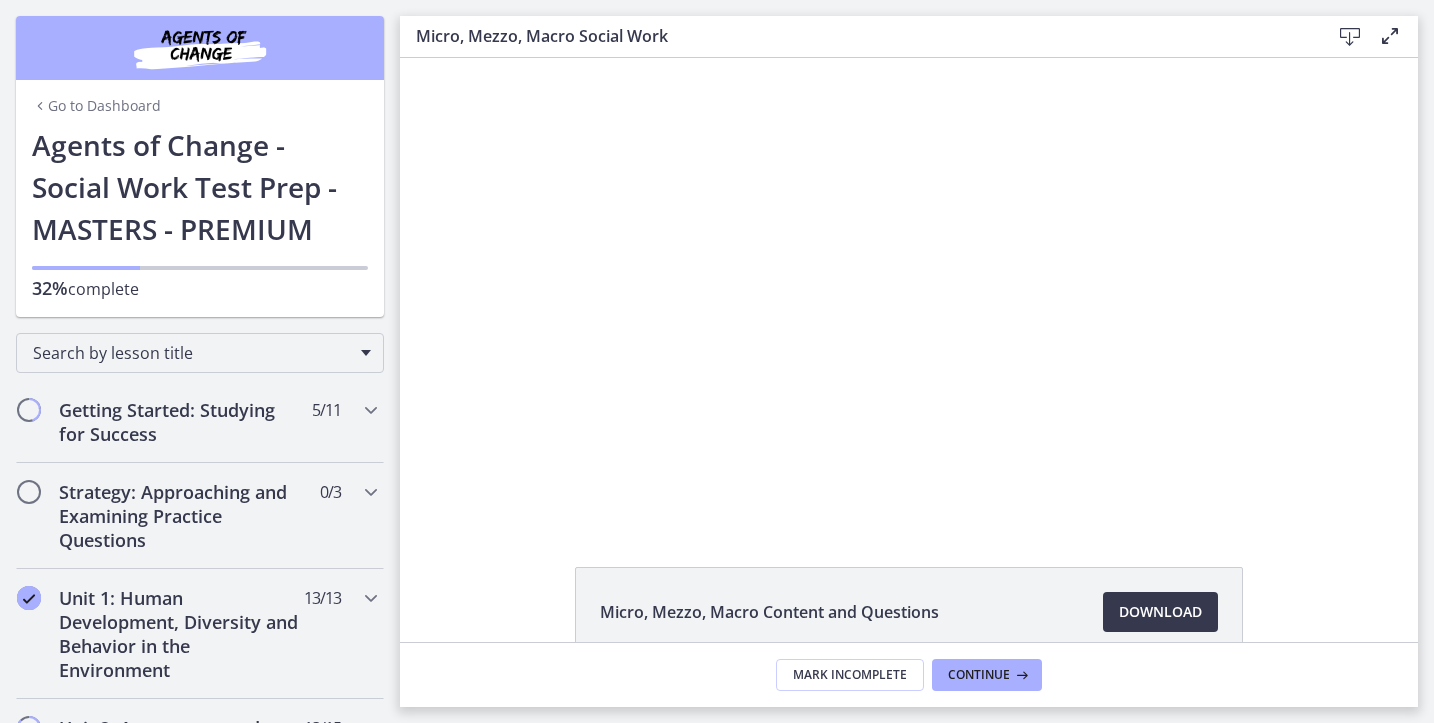 scroll, scrollTop: 0, scrollLeft: 0, axis: both 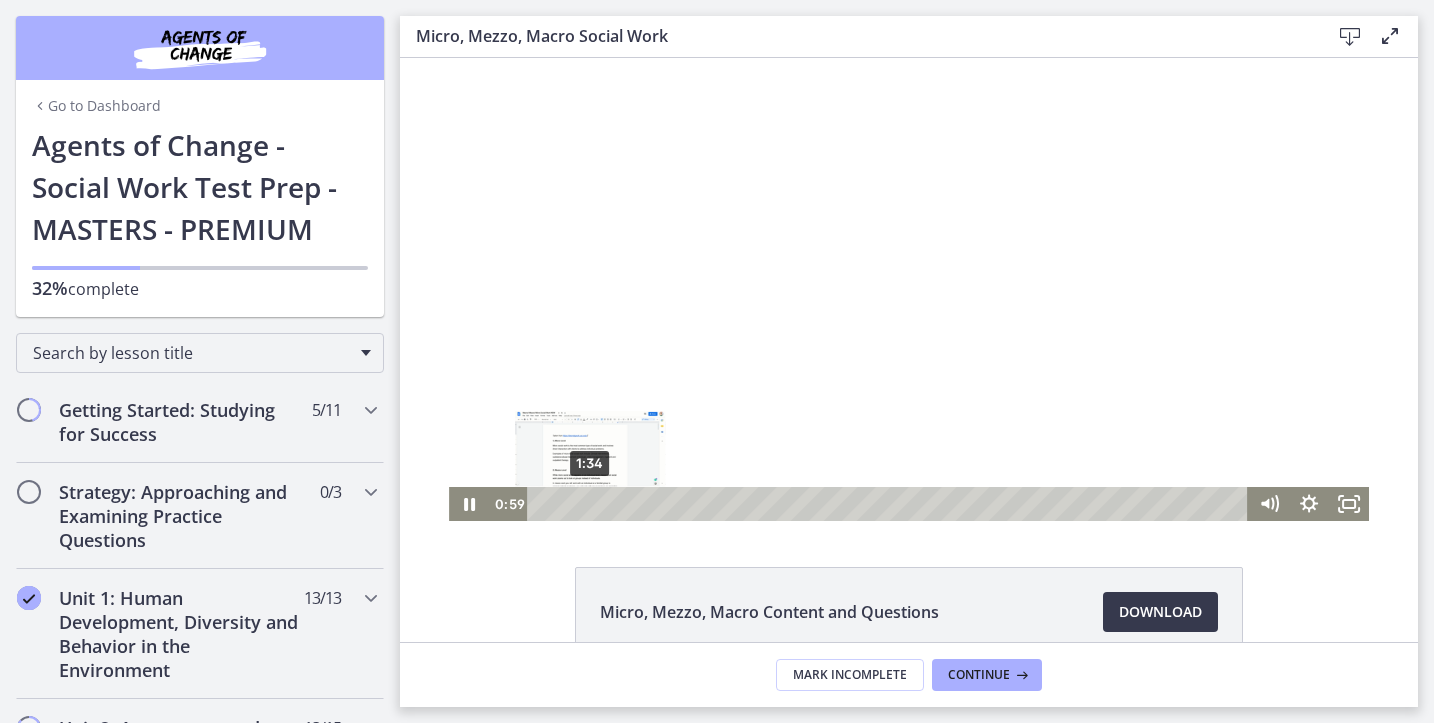 click on "1:34" at bounding box center [890, 504] 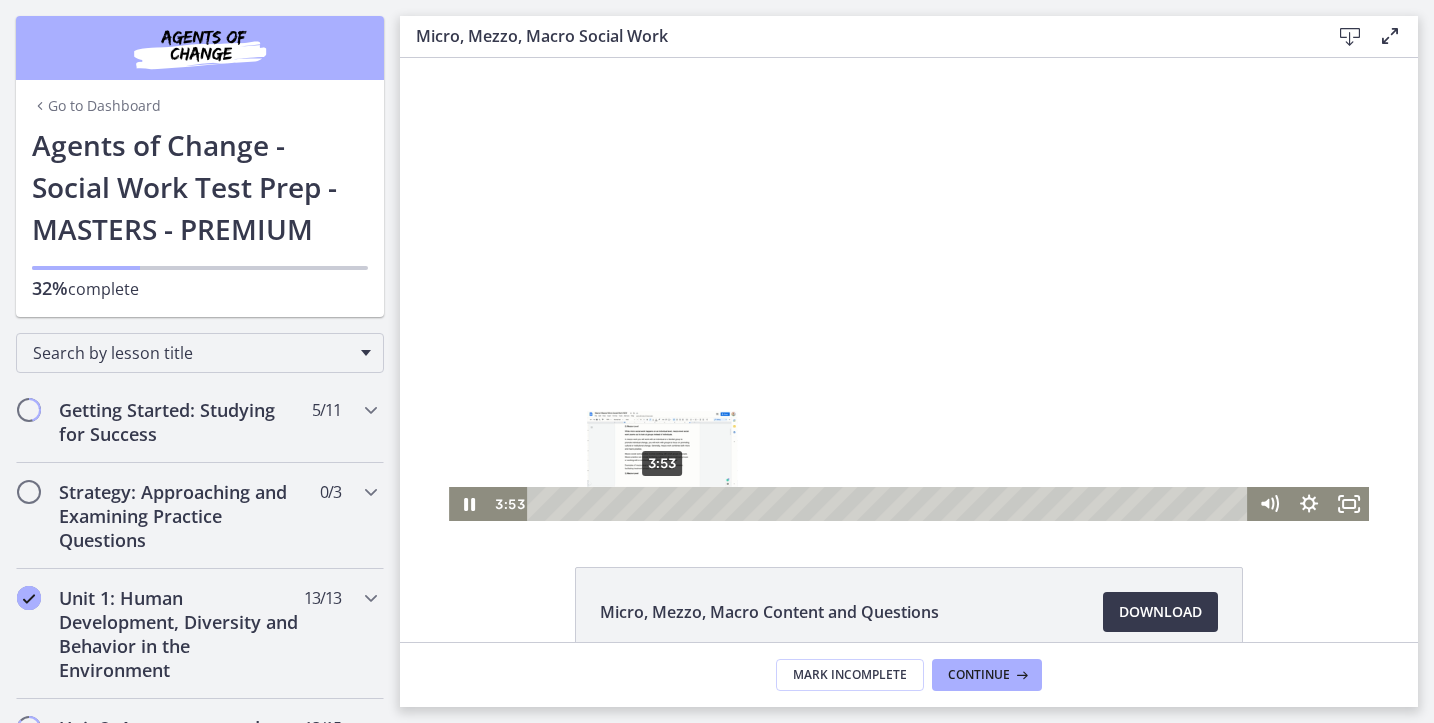 click on "3:53" at bounding box center (890, 504) 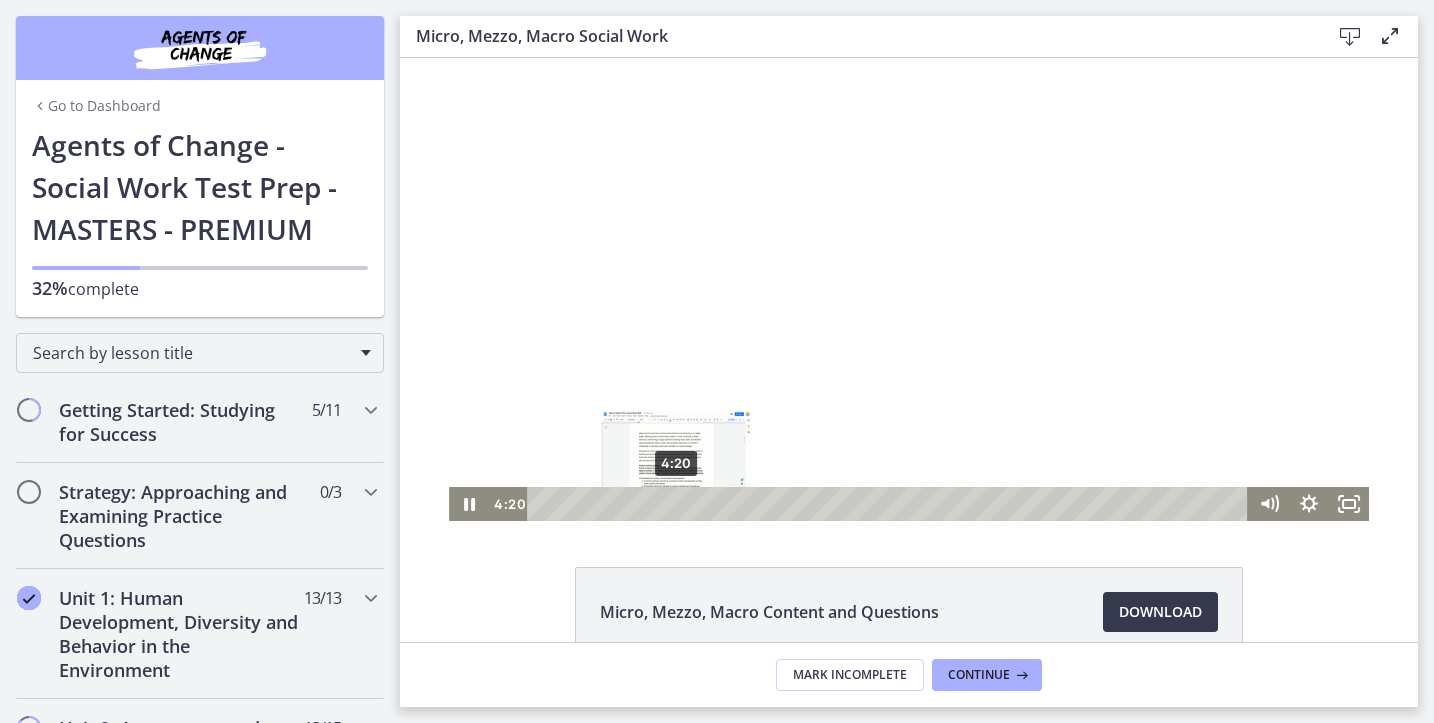 click on "4:20" at bounding box center (890, 504) 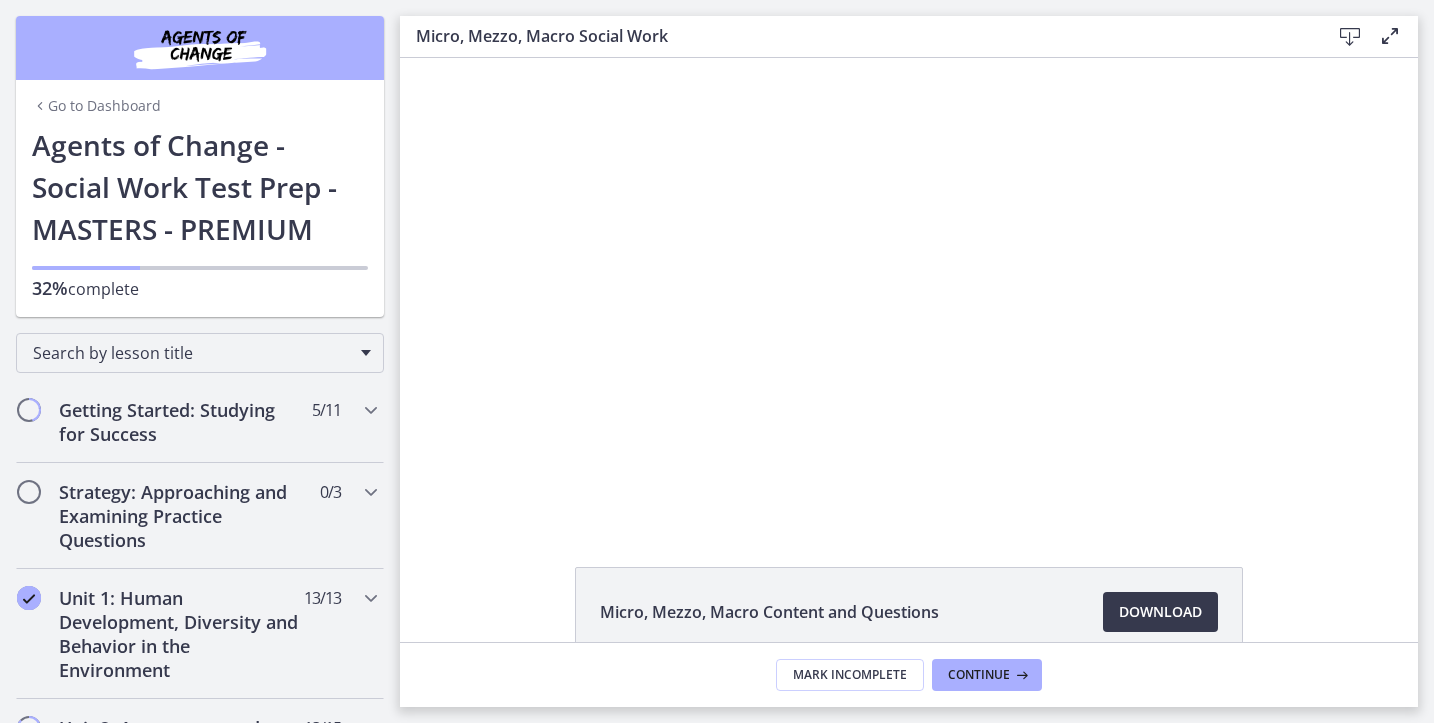 scroll, scrollTop: 0, scrollLeft: 0, axis: both 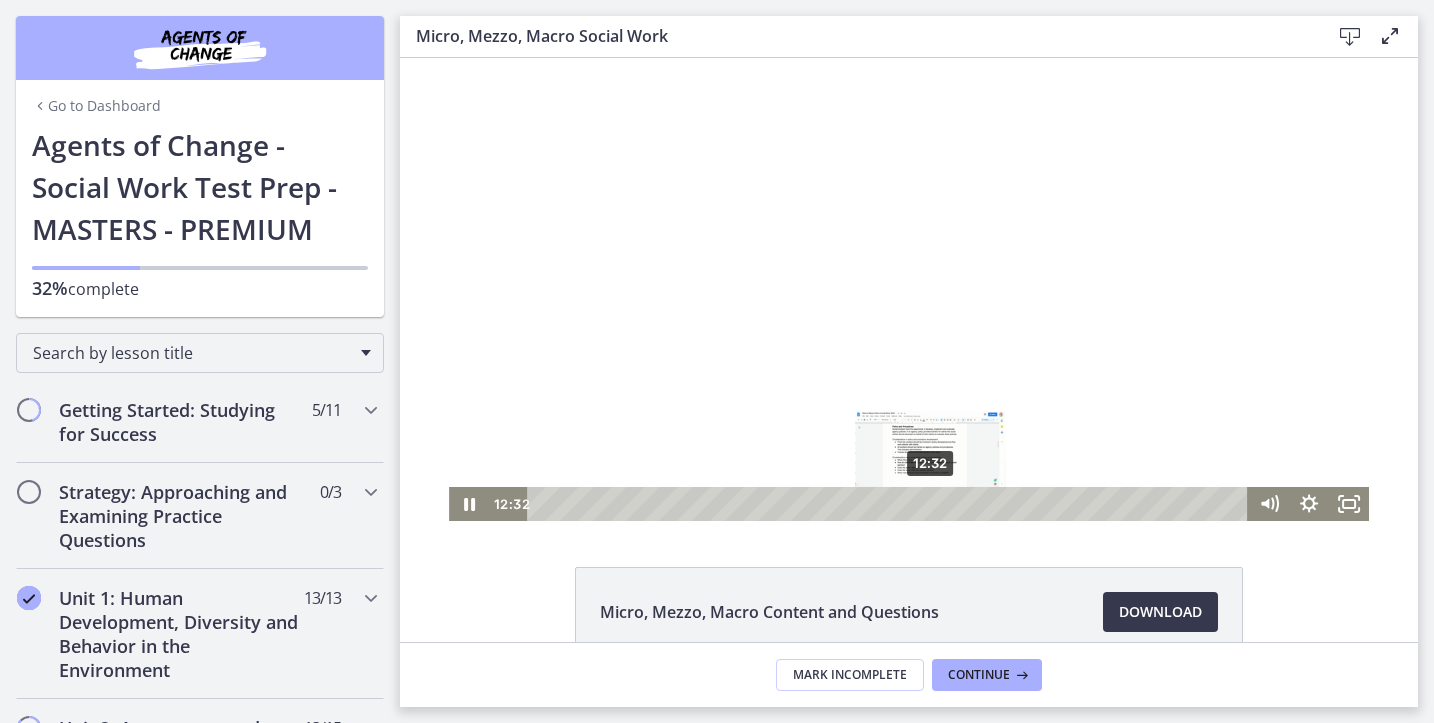 click on "12:32" at bounding box center [890, 504] 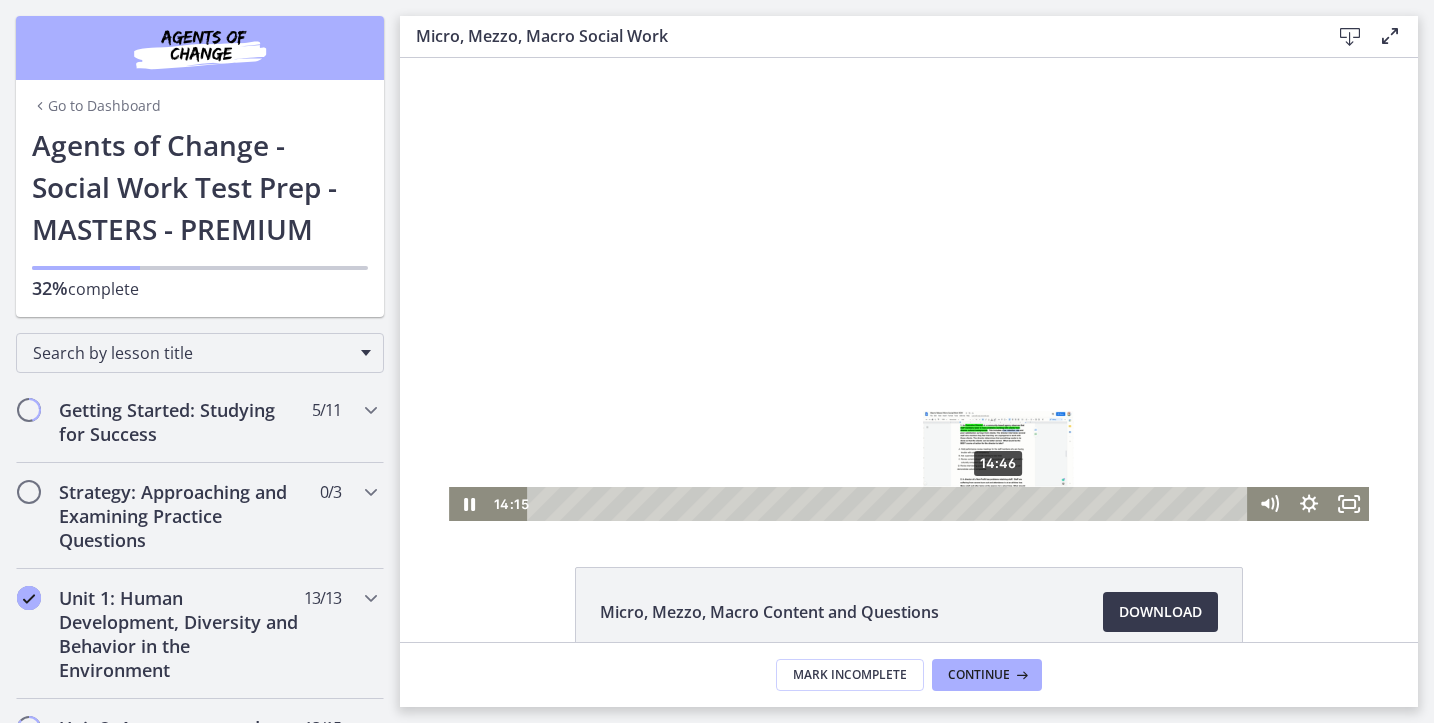 click on "14:46" at bounding box center [890, 504] 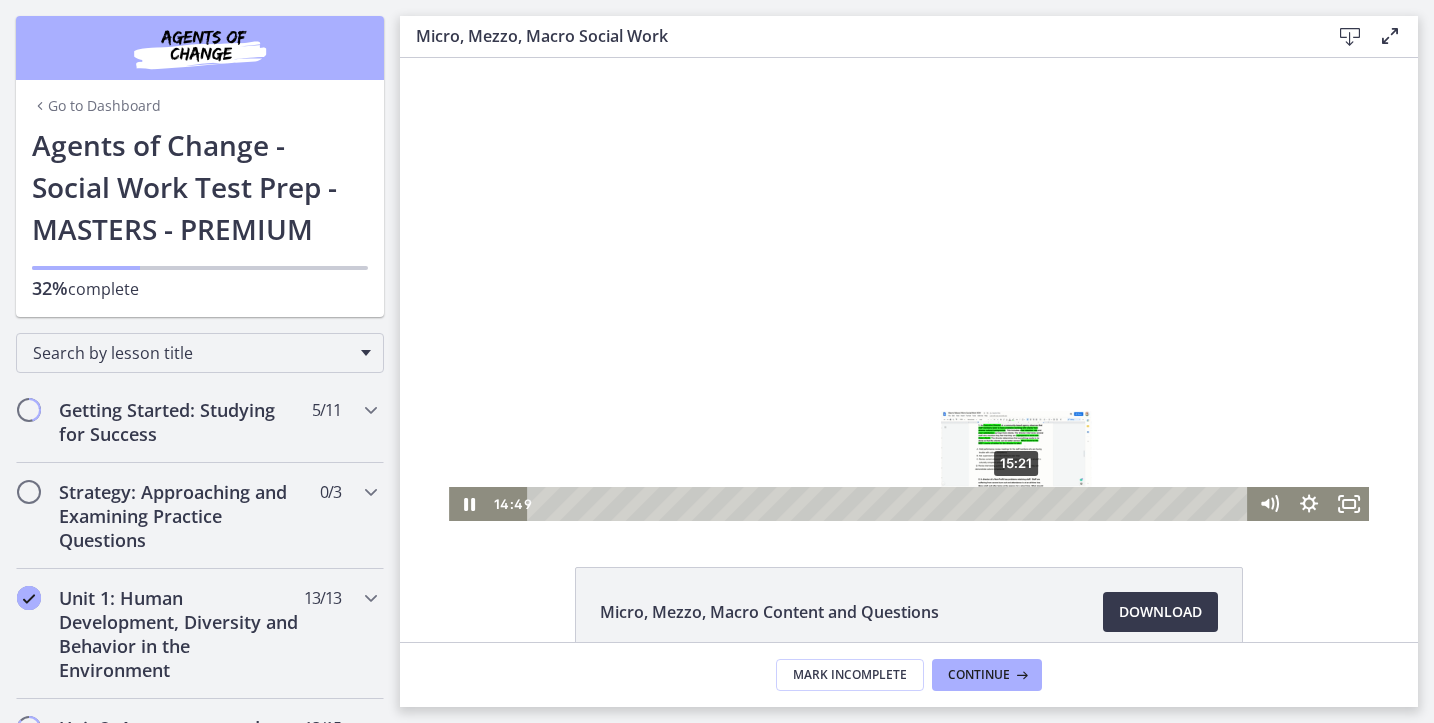 click on "15:21" at bounding box center (890, 504) 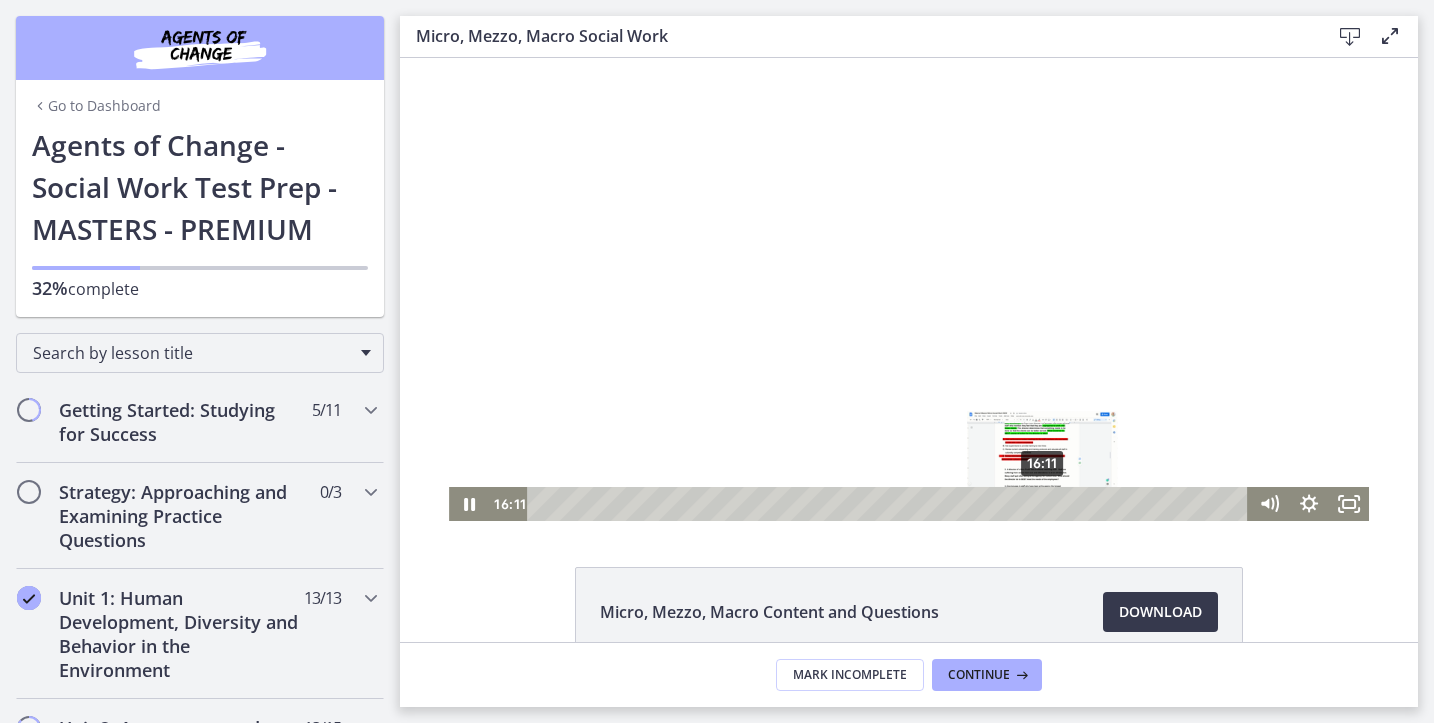 click on "16:11" at bounding box center (890, 504) 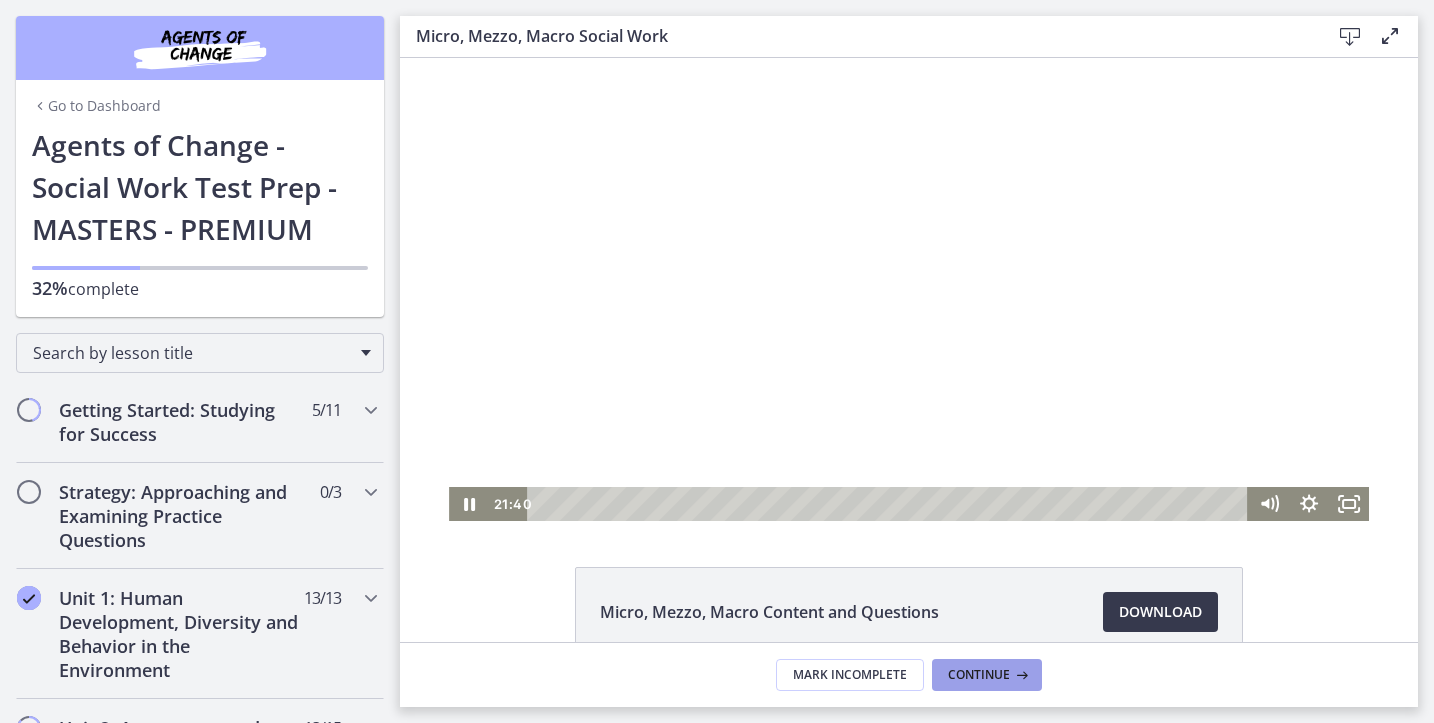 click at bounding box center [1020, 675] 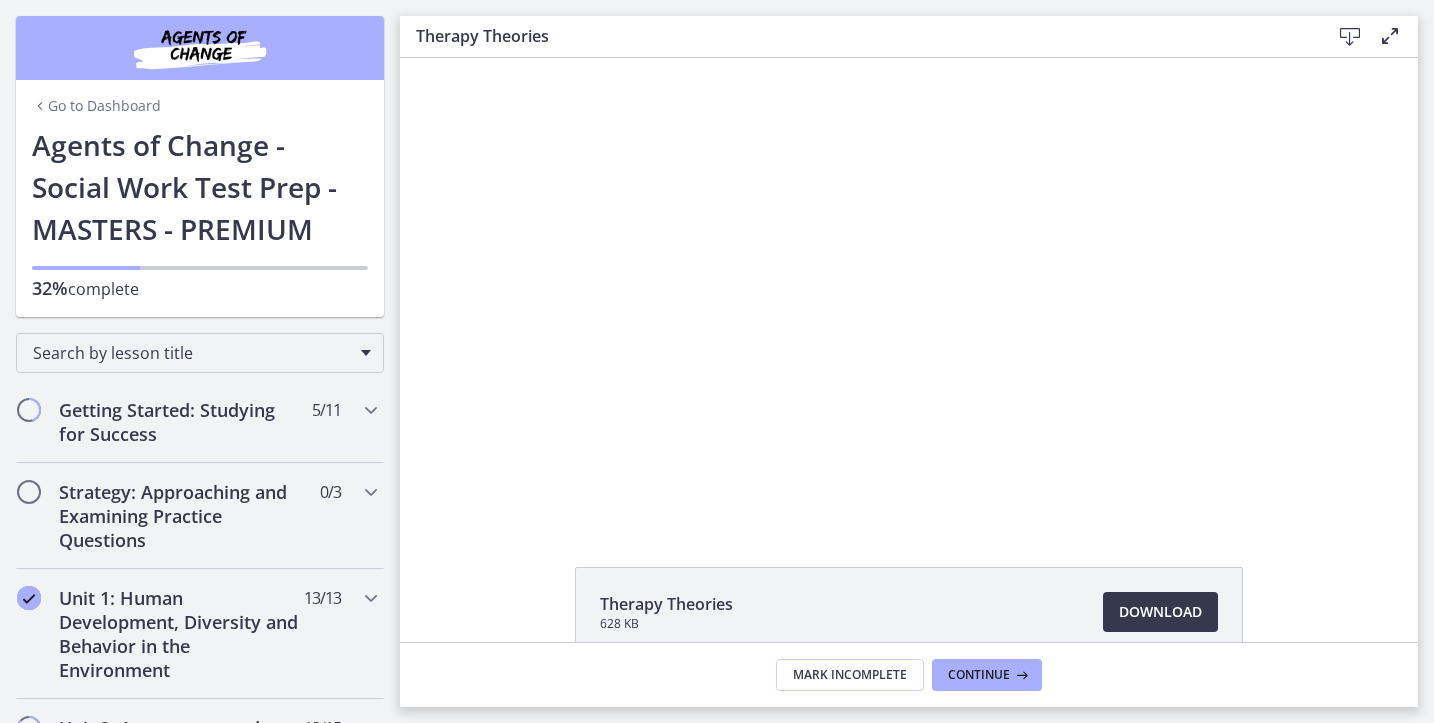 scroll, scrollTop: 0, scrollLeft: 0, axis: both 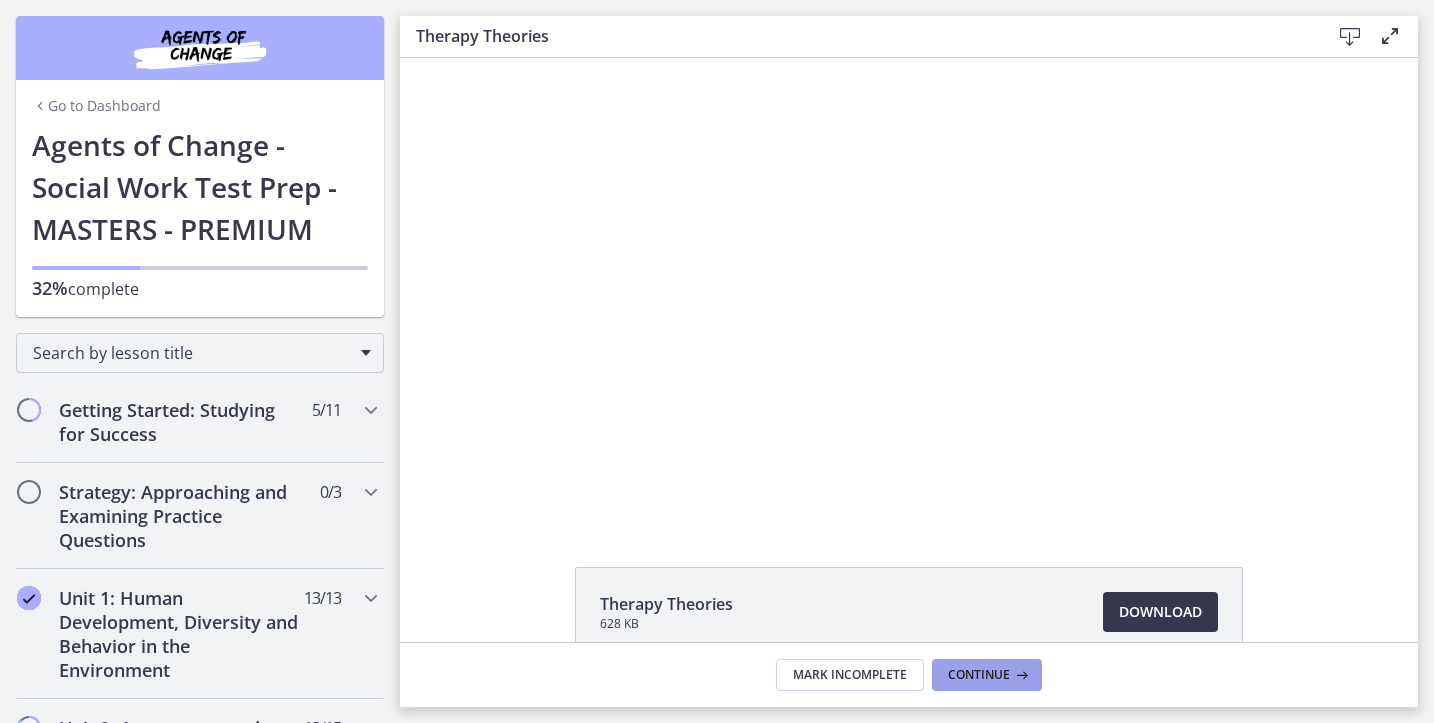 click at bounding box center [1020, 675] 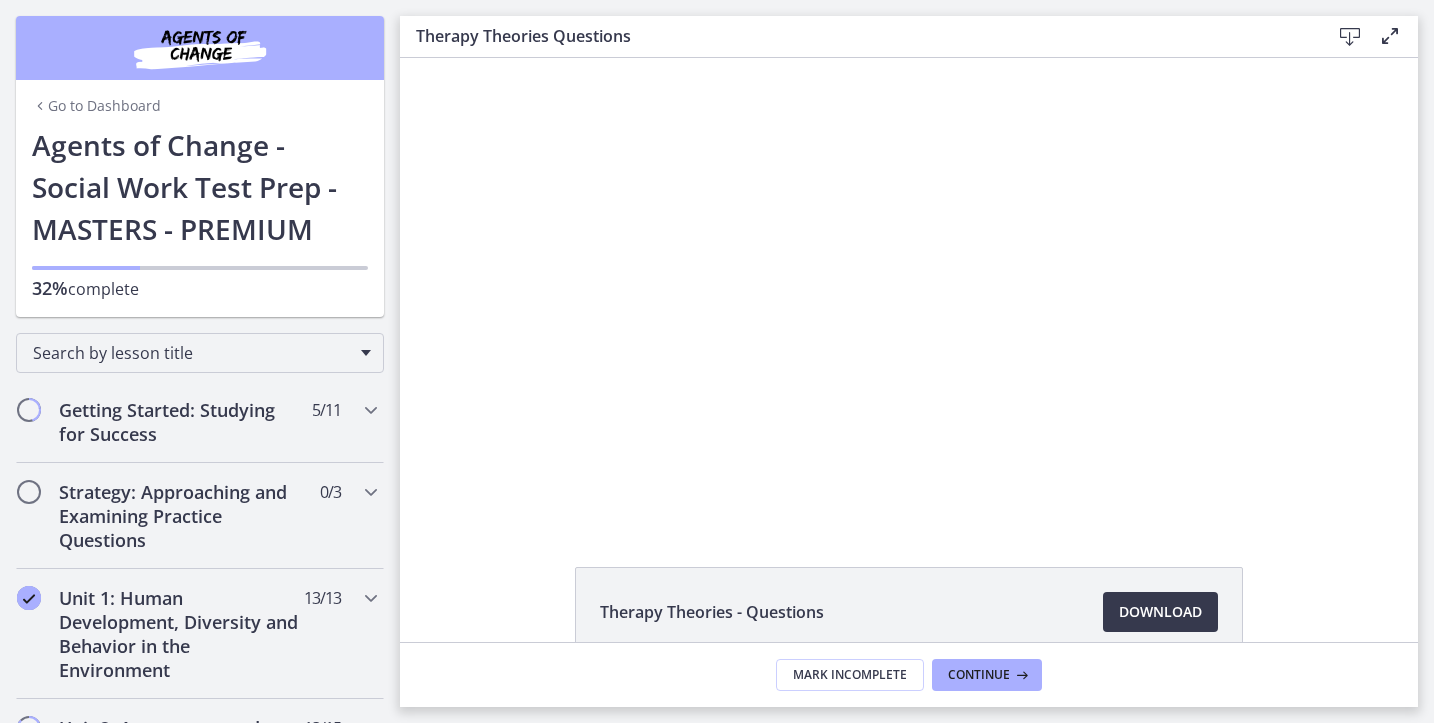 scroll, scrollTop: 0, scrollLeft: 0, axis: both 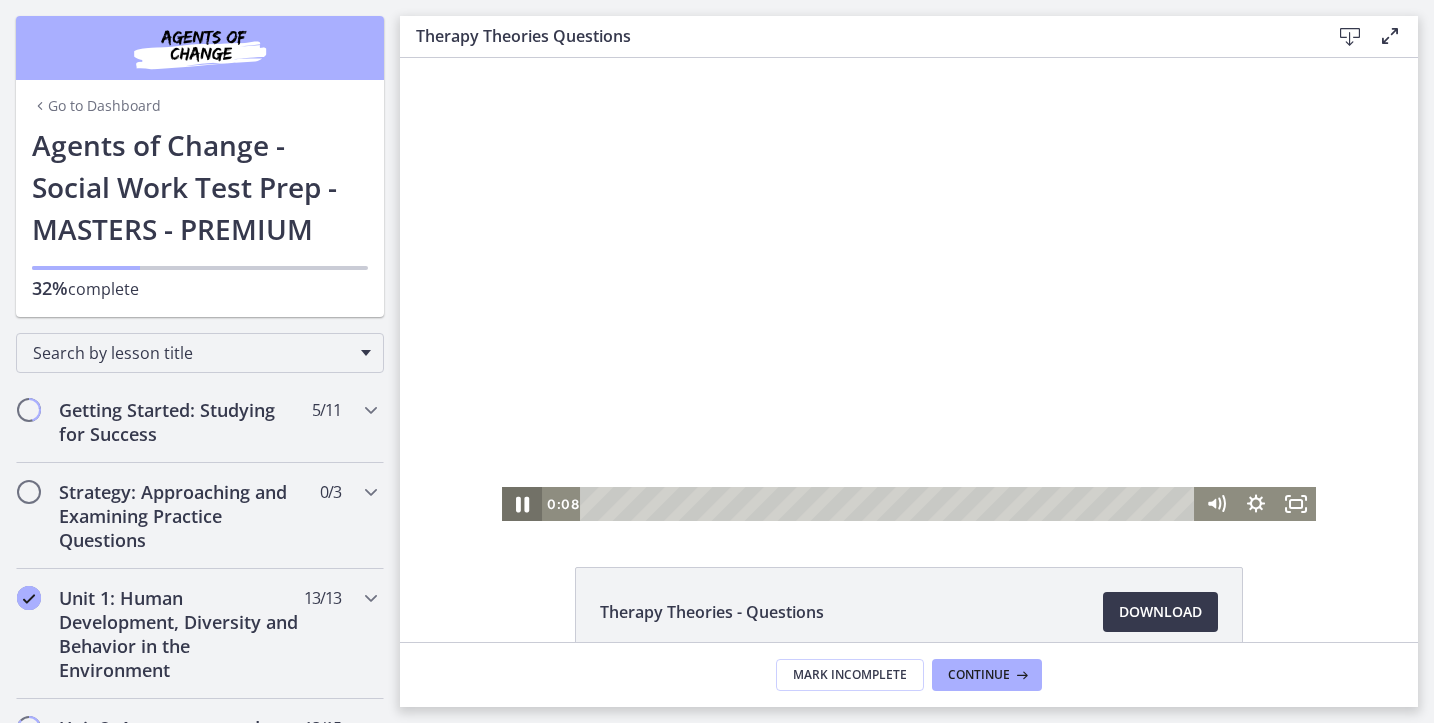 click 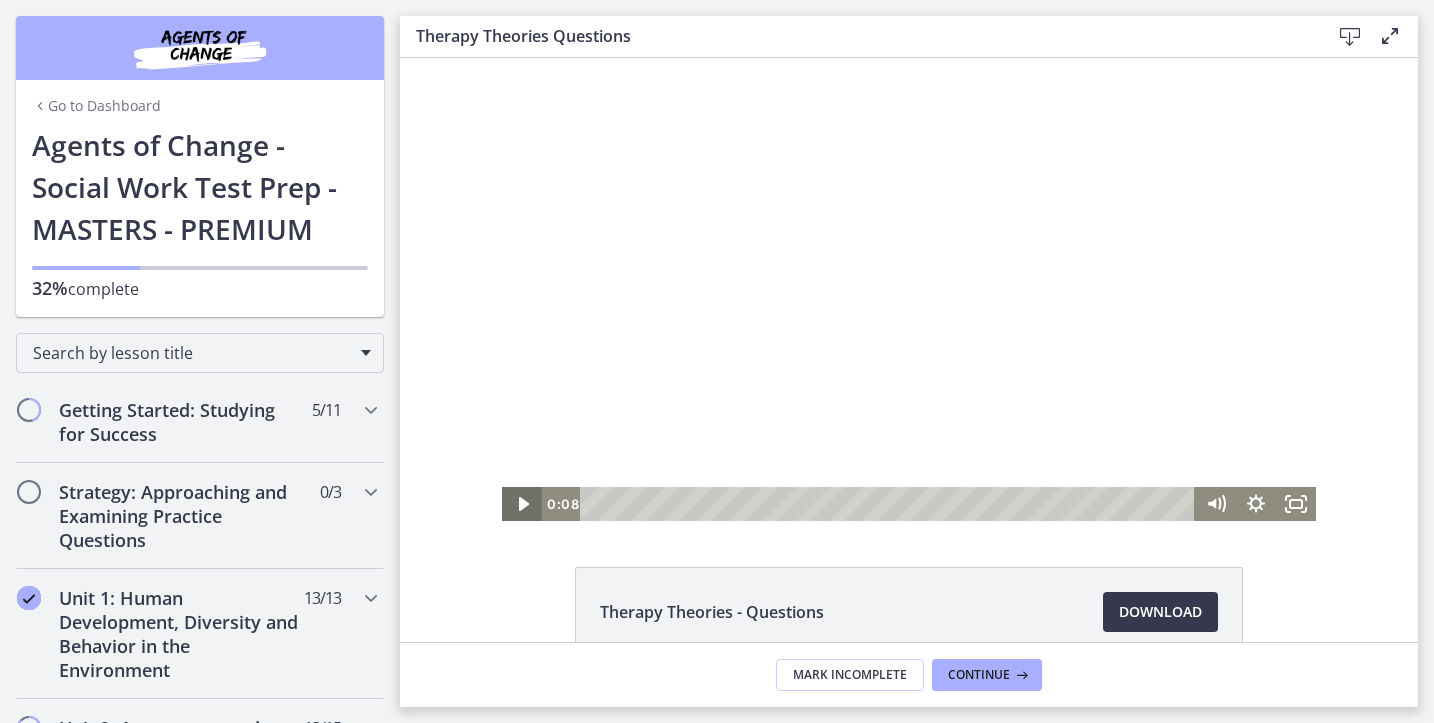 click 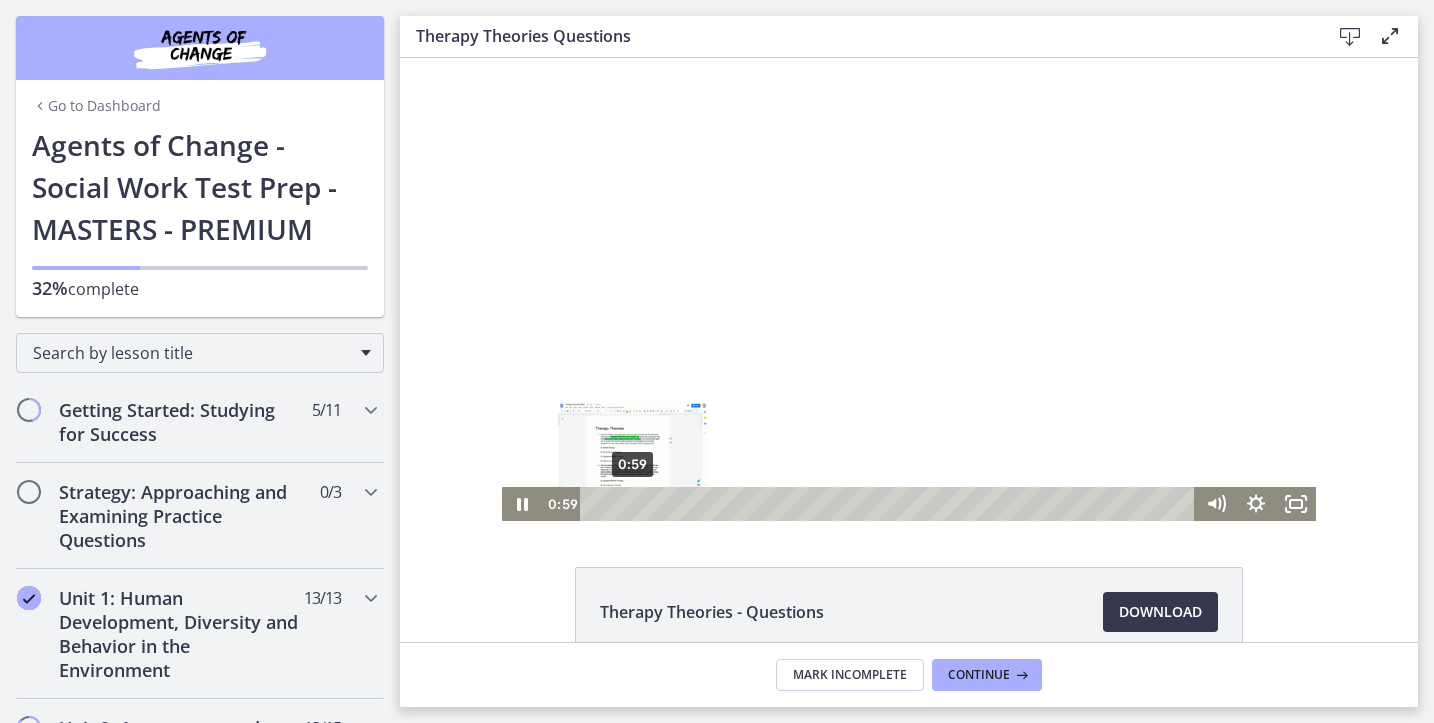 click on "0:59" at bounding box center [890, 504] 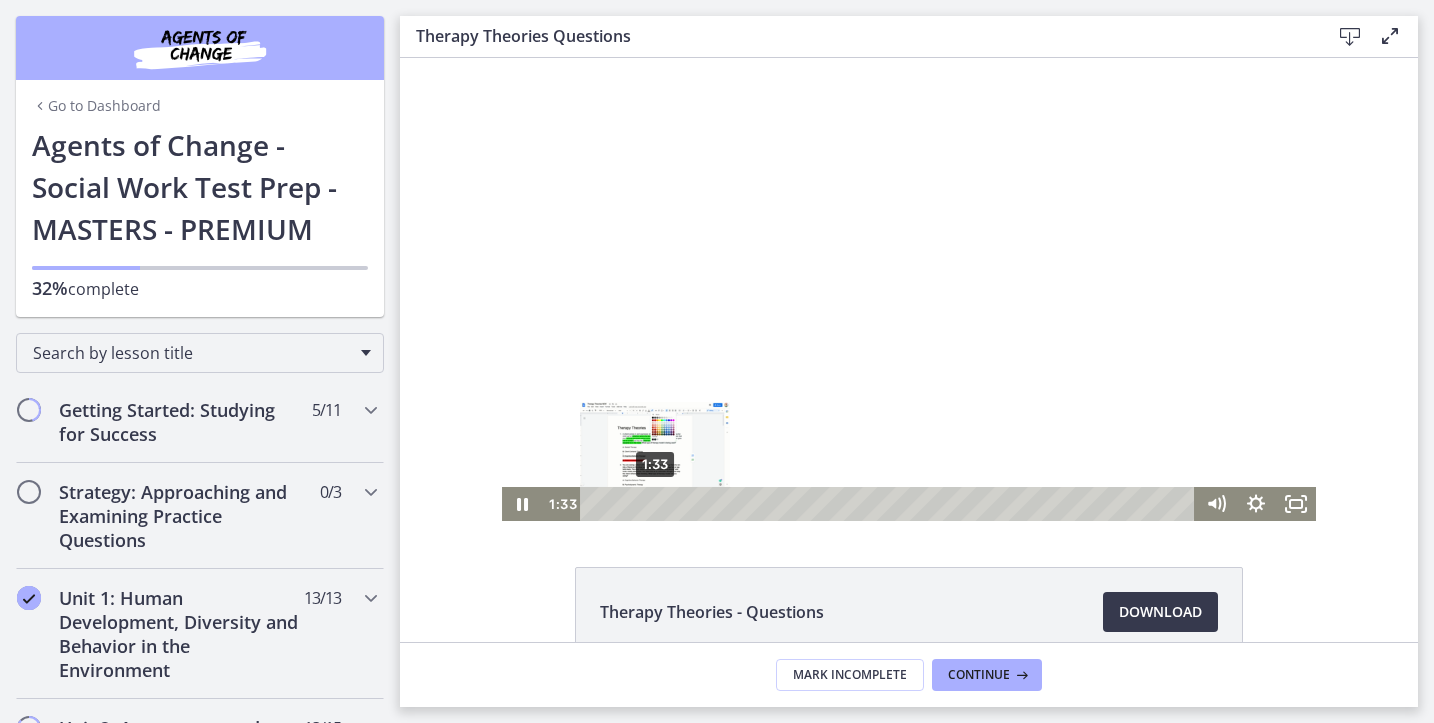 click on "1:33" at bounding box center [890, 504] 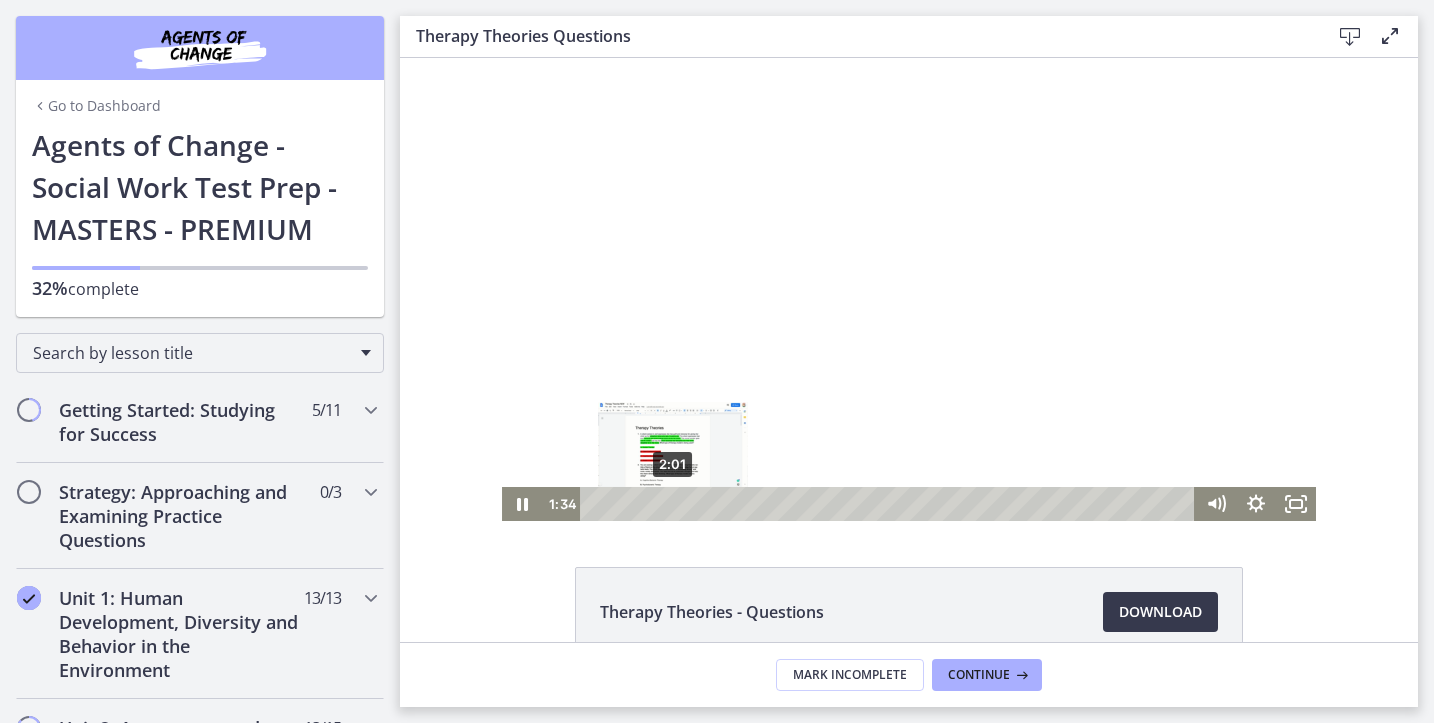 click on "2:01" at bounding box center (890, 504) 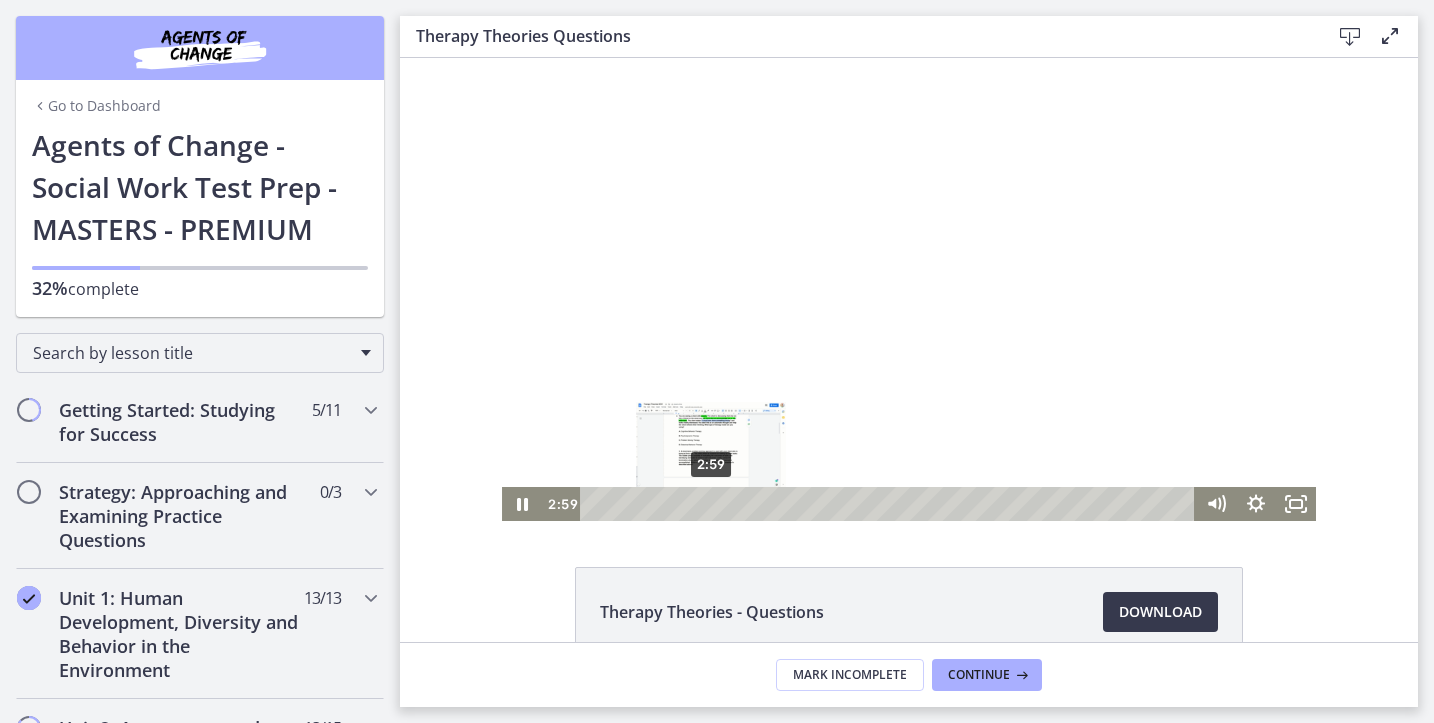 click on "2:59" at bounding box center (890, 504) 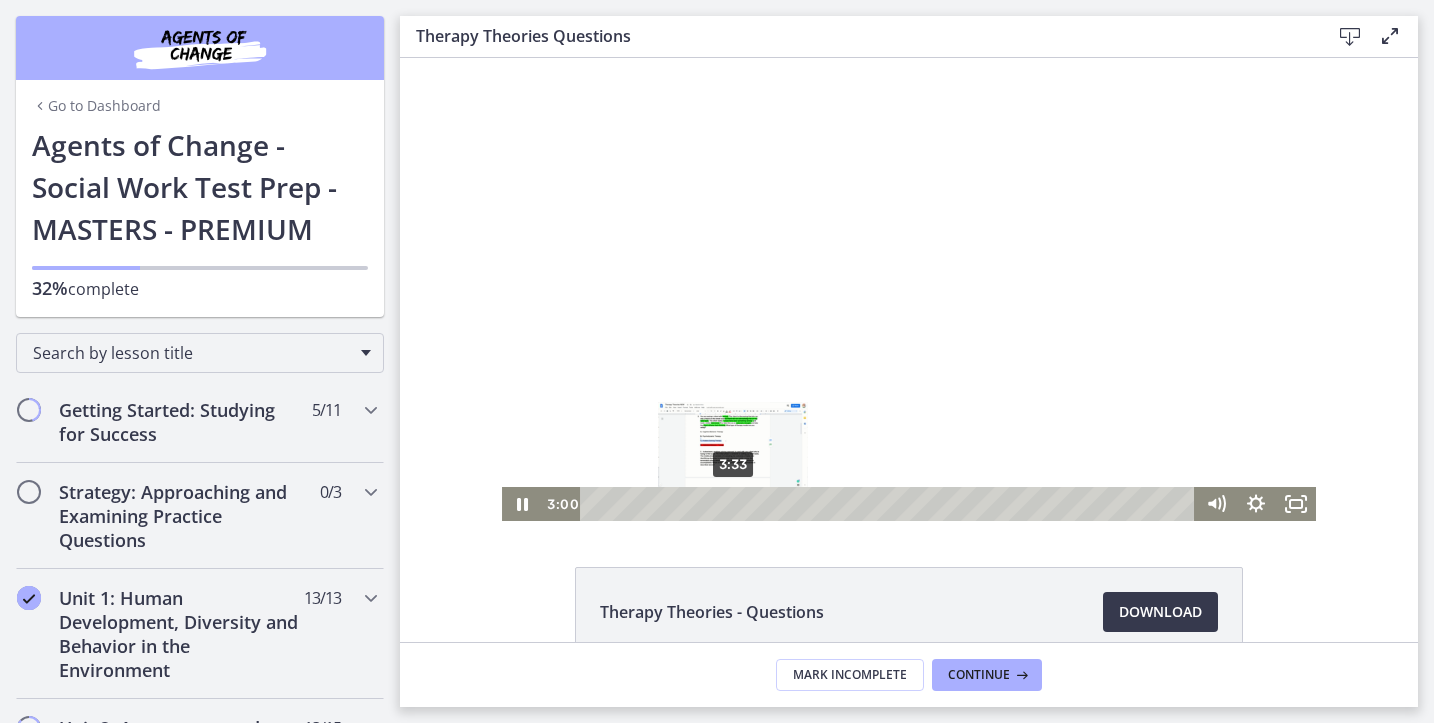 click on "3:33" at bounding box center [890, 504] 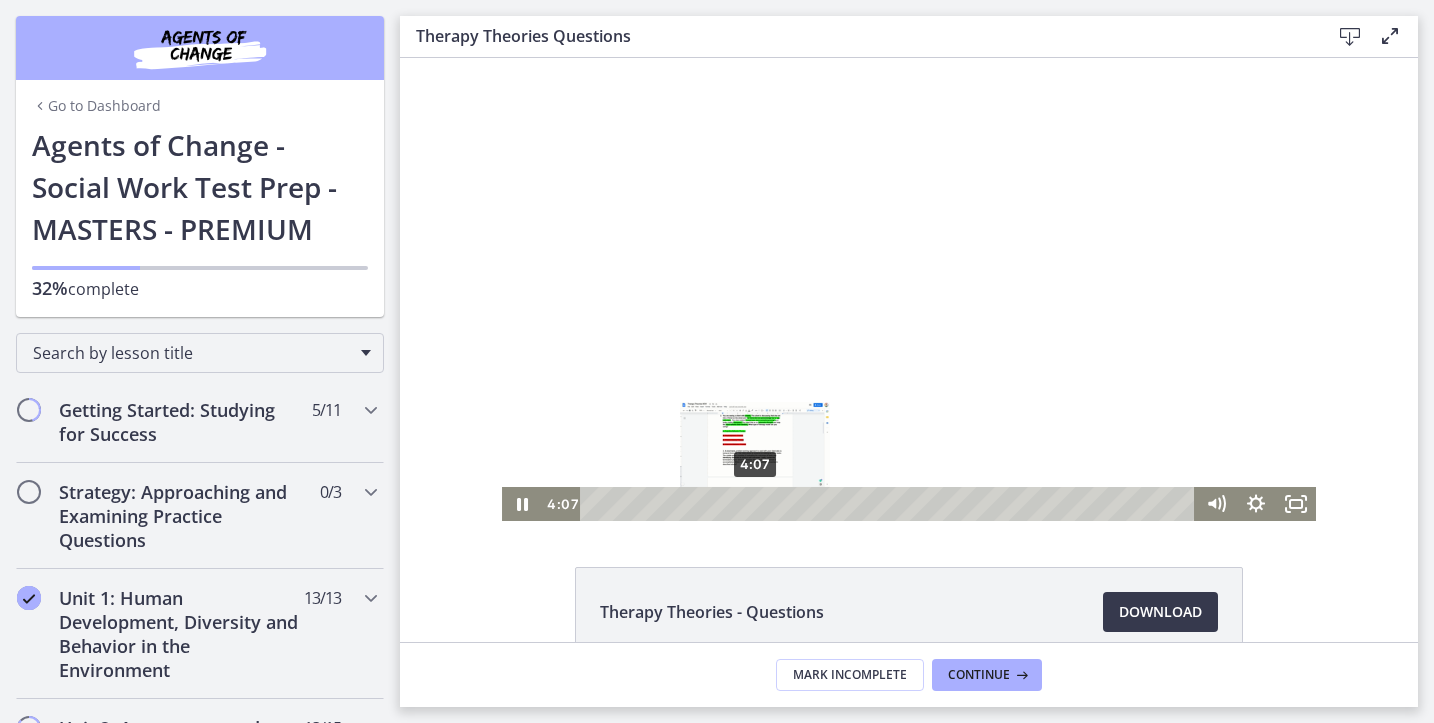 click on "4:07" at bounding box center [890, 504] 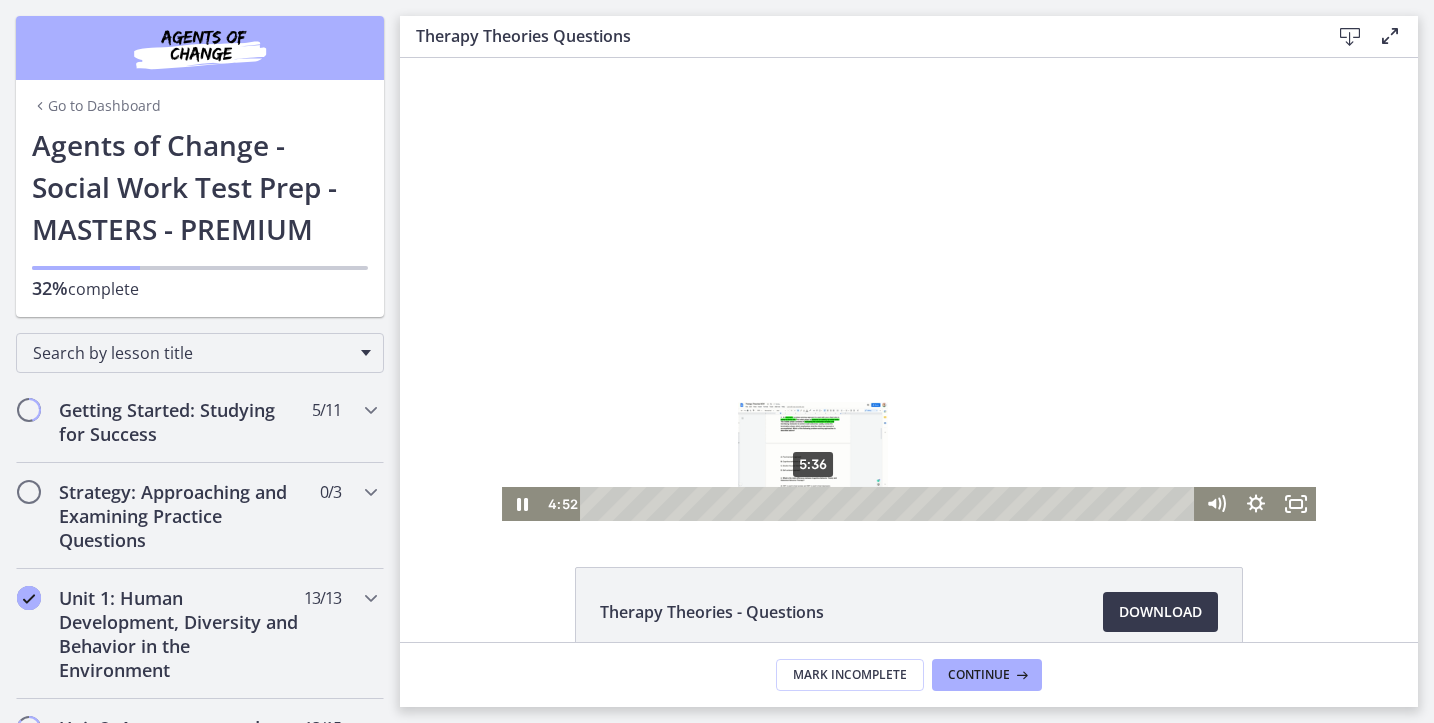 click on "5:36" at bounding box center (890, 504) 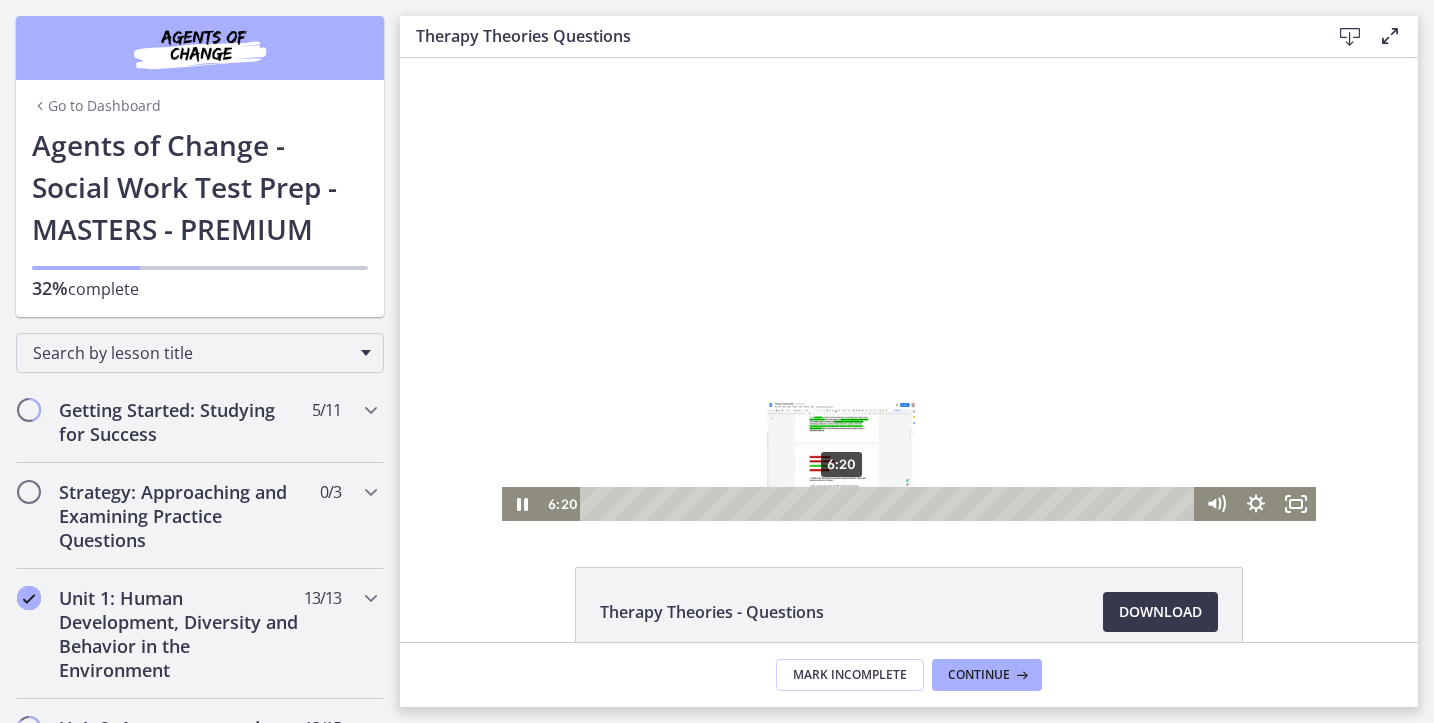 click on "6:20" at bounding box center [890, 504] 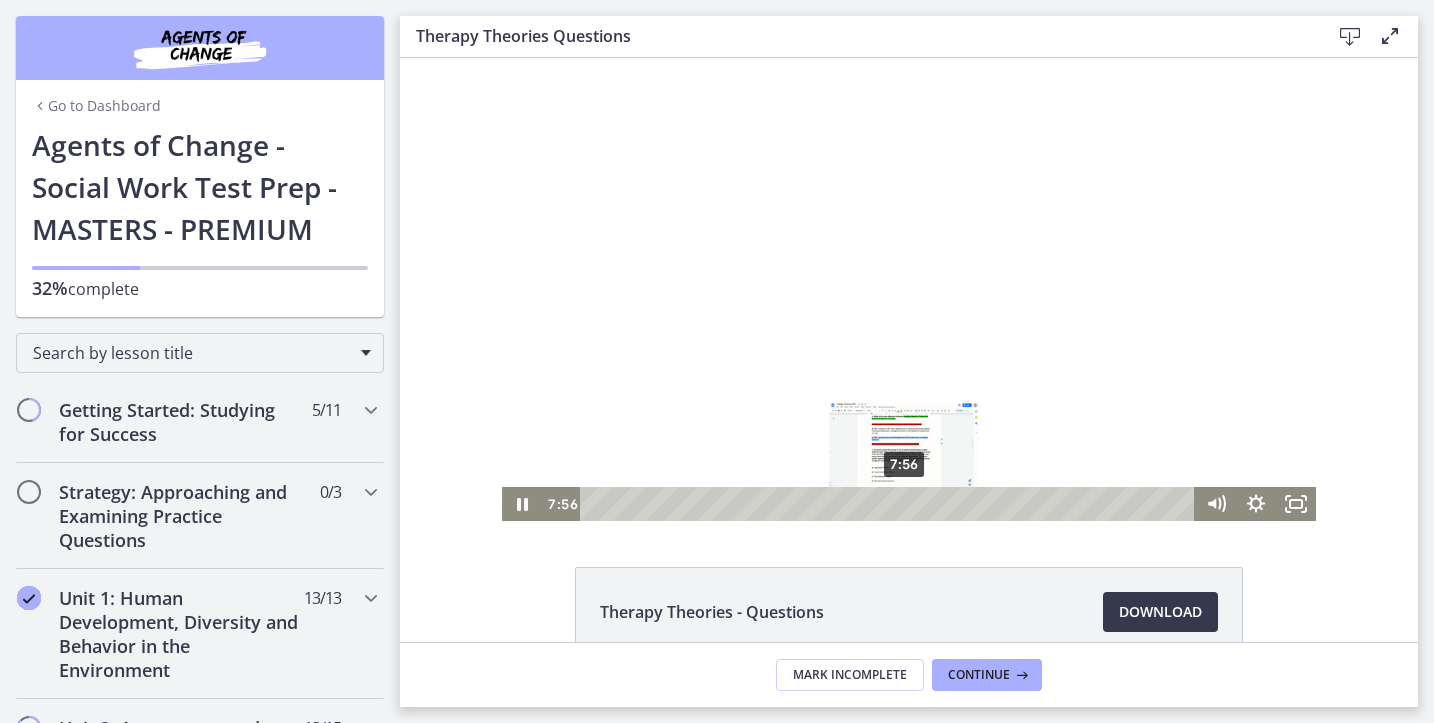 click on "7:56" at bounding box center (890, 504) 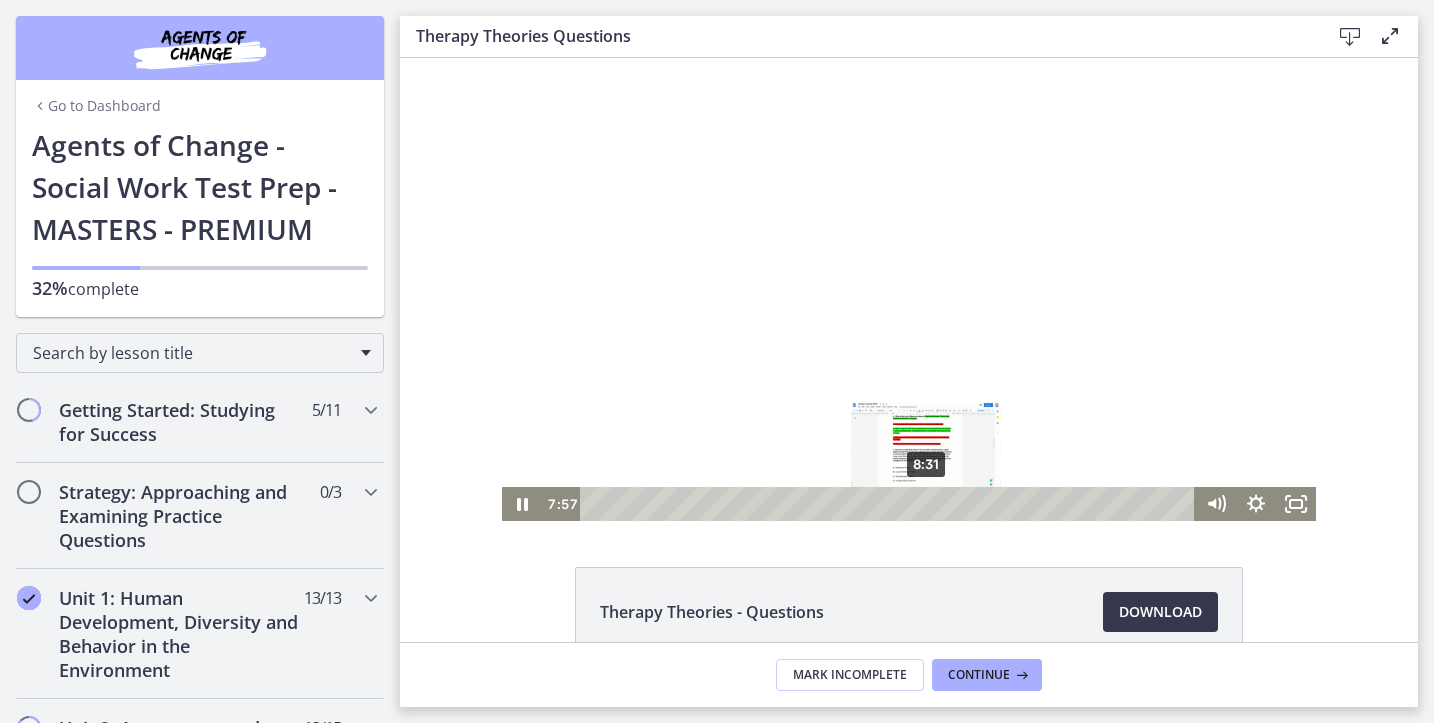 click on "8:31" at bounding box center [890, 504] 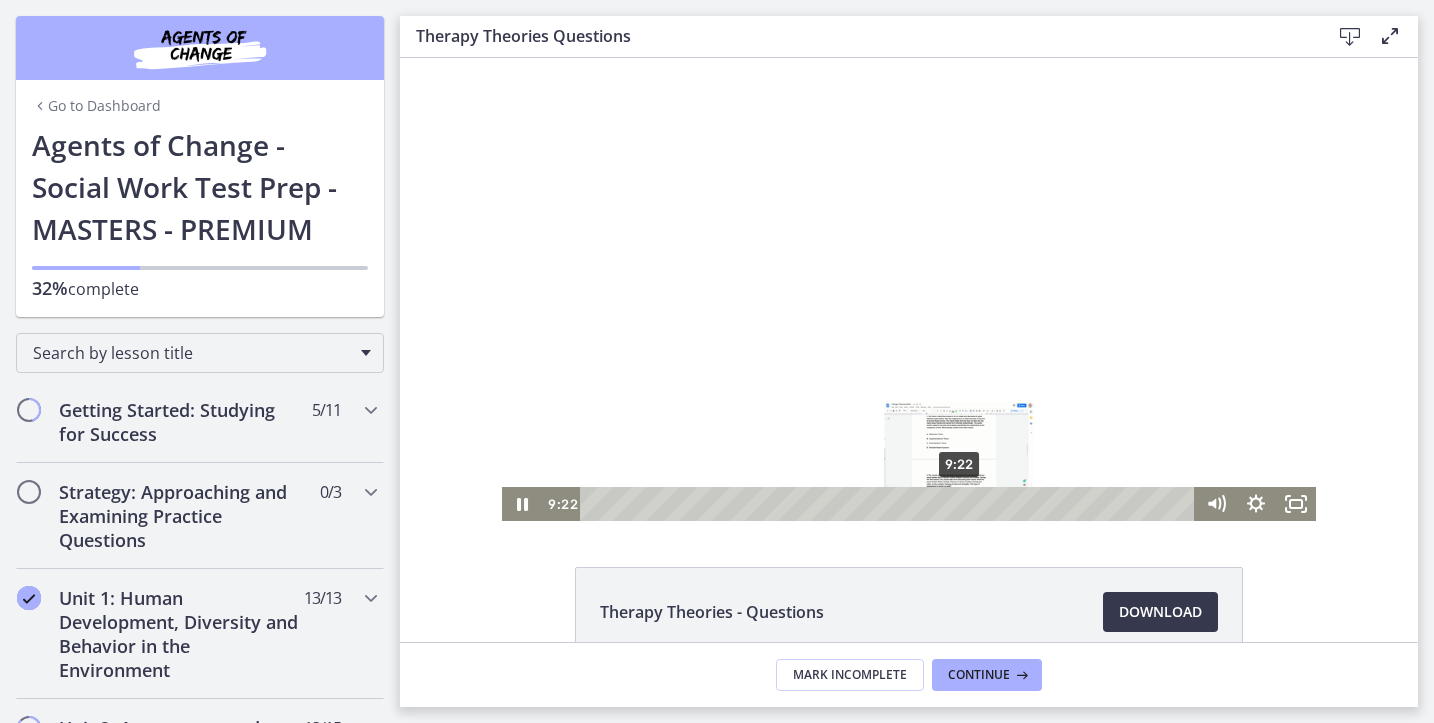 click on "9:22" at bounding box center [890, 504] 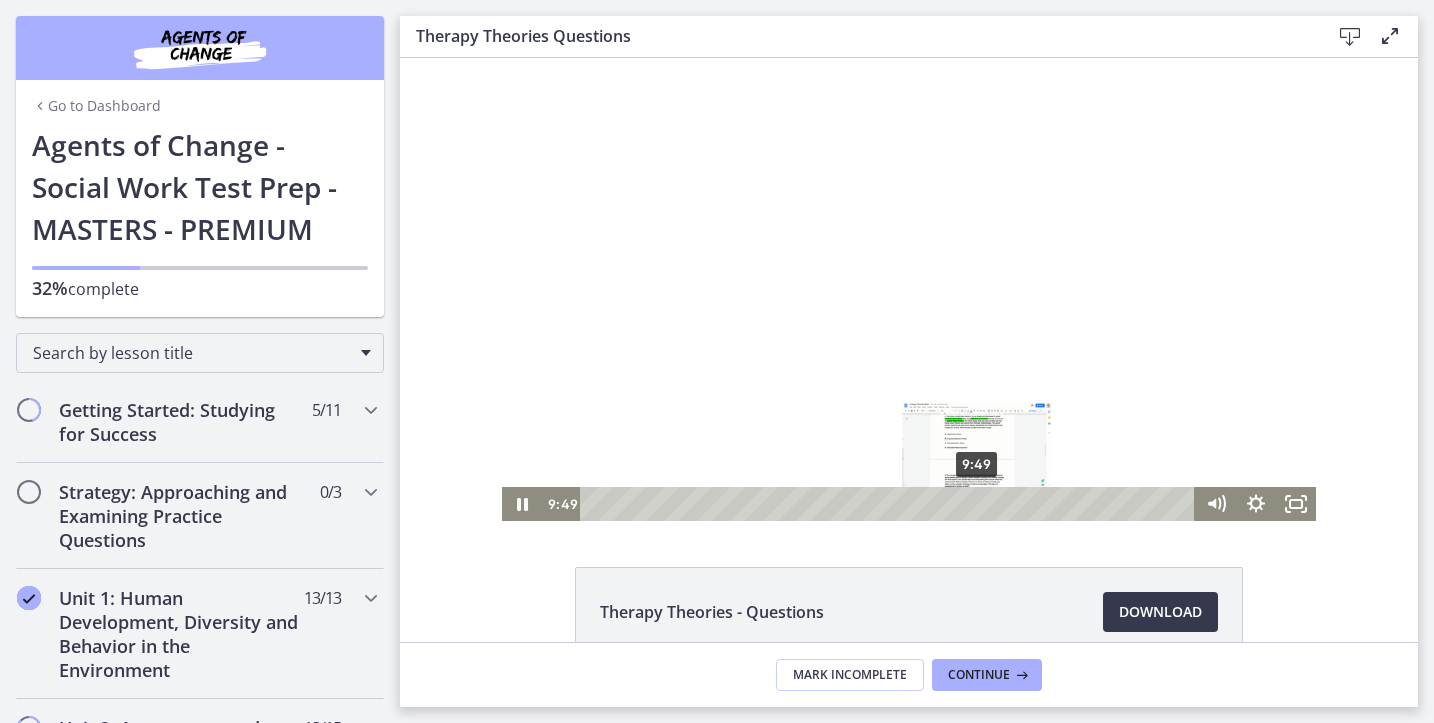 click on "9:49" at bounding box center [890, 504] 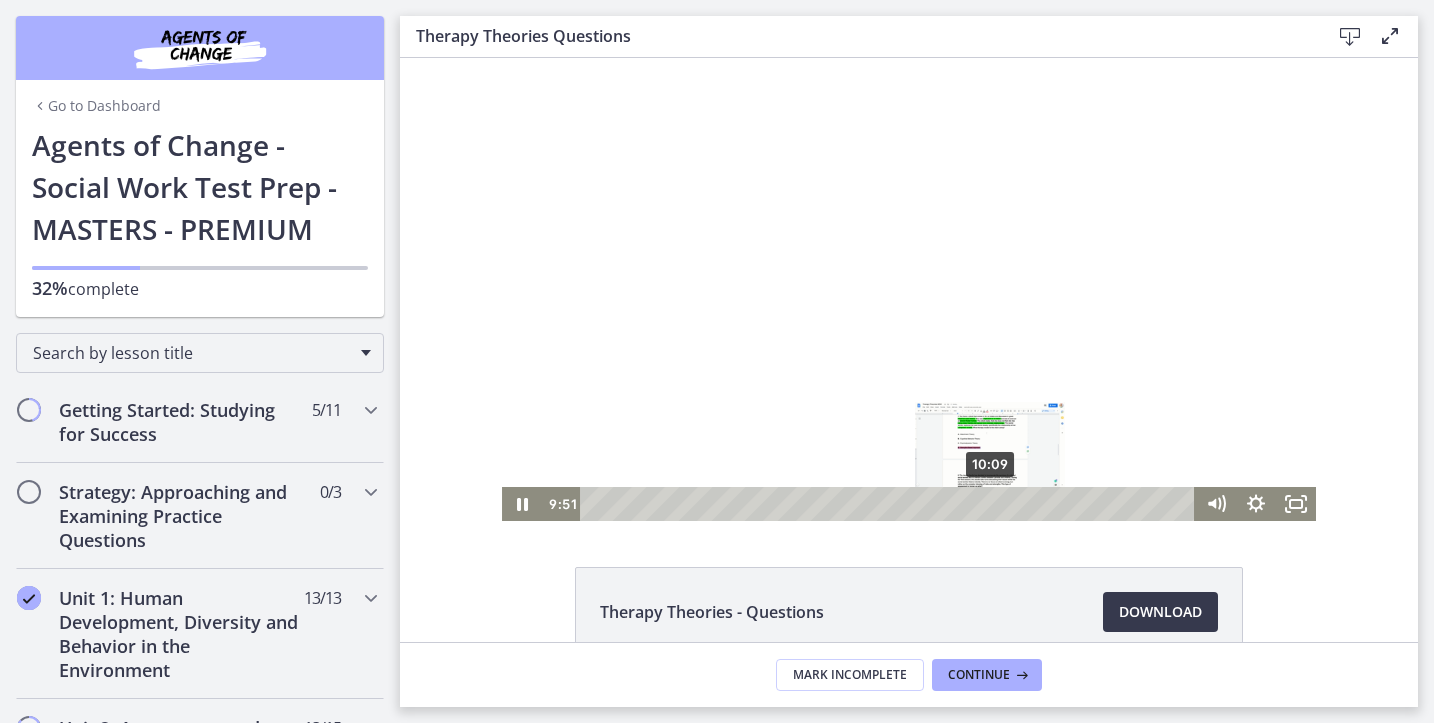 click on "10:09" at bounding box center (890, 504) 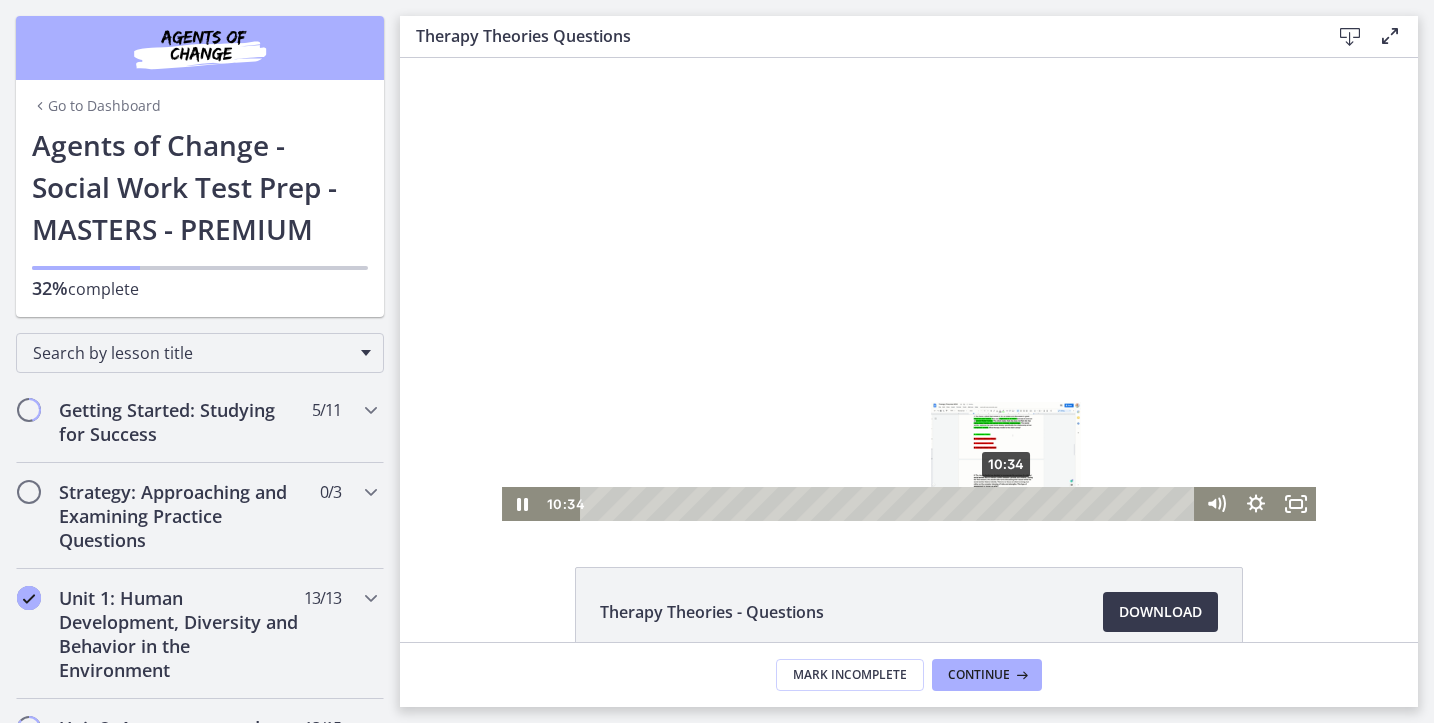 click on "10:34" at bounding box center (890, 504) 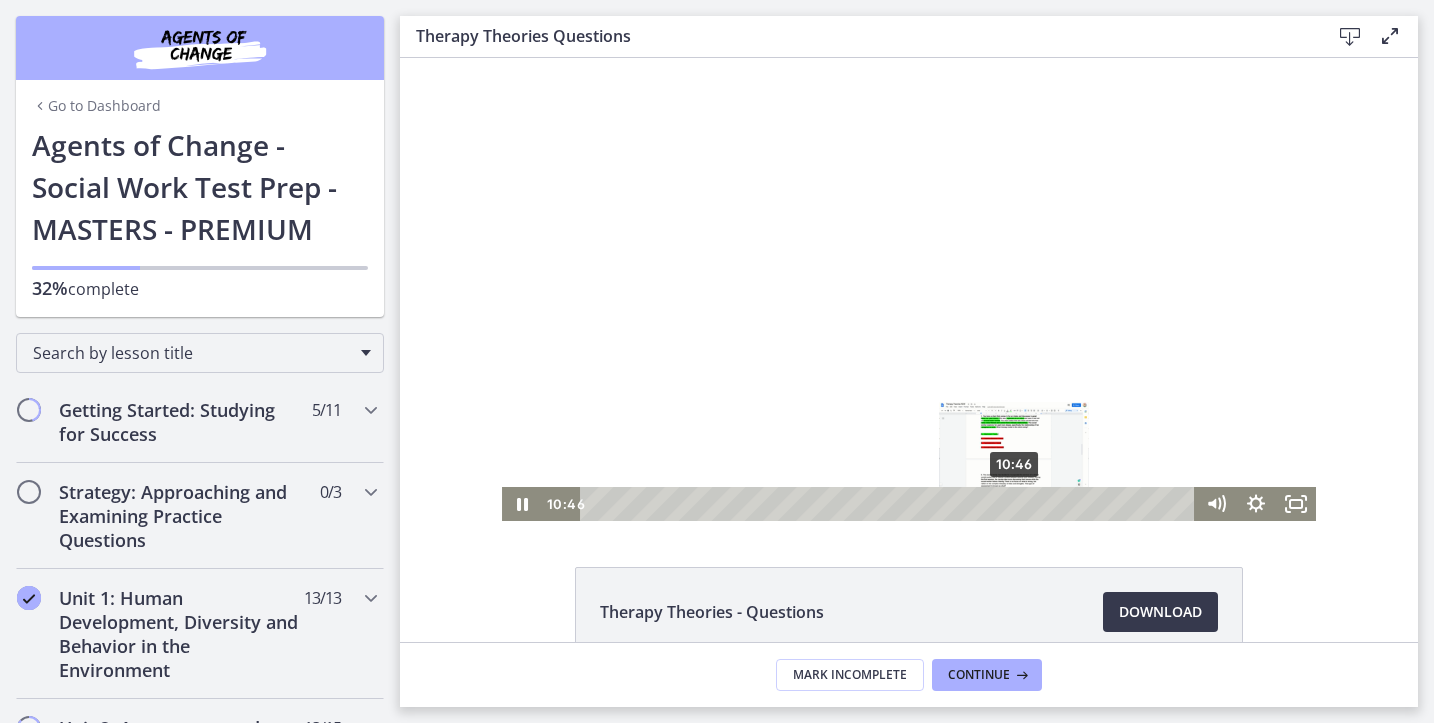 click on "10:46" at bounding box center (890, 504) 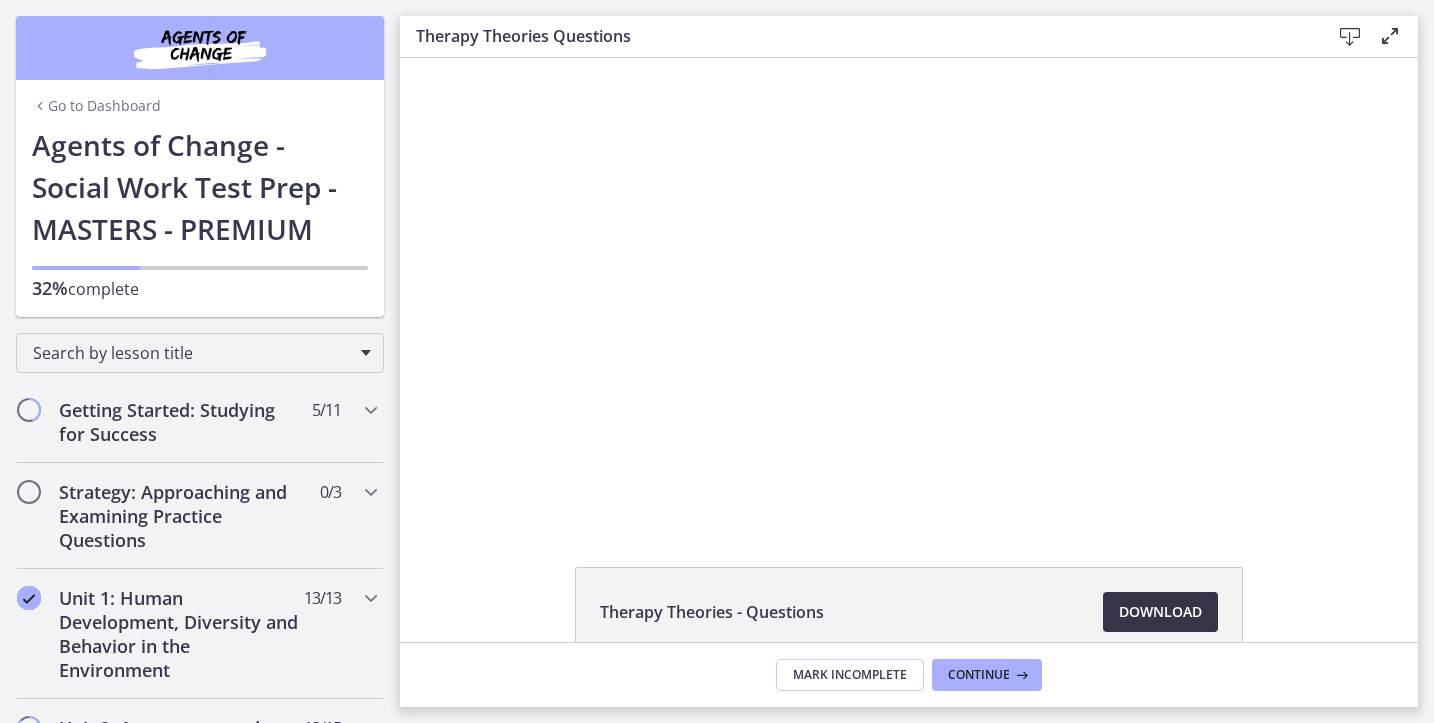 click on "Download
Opens in a new window" at bounding box center (1160, 612) 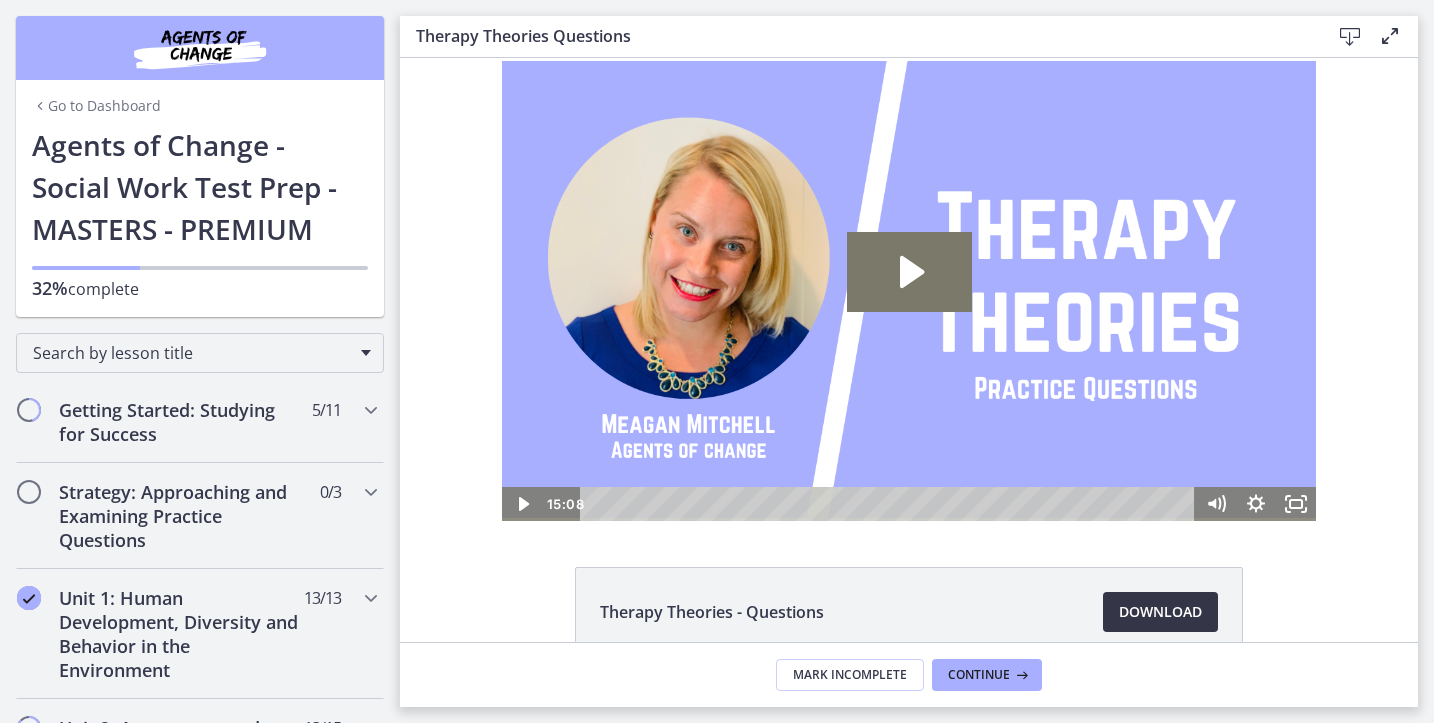 scroll, scrollTop: 0, scrollLeft: 0, axis: both 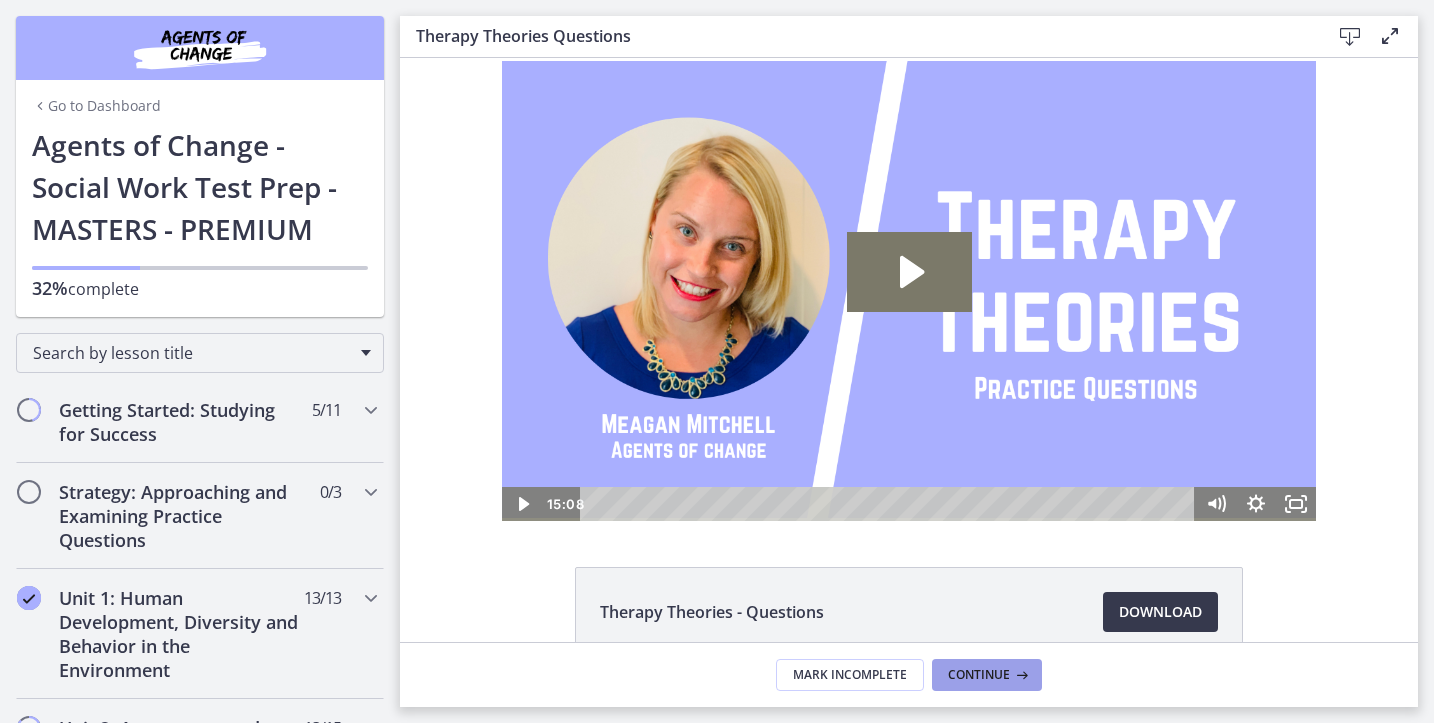 click at bounding box center [1020, 675] 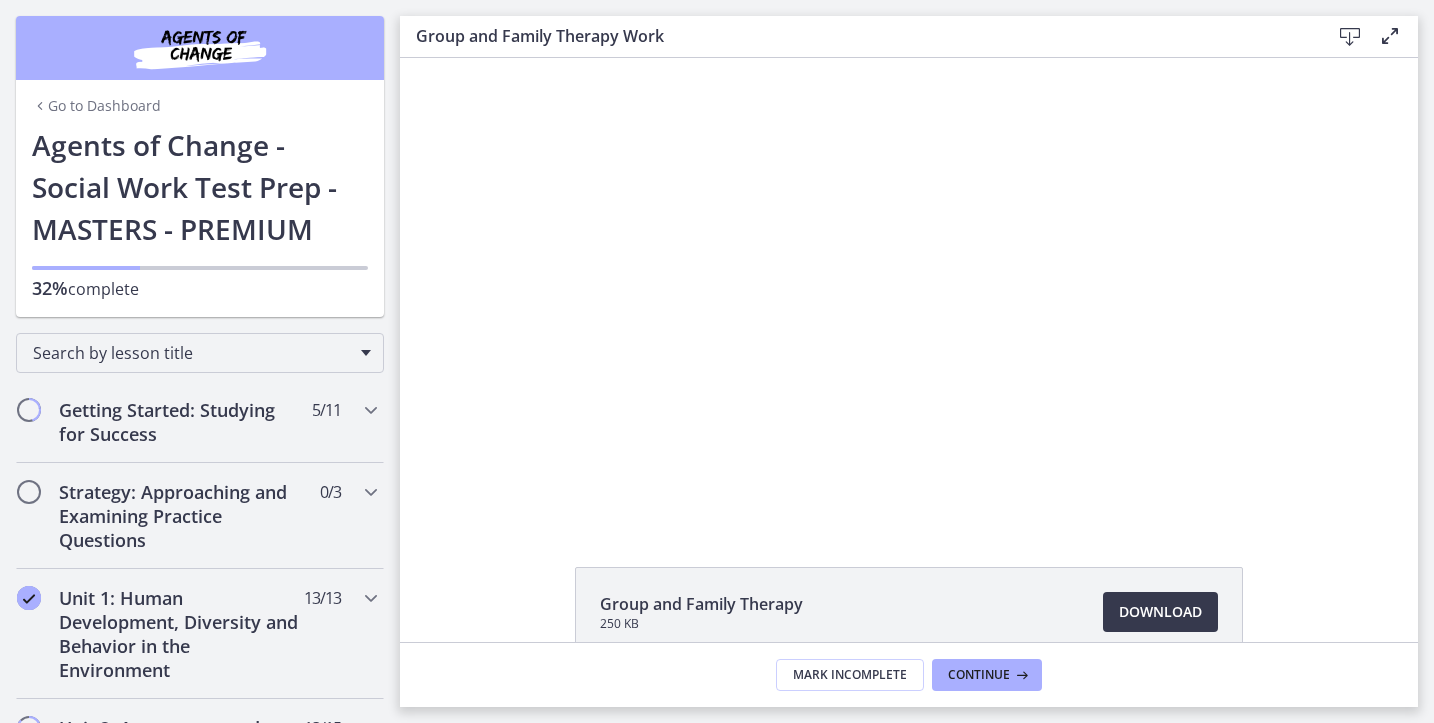 scroll, scrollTop: 0, scrollLeft: 0, axis: both 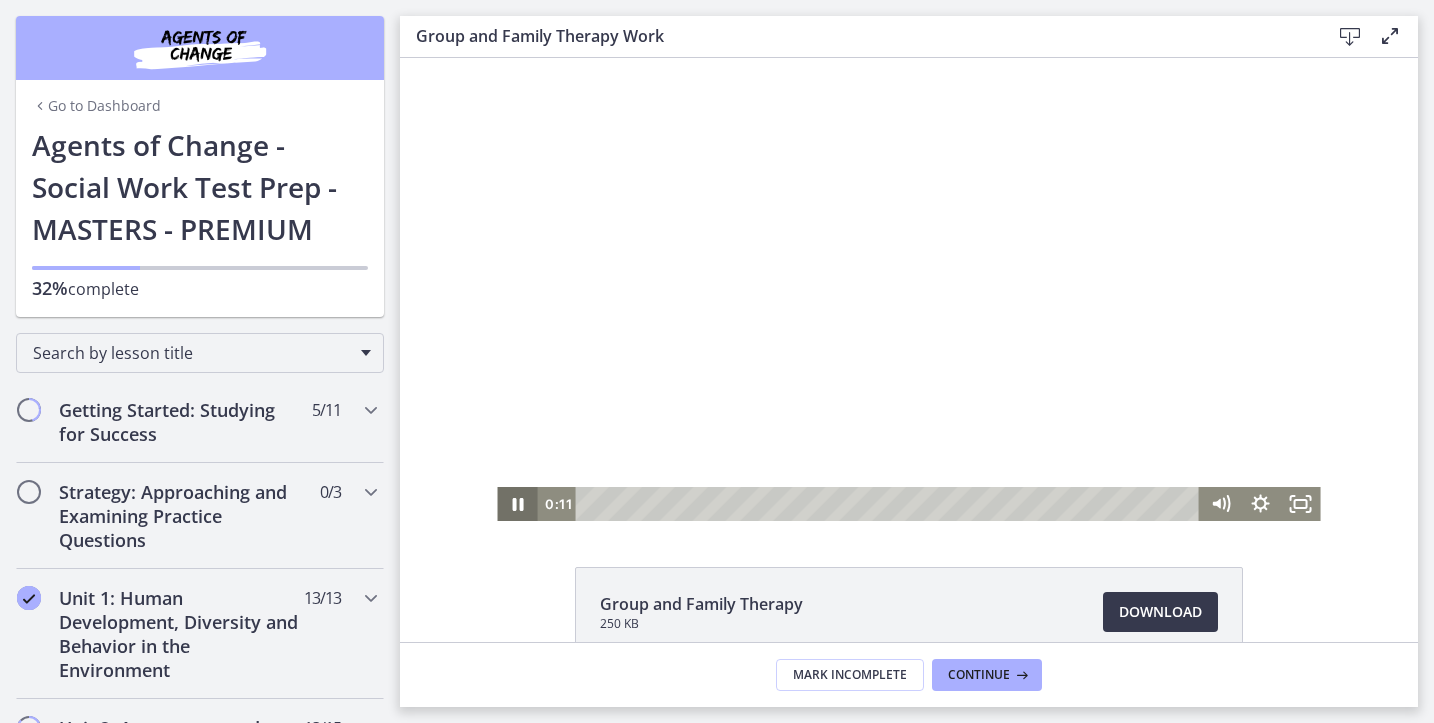 click 